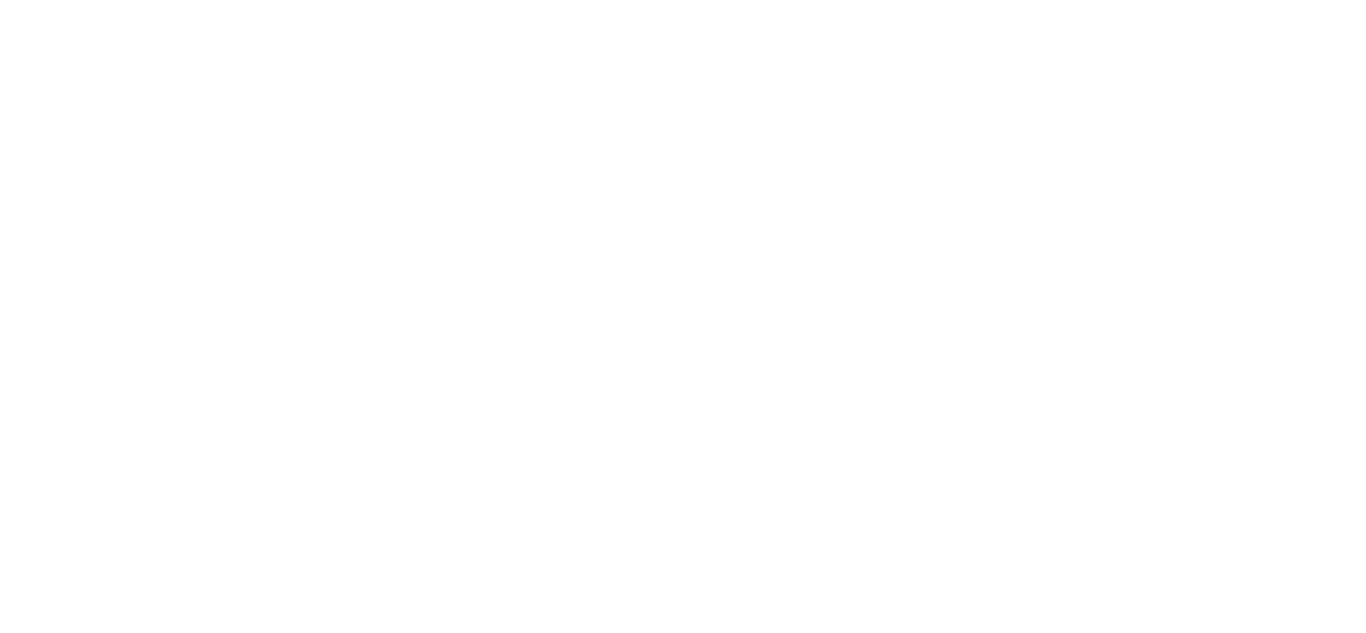 scroll, scrollTop: 0, scrollLeft: 0, axis: both 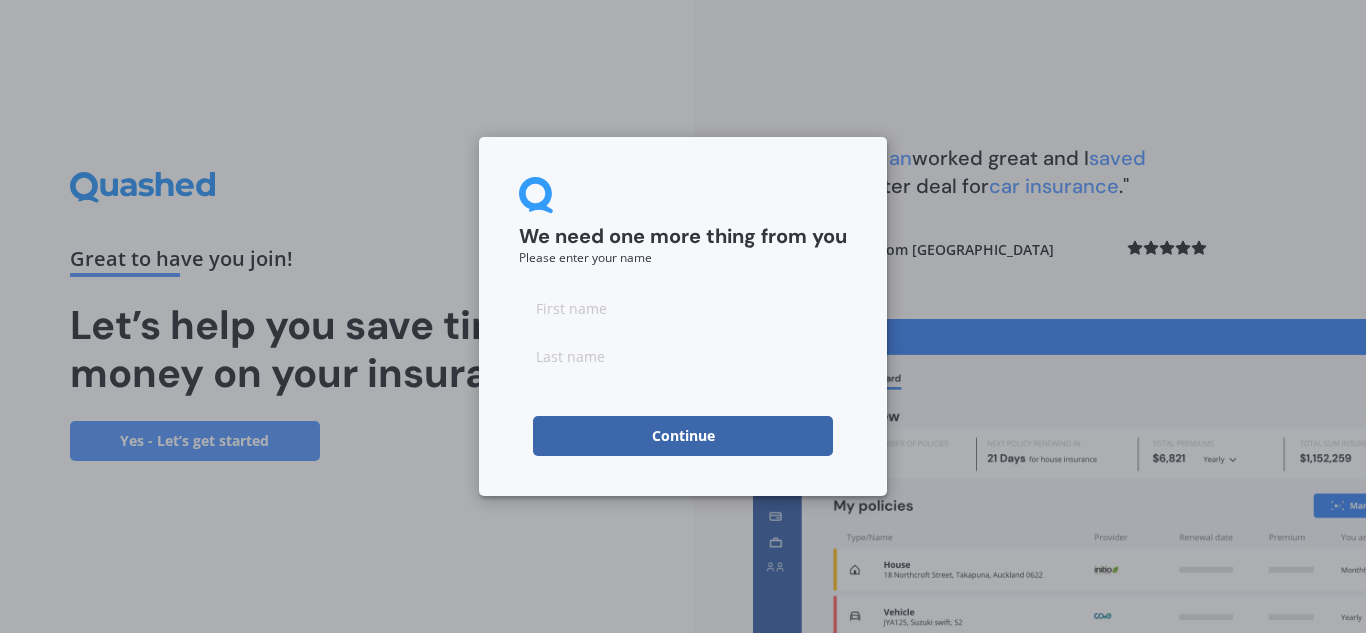 click at bounding box center (683, 308) 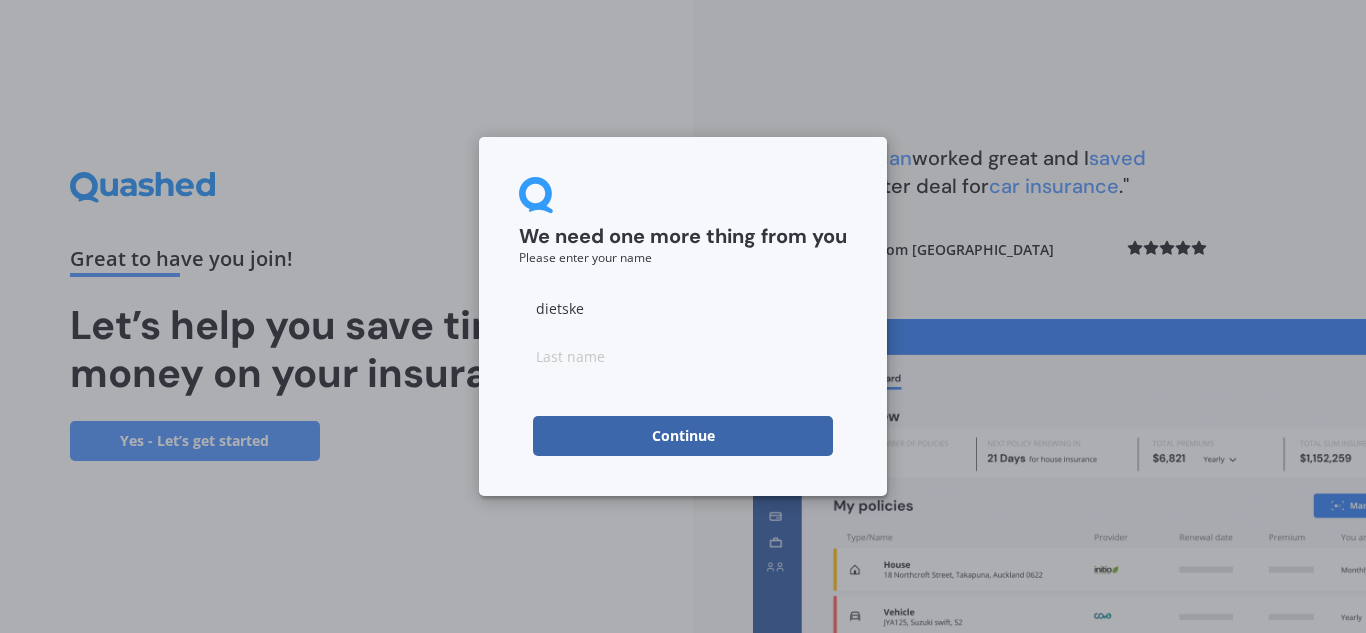 type on "dietske" 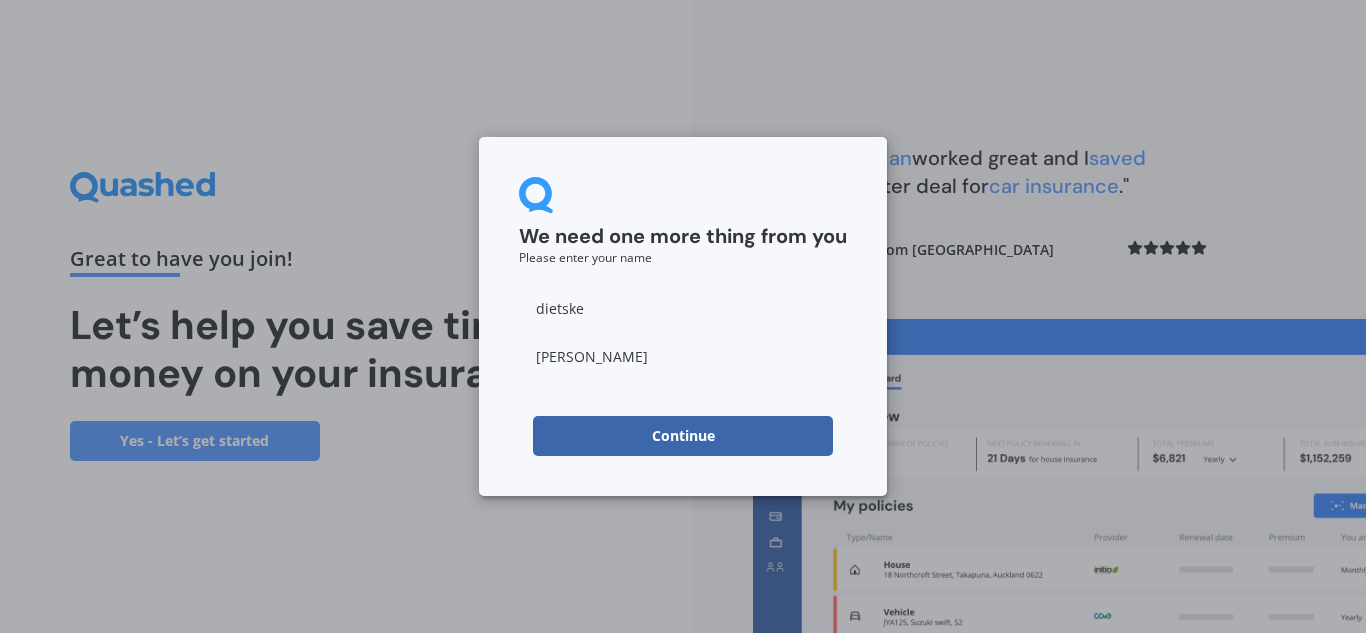 type on "[PERSON_NAME]" 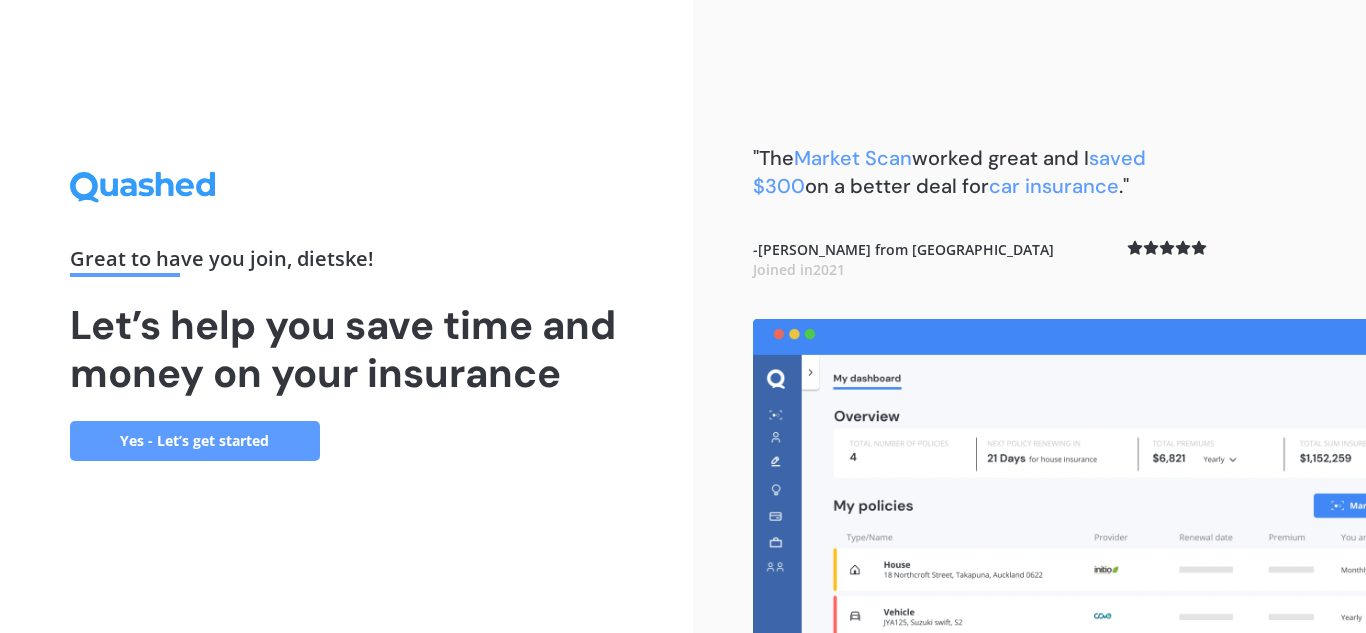 click on "Yes - Let’s get started" at bounding box center (195, 441) 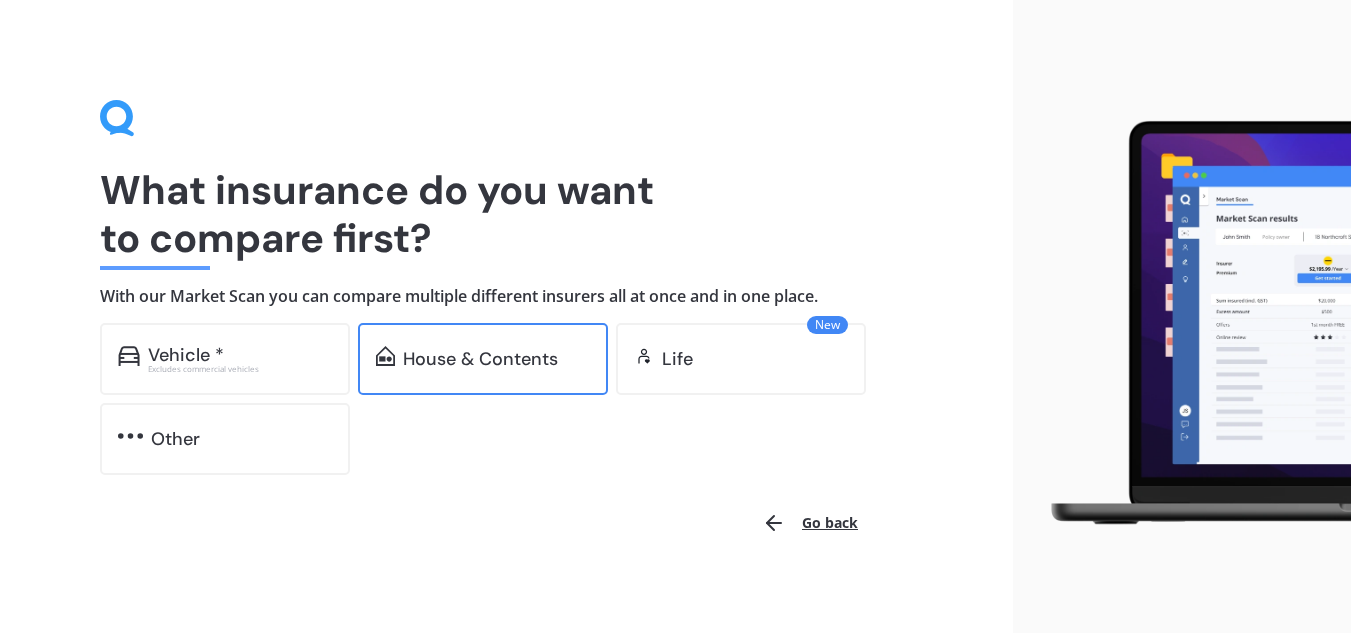 click on "House & Contents" at bounding box center (480, 359) 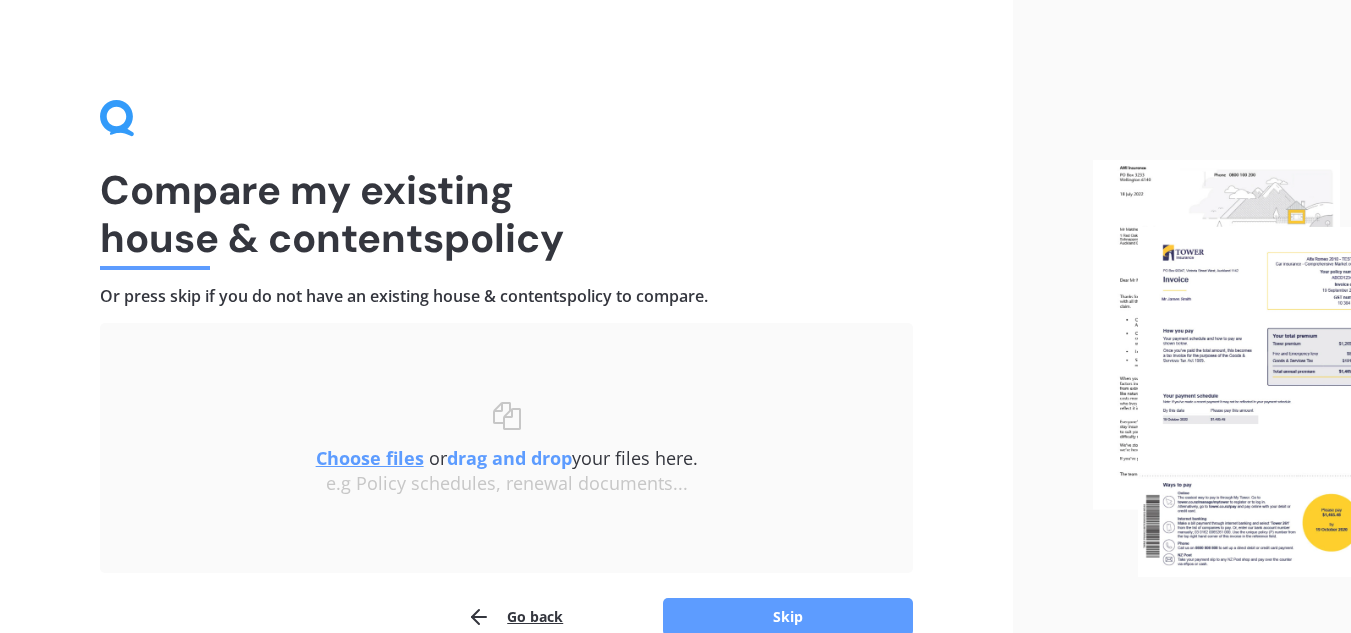 click on "Compare my existing   house & contents  policy Or press skip if you do not have an existing   house & contents  policy to compare. Uploading Choose files   or  drag and drop  your files here. Choose files or photos e.g Policy schedules, renewal documents... The file name   already exists, would you like to replace it? Confirm Cancel Go back Skip" at bounding box center [506, 368] 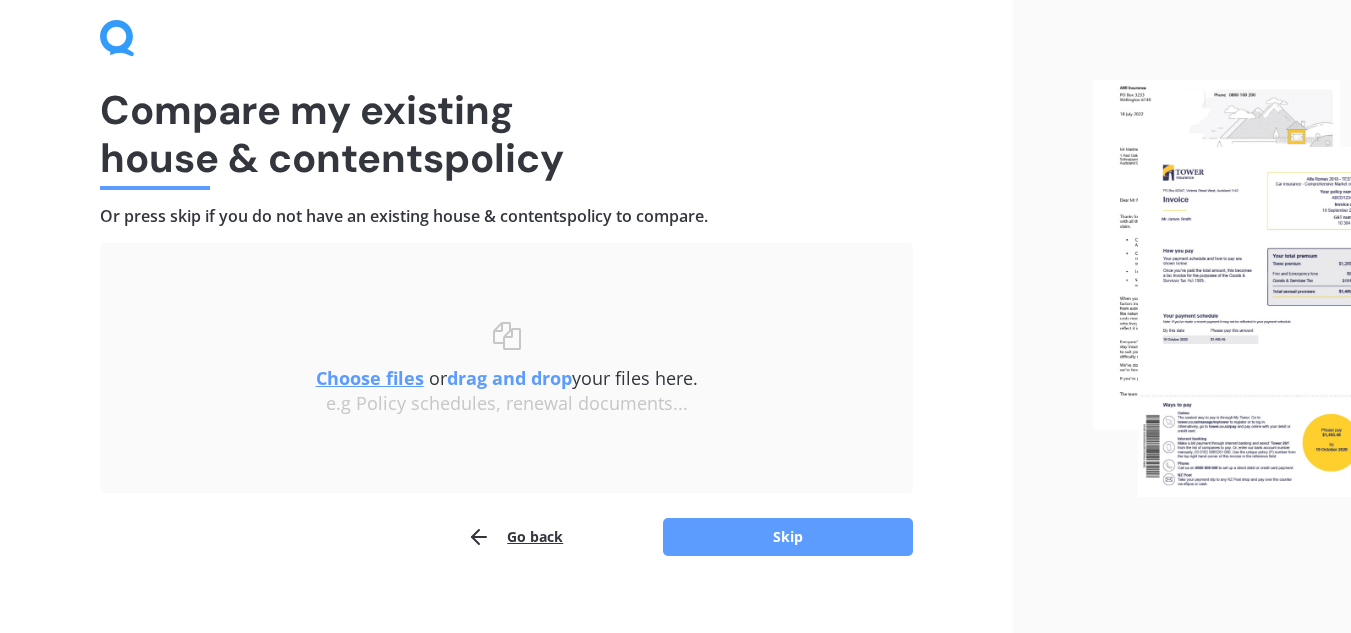 scroll, scrollTop: 104, scrollLeft: 0, axis: vertical 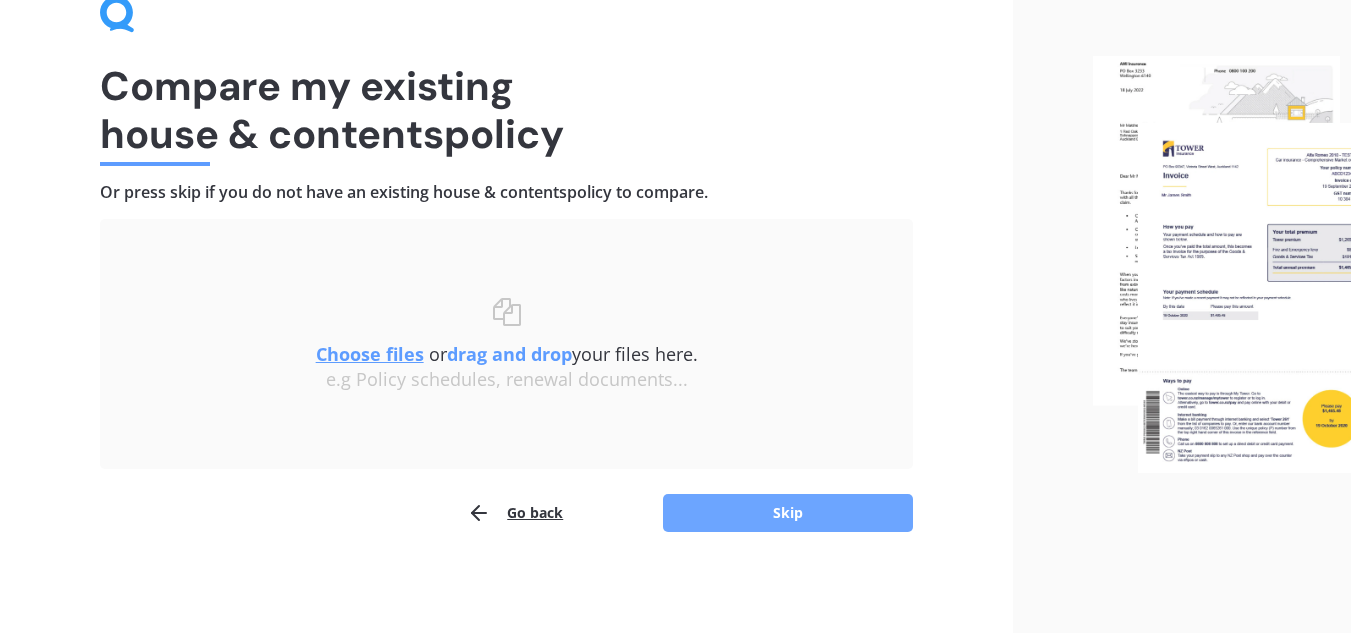 click on "Skip" at bounding box center [788, 513] 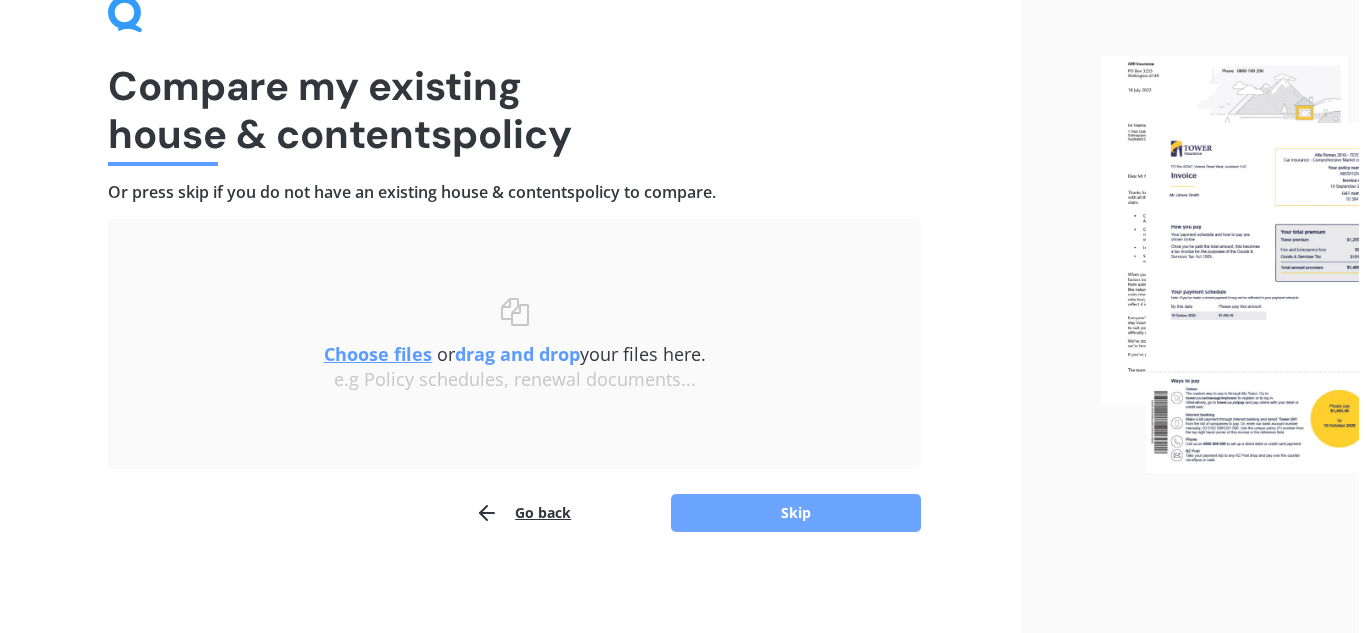scroll, scrollTop: 0, scrollLeft: 0, axis: both 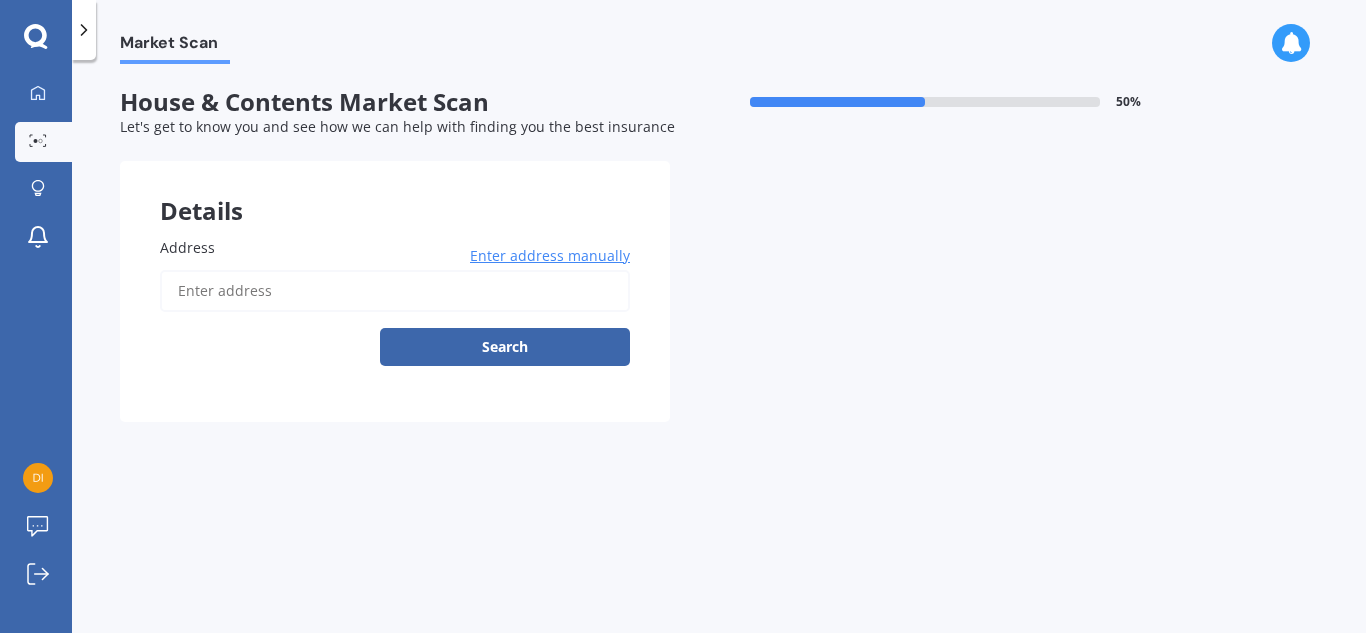 click on "Address" at bounding box center (395, 291) 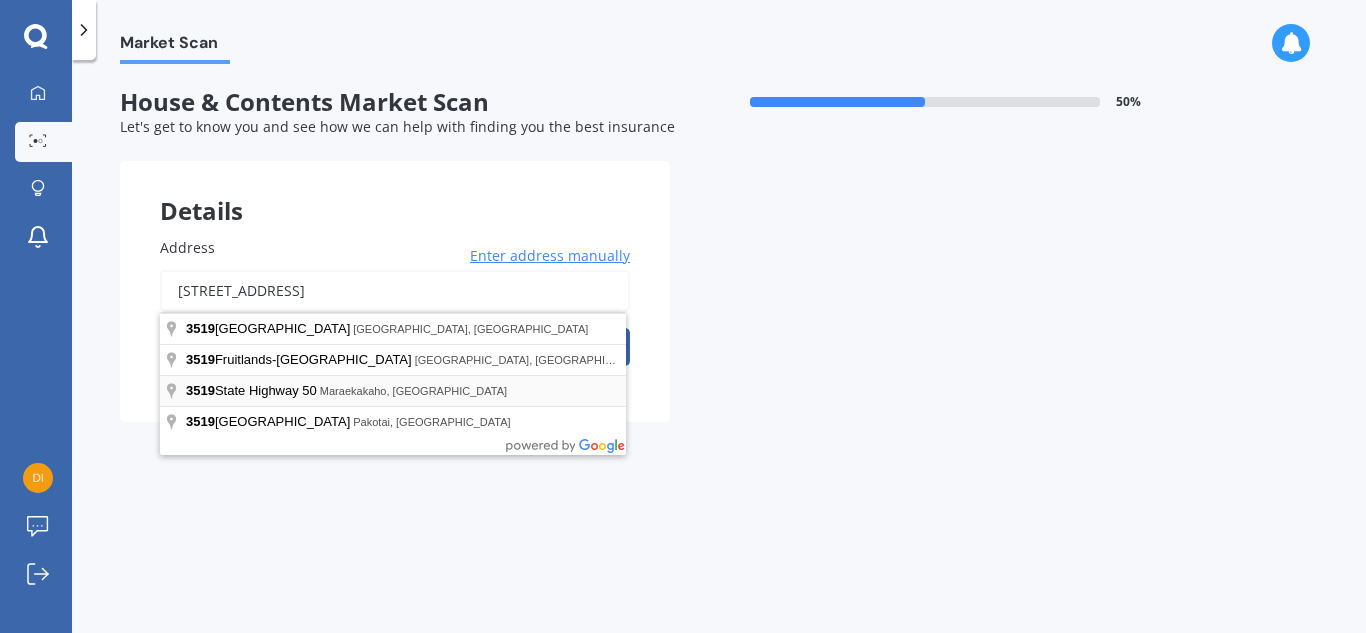 type on "[STREET_ADDRESS]" 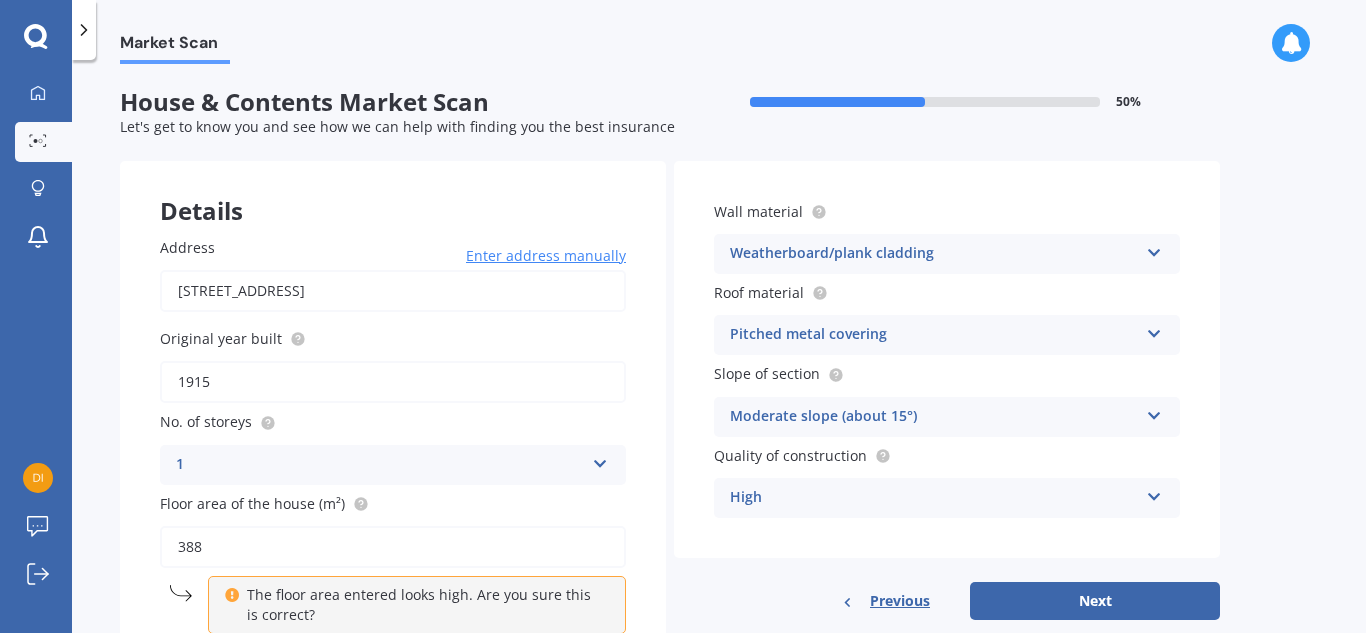 scroll, scrollTop: 174, scrollLeft: 0, axis: vertical 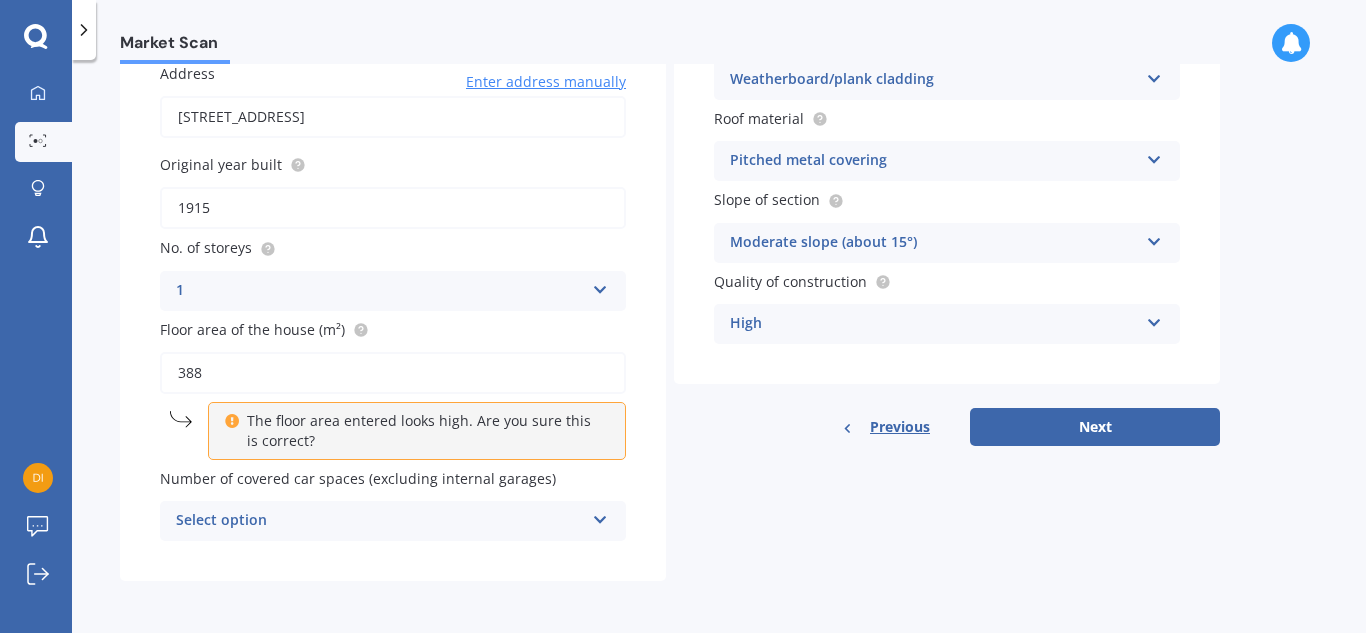 click at bounding box center (600, 516) 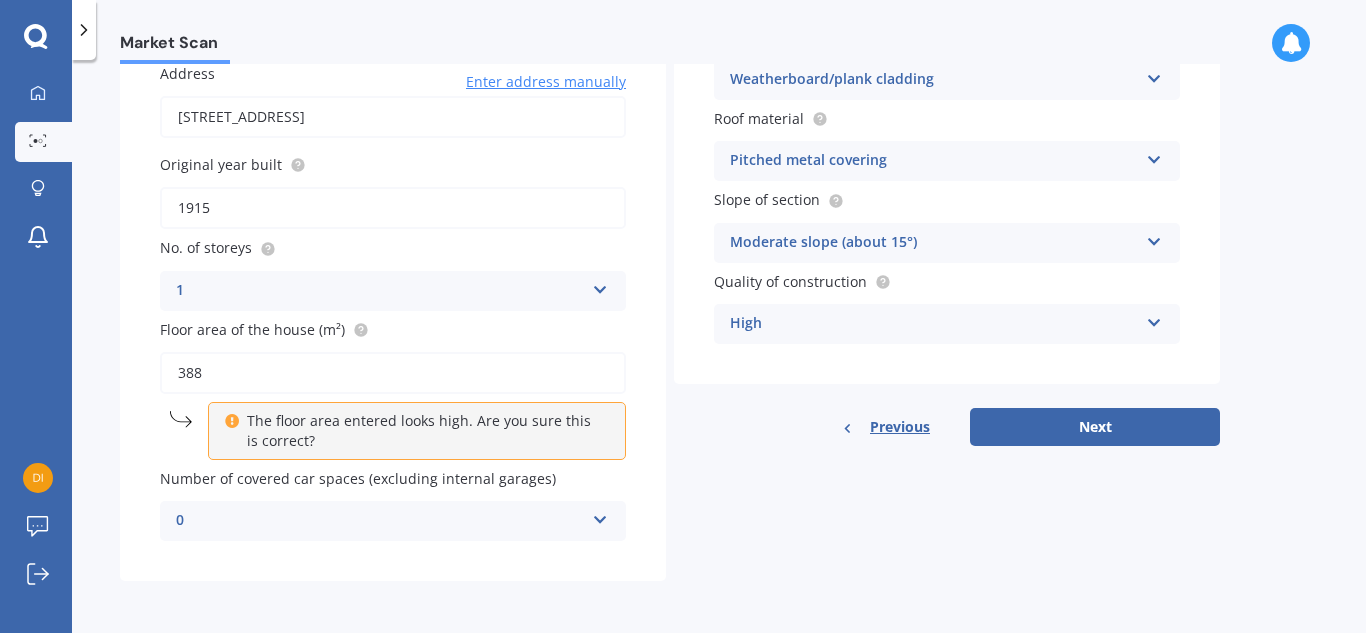 click on "Market Scan House & Contents Market Scan 50 % Let's get to know you and see how we can help with finding you the best insurance Details Address 3519 State Highway 50, Maraekakaho 4171 Enter address manually Search Original year built 1915 No. of storeys 1 1 2 3 4 5+ Floor area of the house (m²) 388 The floor area entered looks high. Are you sure this is correct? Number of covered car spaces (excluding internal garages) 0 0 1 2 3 4 5+ Wall material Weatherboard/plank cladding Artificial weatherboard/plank cladding Blockwork Brick veneer Double brick Mud brick Other Rockcote/EPS Sheet cladding Solid brickwork Stonework solid Stonework veneer Stucco Weatherboard/plank cladding Roof material Pitched metal covering Flat fibre cement Flat membrane Flat metal covering Pitched concrete tiles Pitched fibre cement covering Pitched metal covering Pitched slate Pitched terracotta tiles Pitched timber shingles Other Slope of section Moderate slope (about 15°) Flat or gentle slope (up to about 5°) High Standard High" at bounding box center (719, 350) 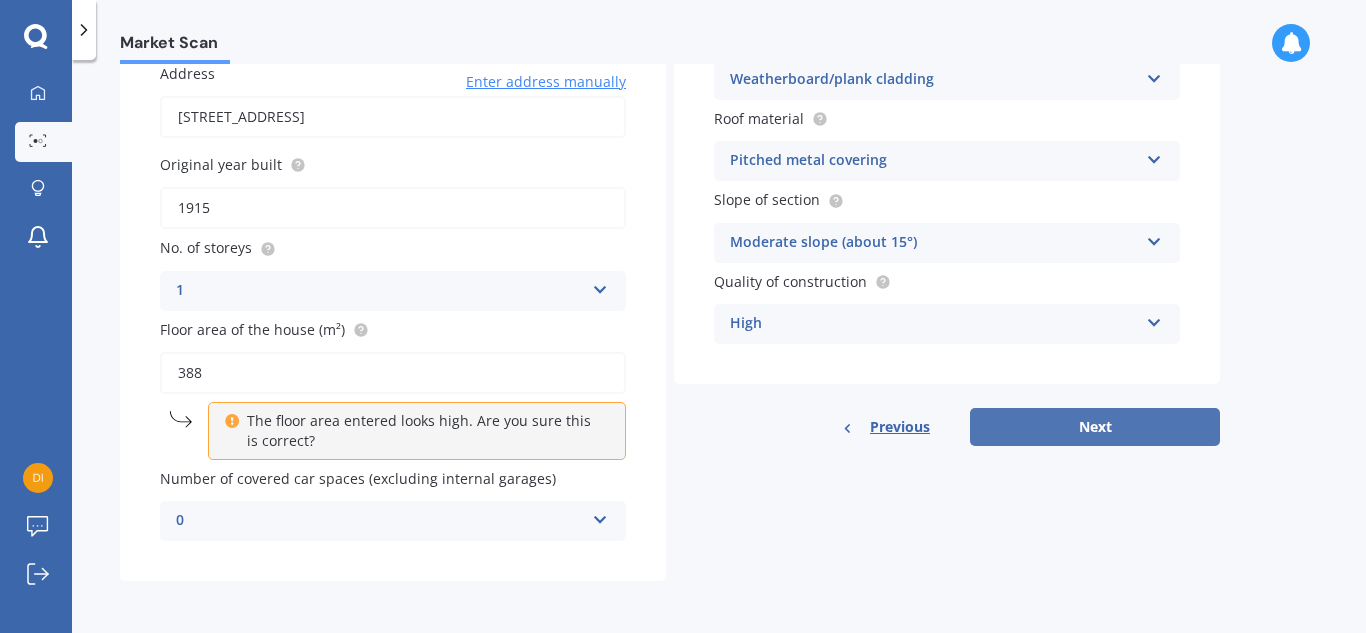 click on "Next" at bounding box center (1095, 427) 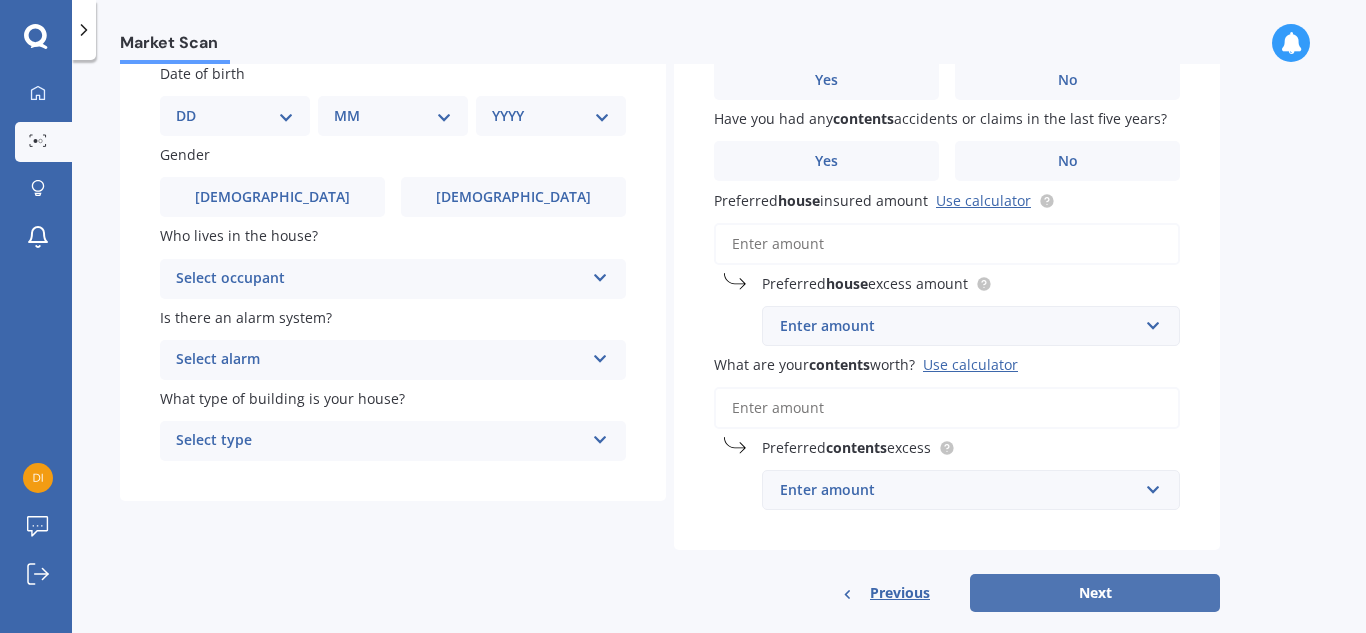 scroll, scrollTop: 0, scrollLeft: 0, axis: both 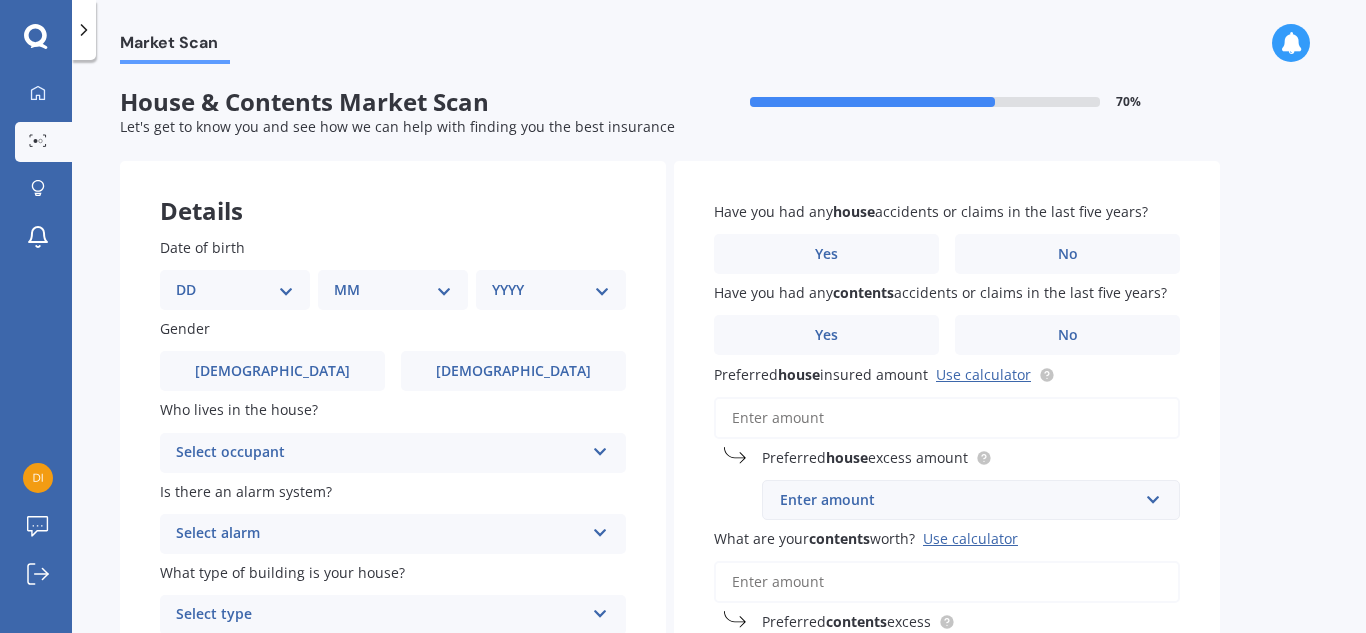 click on "DD 01 02 03 04 05 06 07 08 09 10 11 12 13 14 15 16 17 18 19 20 21 22 23 24 25 26 27 28 29 30 31" at bounding box center [235, 290] 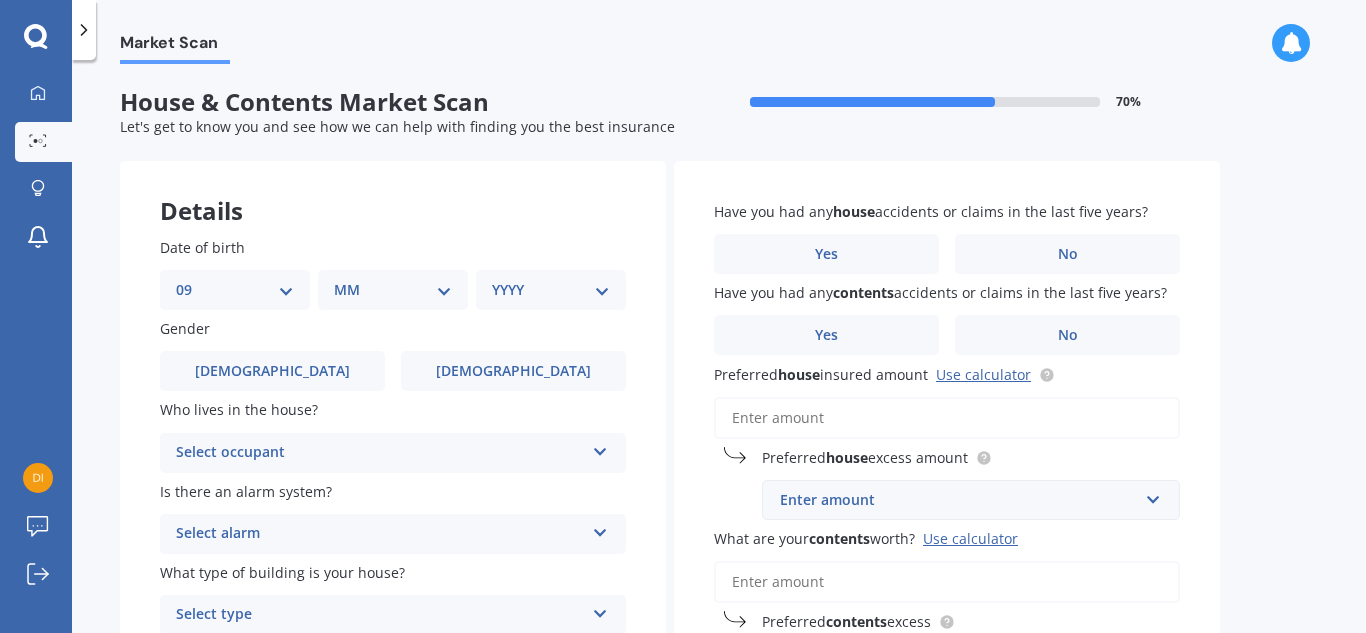 click on "DD 01 02 03 04 05 06 07 08 09 10 11 12 13 14 15 16 17 18 19 20 21 22 23 24 25 26 27 28 29 30 31" at bounding box center (235, 290) 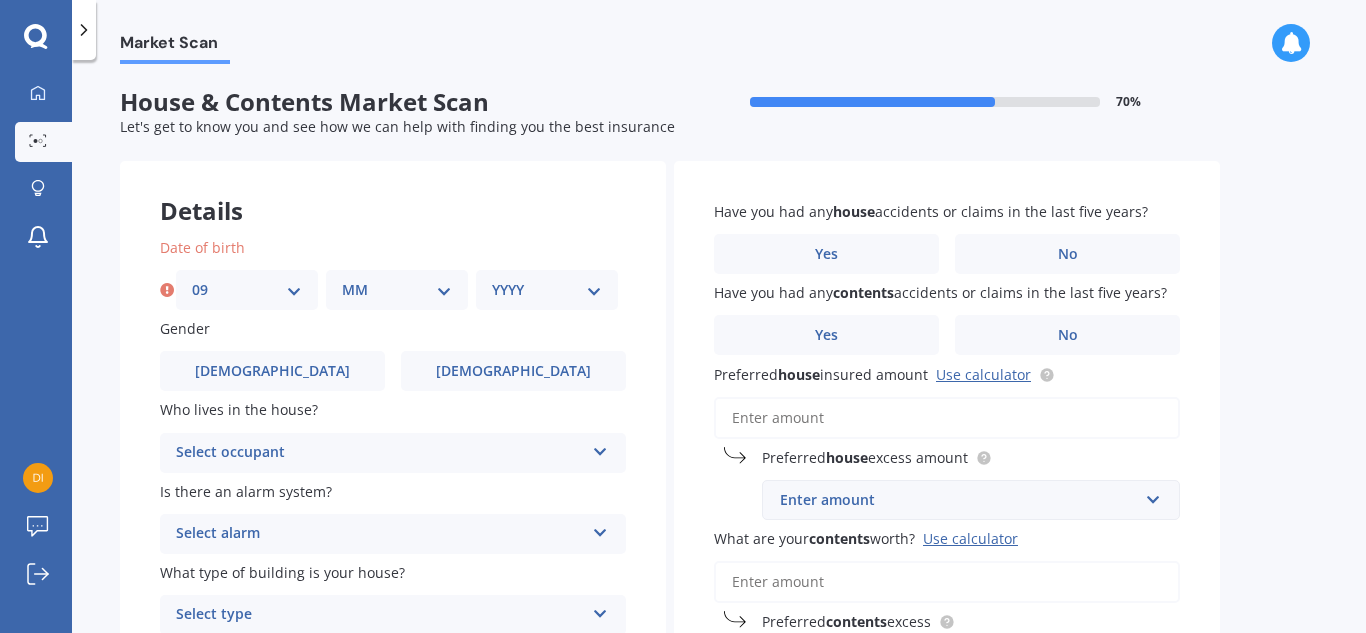click on "MM 01 02 03 04 05 06 07 08 09 10 11 12" at bounding box center [397, 290] 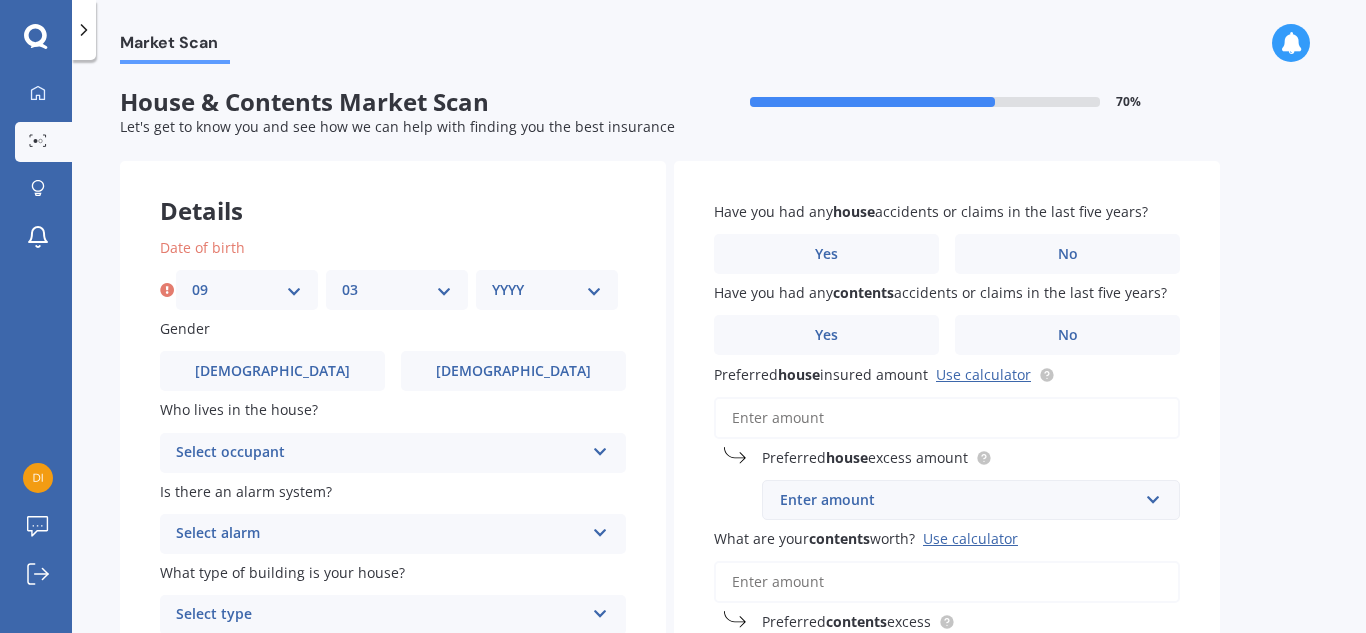 click on "MM 01 02 03 04 05 06 07 08 09 10 11 12" at bounding box center (397, 290) 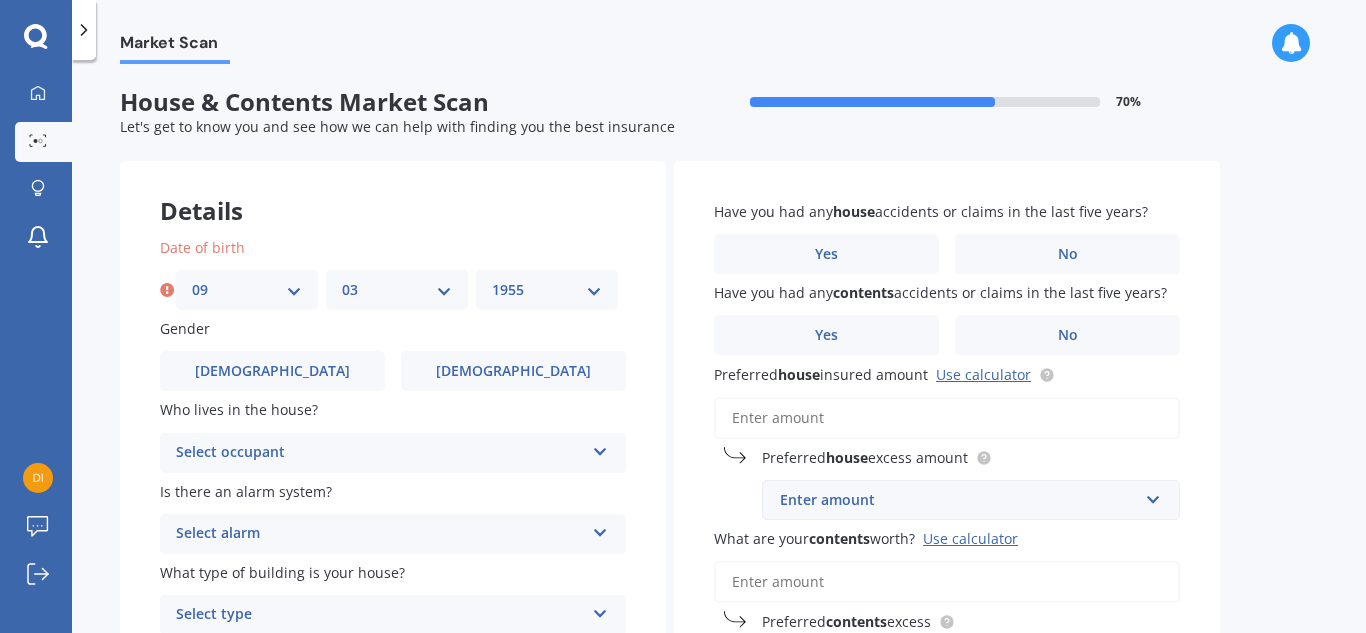 click on "YYYY 2009 2008 2007 2006 2005 2004 2003 2002 2001 2000 1999 1998 1997 1996 1995 1994 1993 1992 1991 1990 1989 1988 1987 1986 1985 1984 1983 1982 1981 1980 1979 1978 1977 1976 1975 1974 1973 1972 1971 1970 1969 1968 1967 1966 1965 1964 1963 1962 1961 1960 1959 1958 1957 1956 1955 1954 1953 1952 1951 1950 1949 1948 1947 1946 1945 1944 1943 1942 1941 1940 1939 1938 1937 1936 1935 1934 1933 1932 1931 1930 1929 1928 1927 1926 1925 1924 1923 1922 1921 1920 1919 1918 1917 1916 1915 1914 1913 1912 1911 1910" at bounding box center [547, 290] 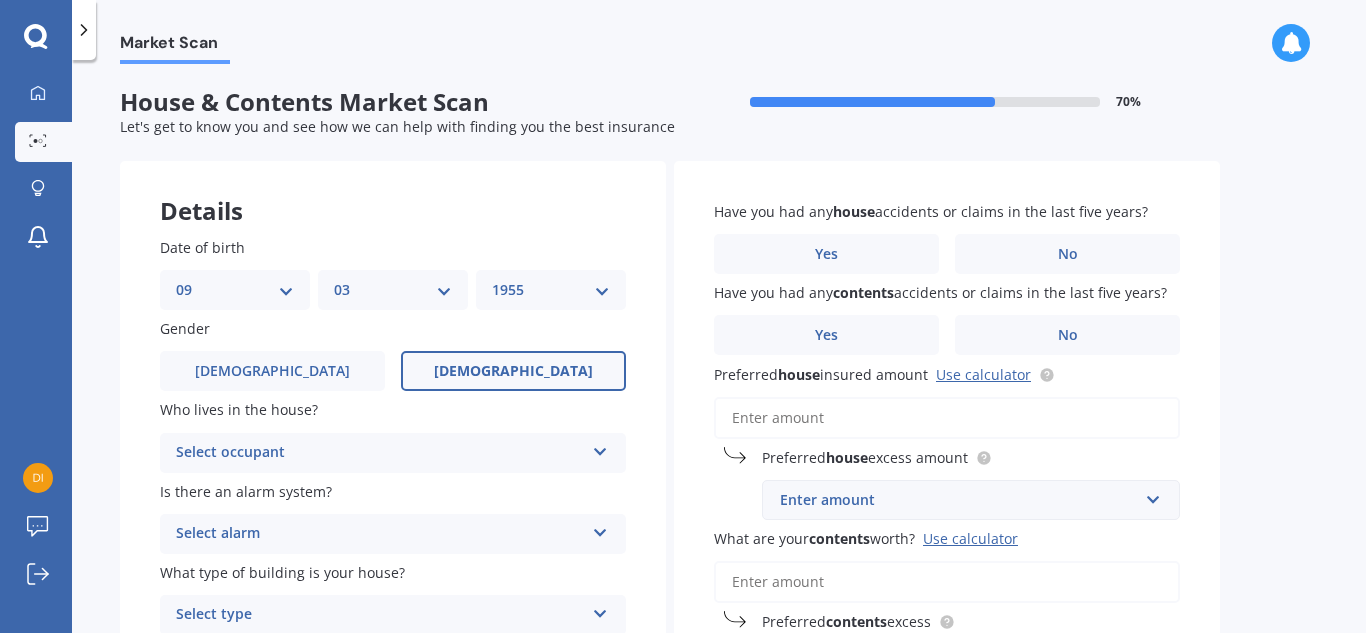 click on "[DEMOGRAPHIC_DATA]" at bounding box center (513, 371) 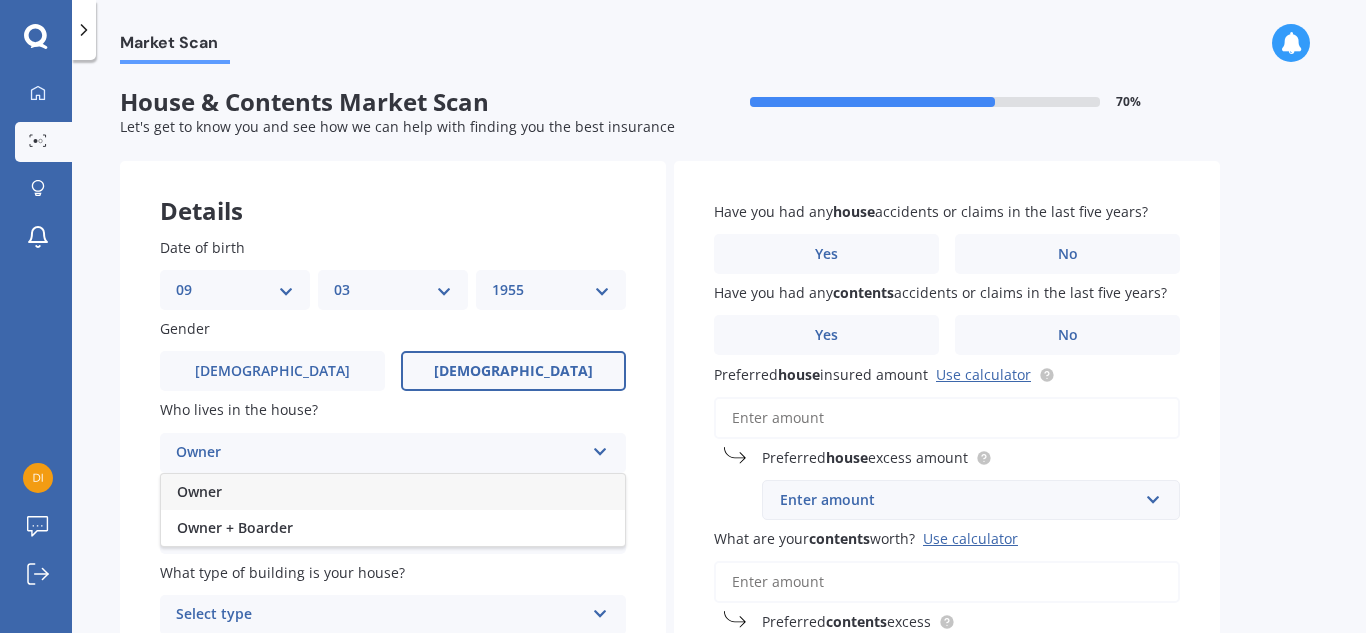 click on "Owner" at bounding box center [199, 491] 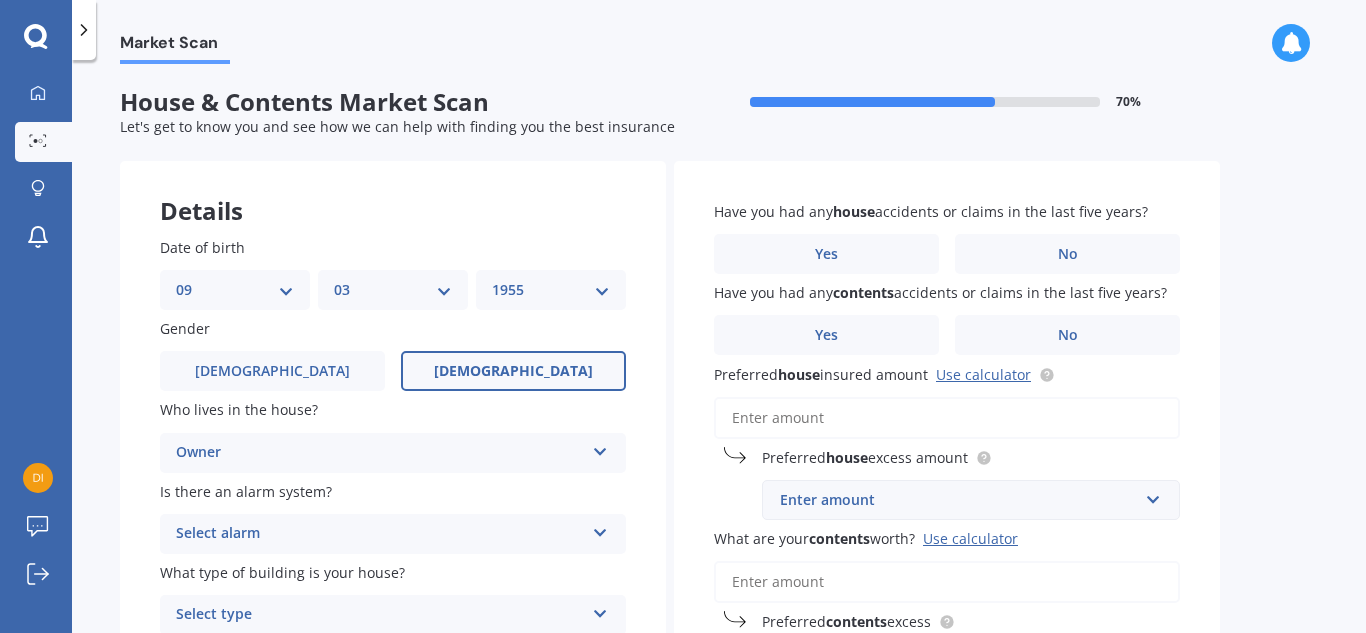 click at bounding box center (600, 529) 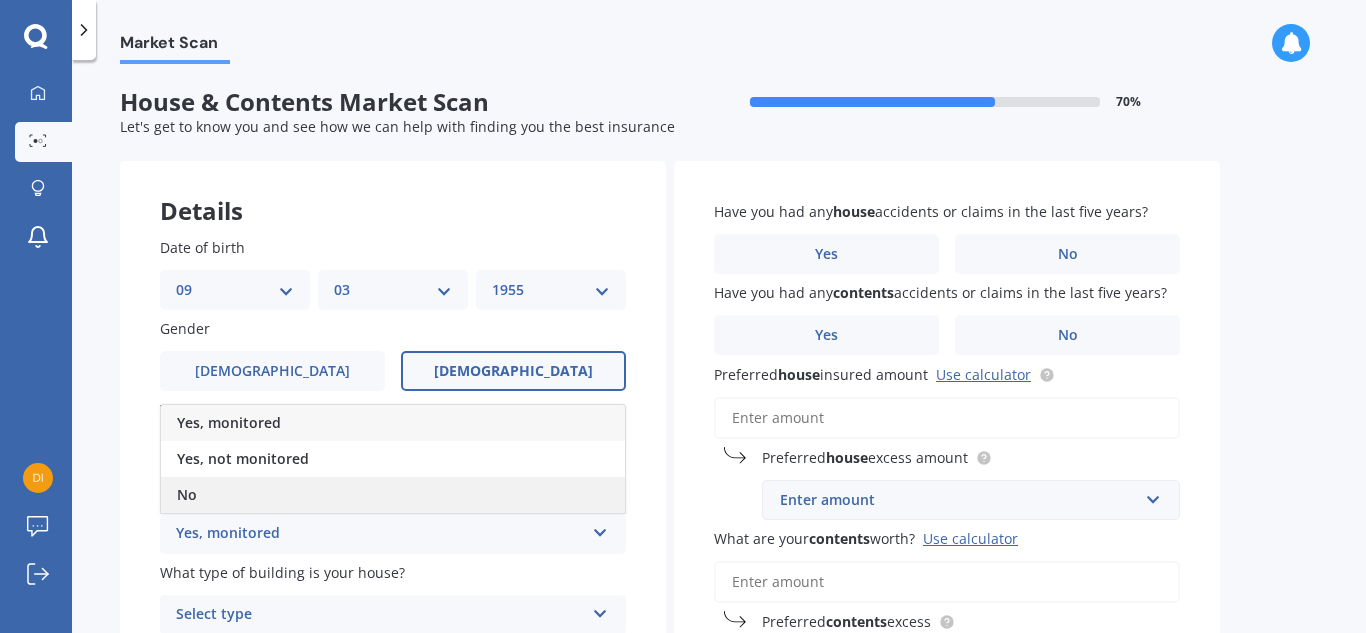 click on "No" at bounding box center (393, 495) 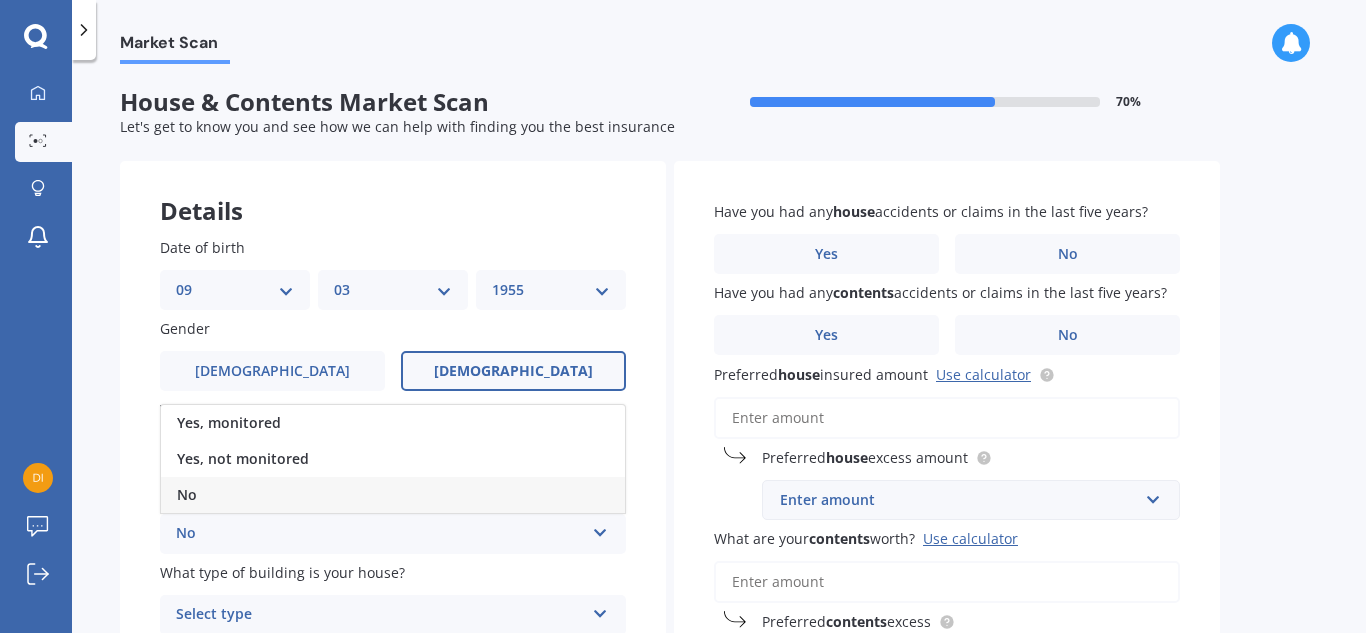 click on "No" at bounding box center [187, 494] 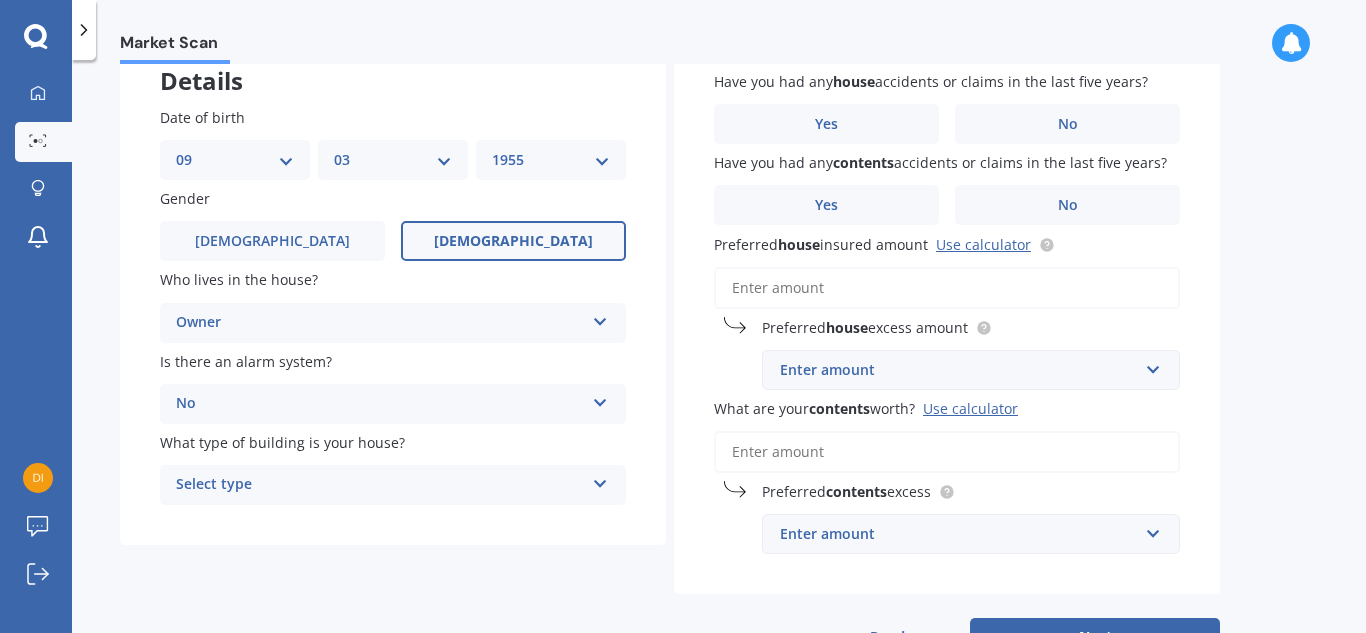 scroll, scrollTop: 133, scrollLeft: 0, axis: vertical 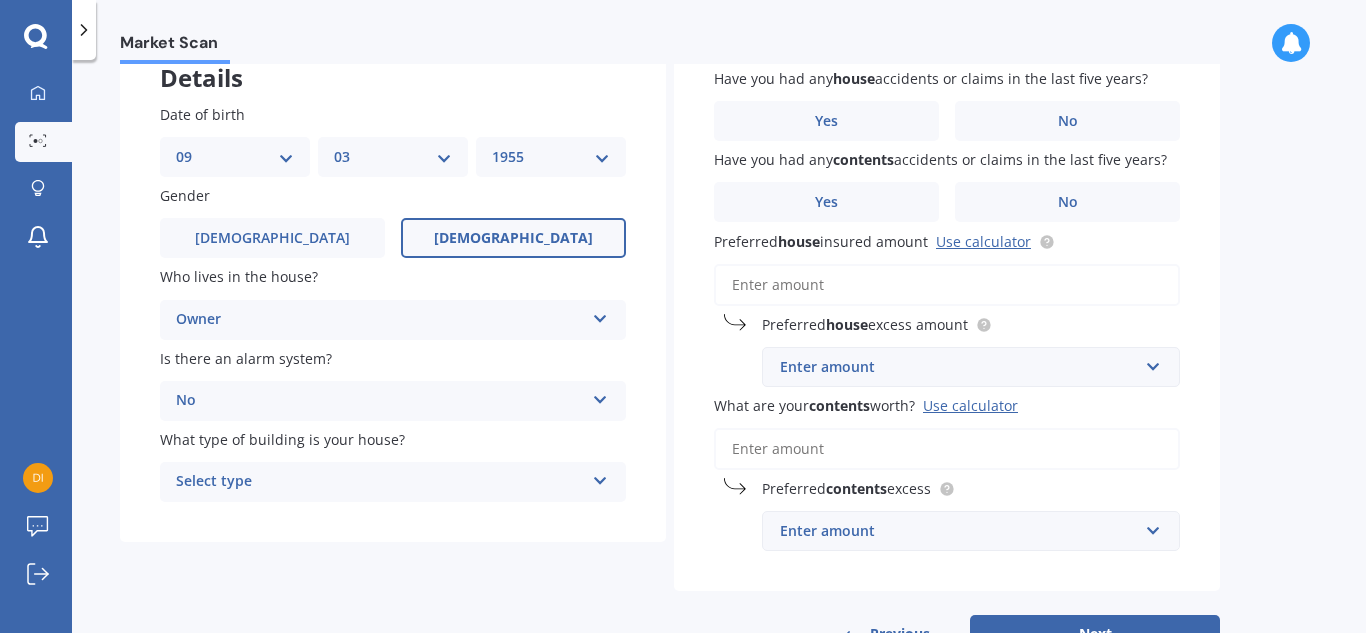 click at bounding box center (600, 477) 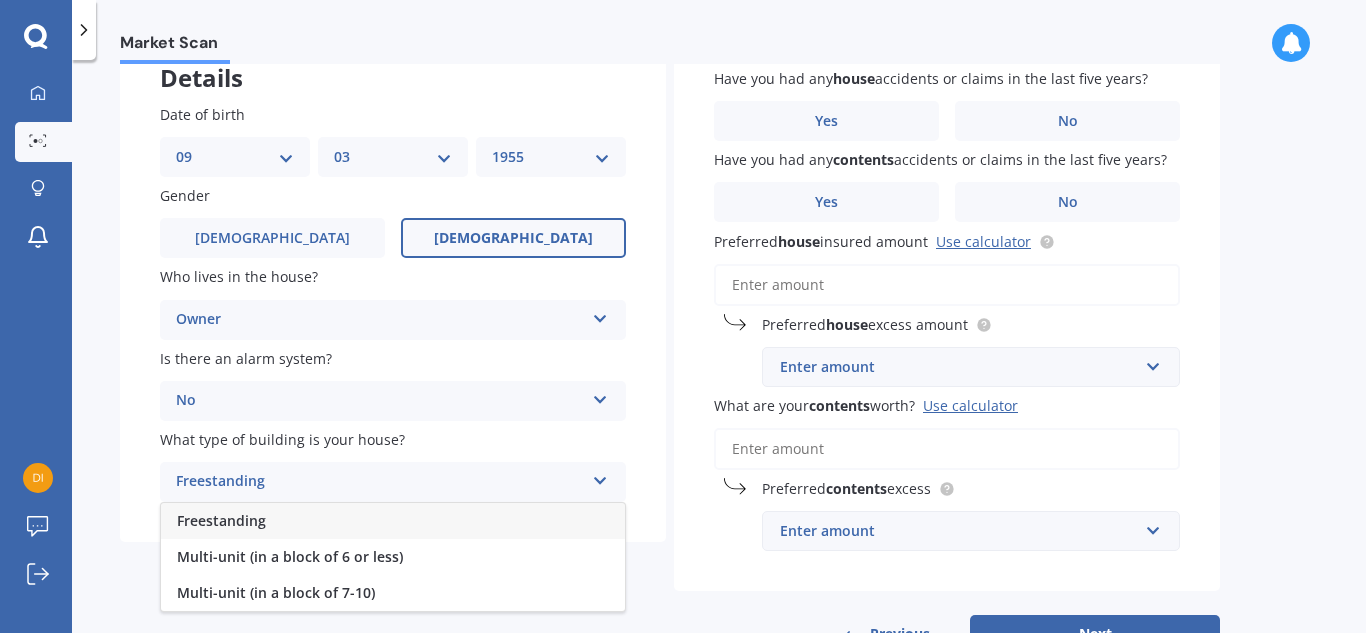 click on "Freestanding" at bounding box center [221, 520] 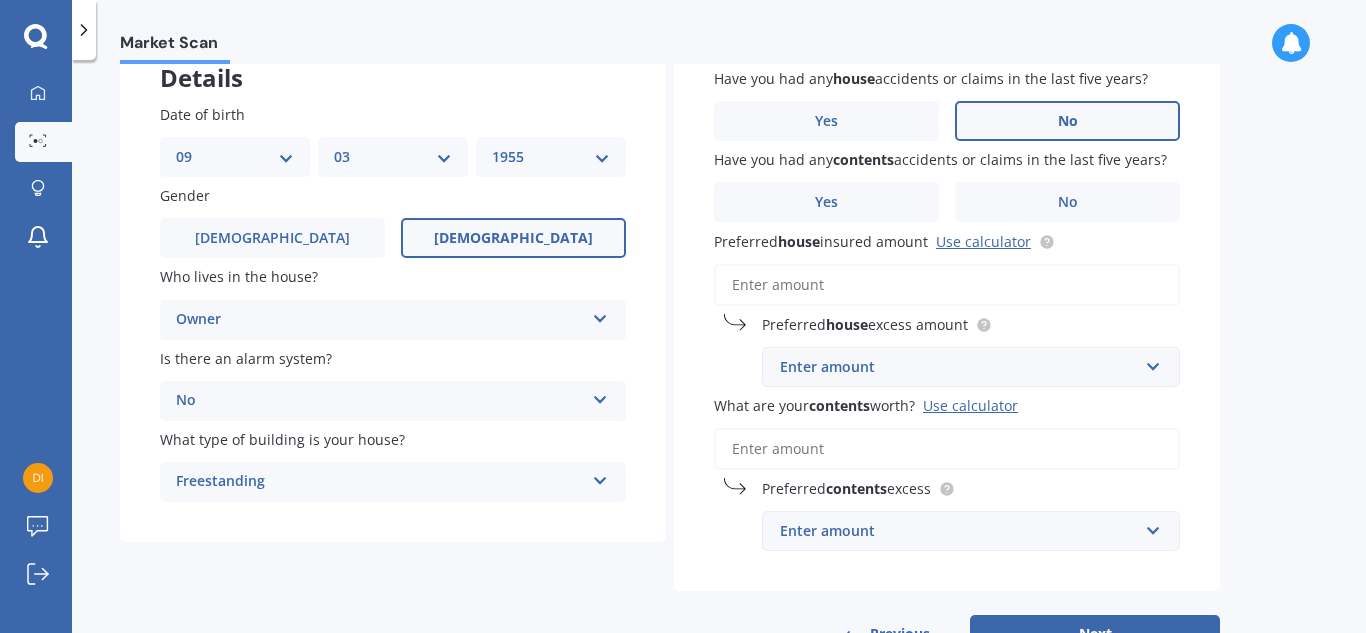 click on "No" at bounding box center (1068, 121) 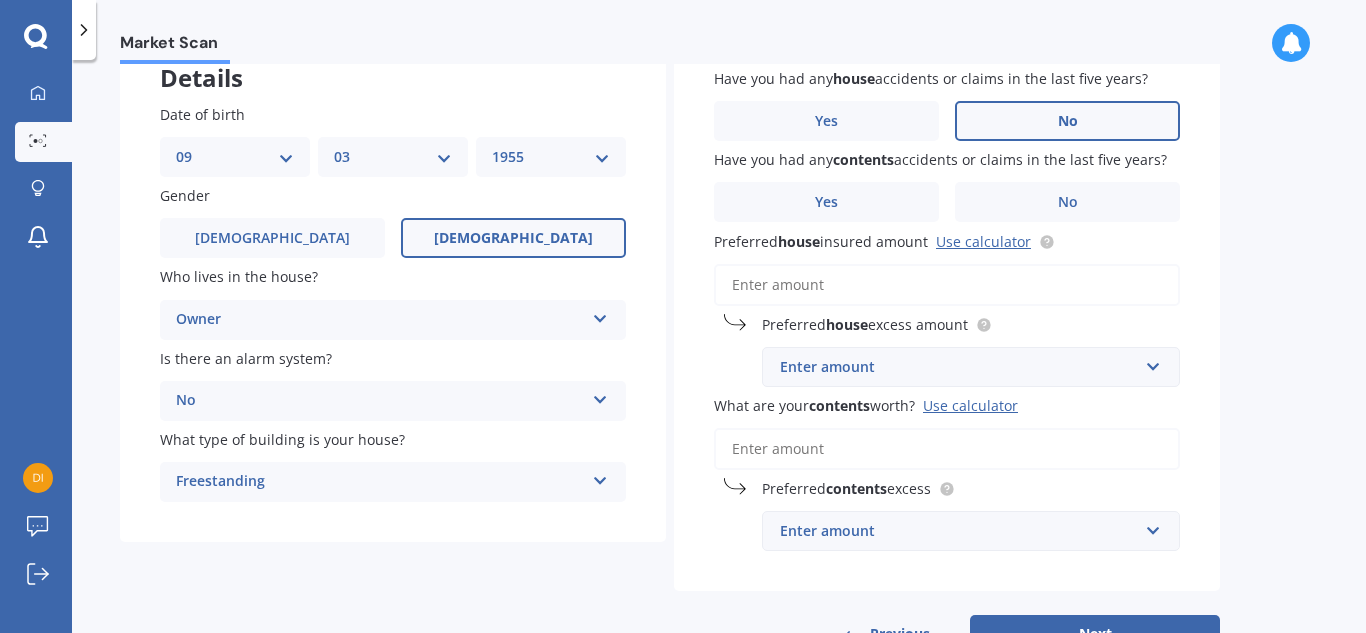 click on "No" at bounding box center [0, 0] 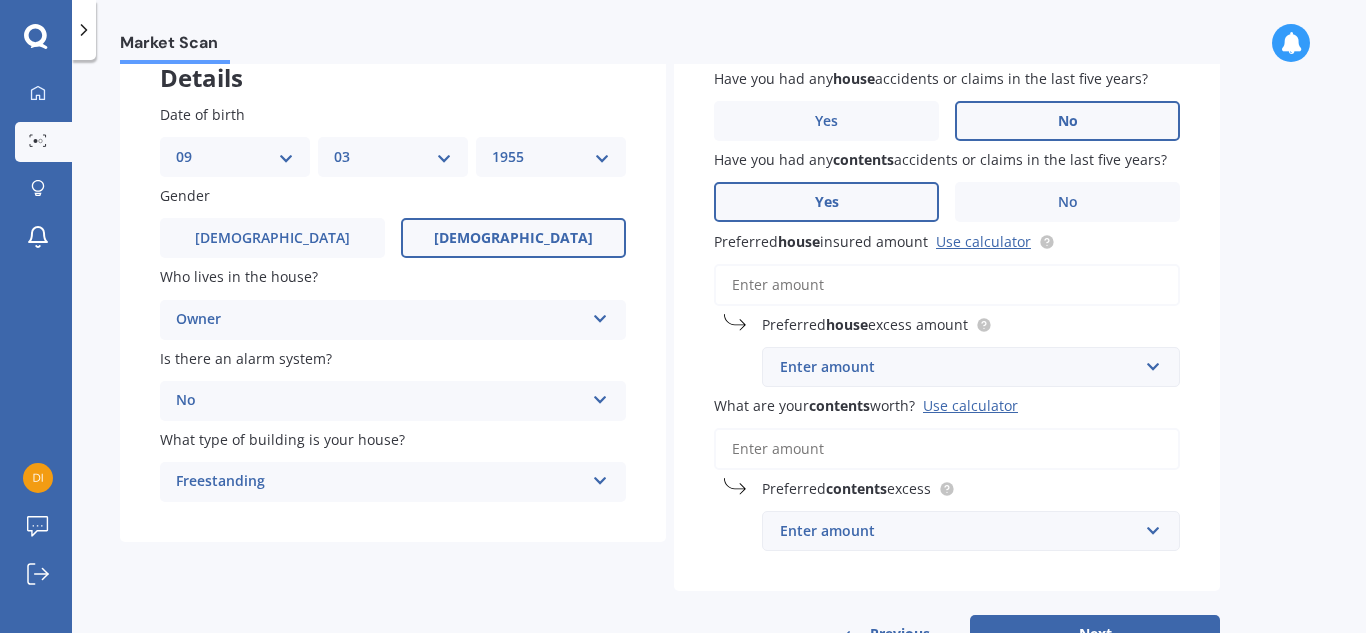 click on "Yes" at bounding box center [827, 202] 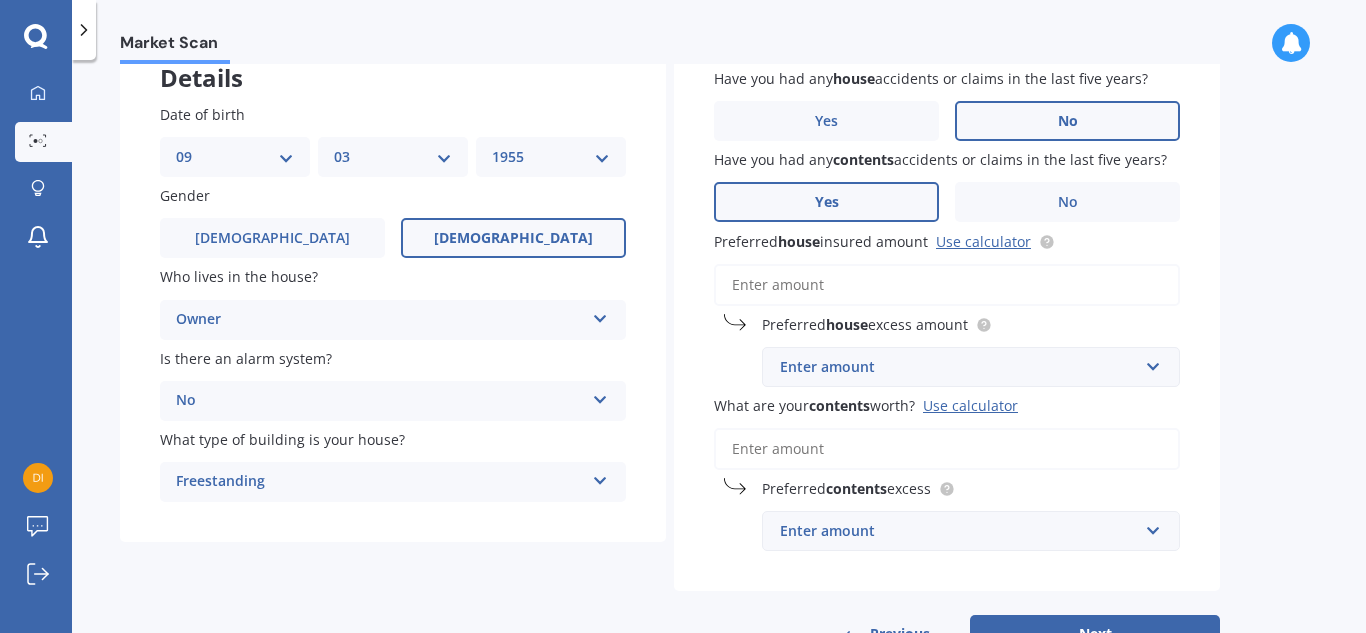 click on "Yes" at bounding box center [0, 0] 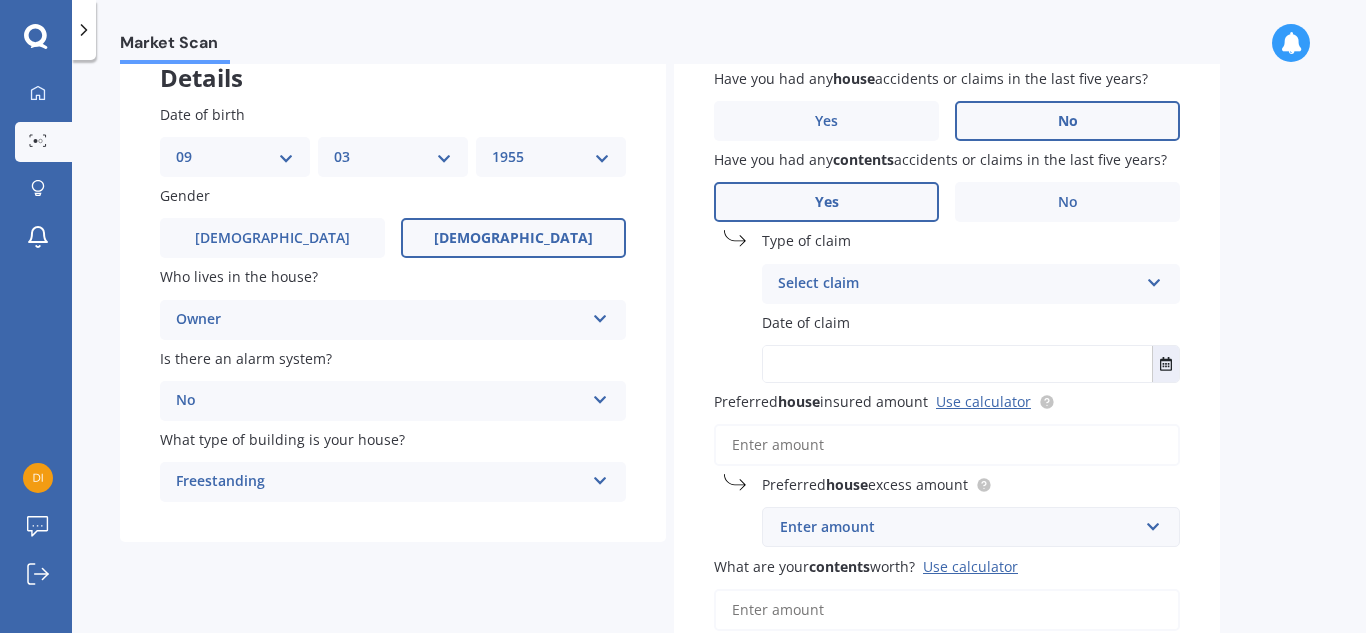 click on "Select claim" at bounding box center (958, 284) 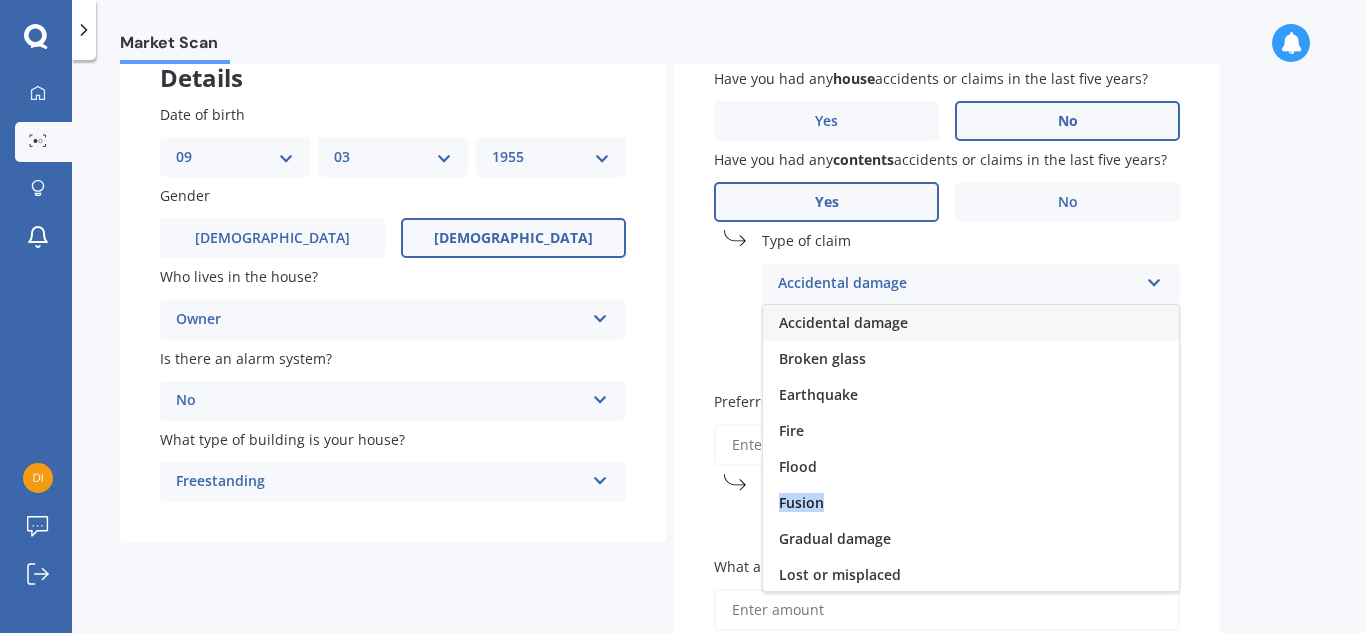 drag, startPoint x: 1168, startPoint y: 479, endPoint x: 1173, endPoint y: 511, distance: 32.38827 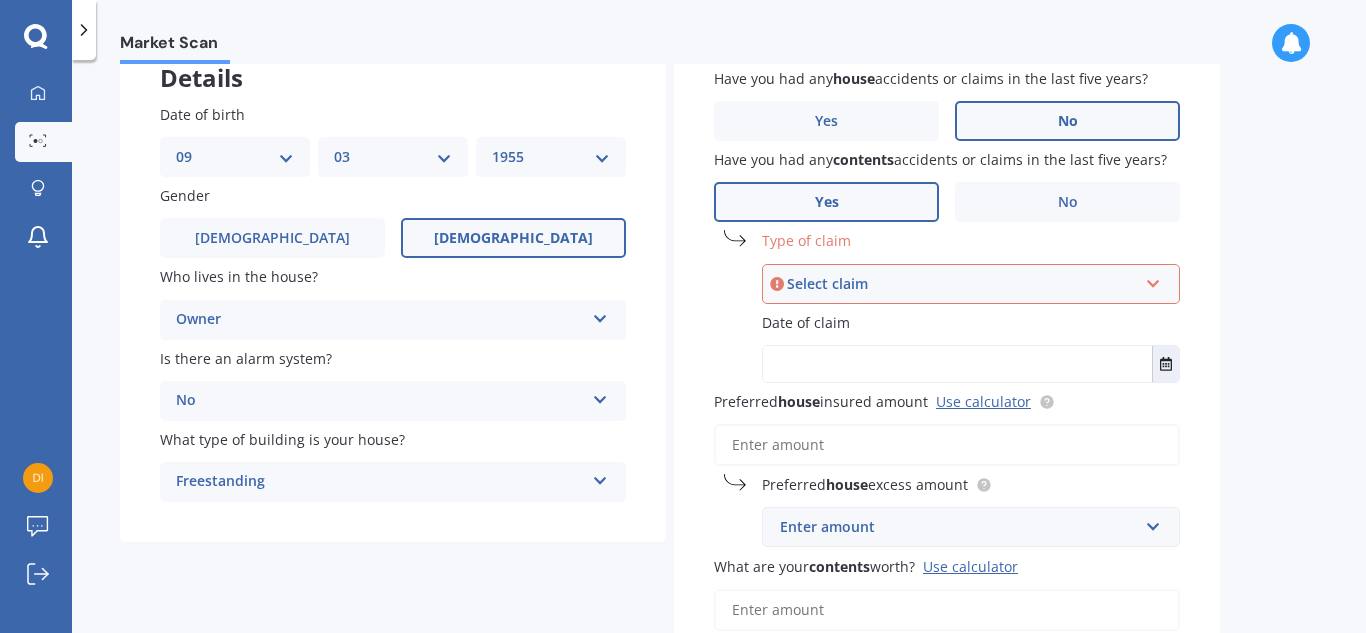 click at bounding box center [1153, 280] 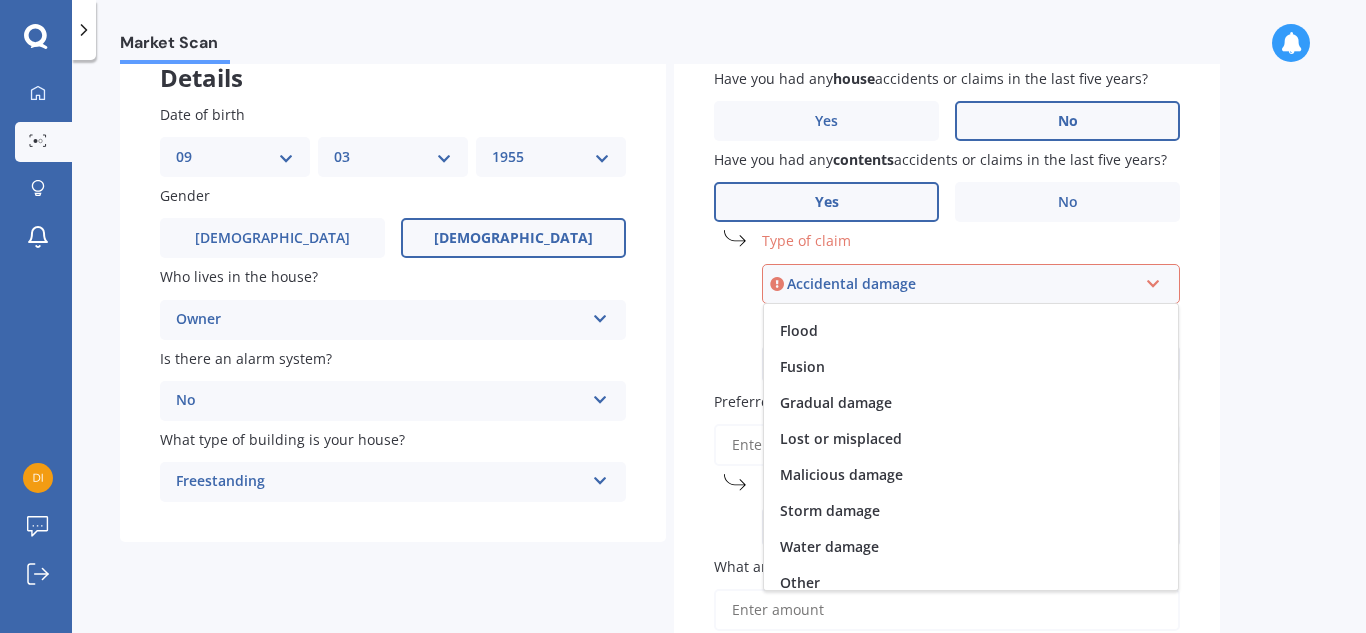 scroll, scrollTop: 146, scrollLeft: 0, axis: vertical 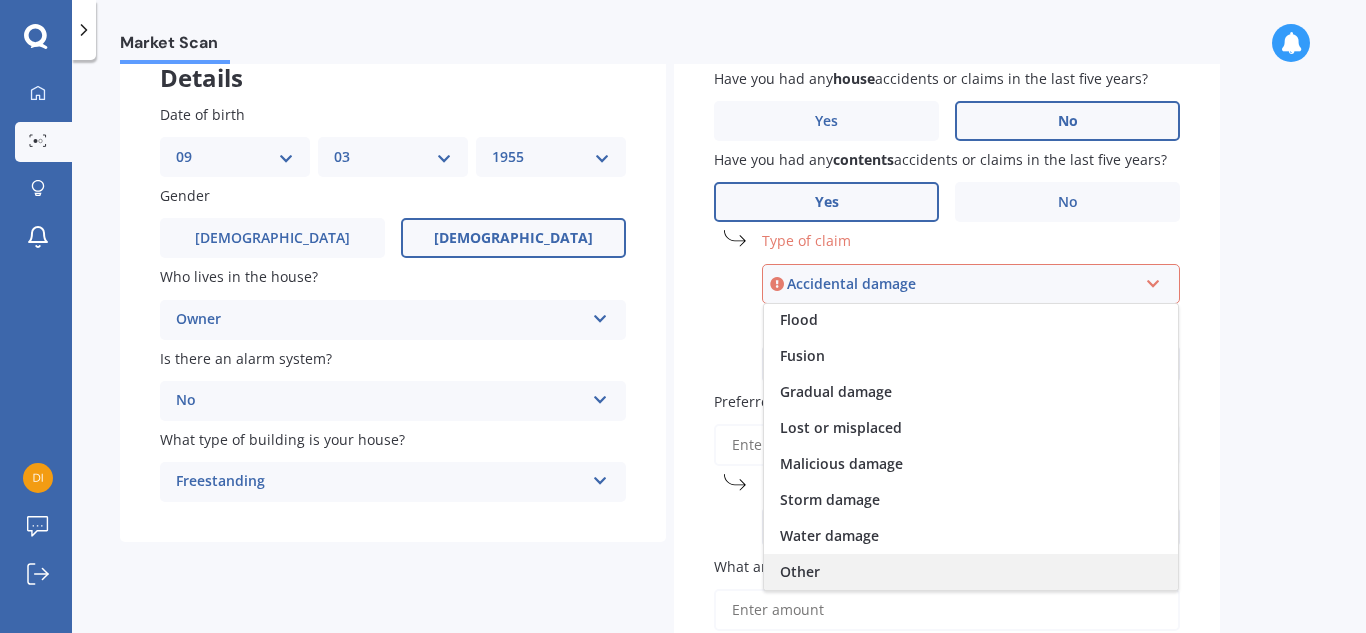 click on "Other" at bounding box center [800, 571] 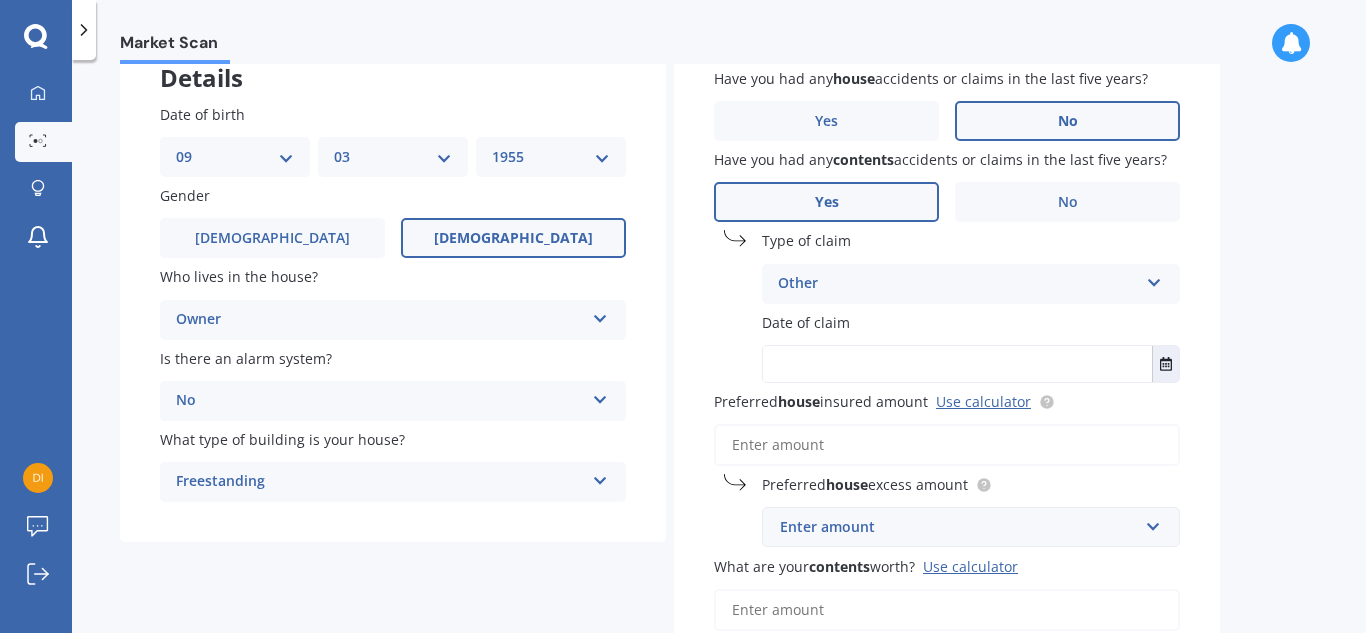 click at bounding box center [957, 364] 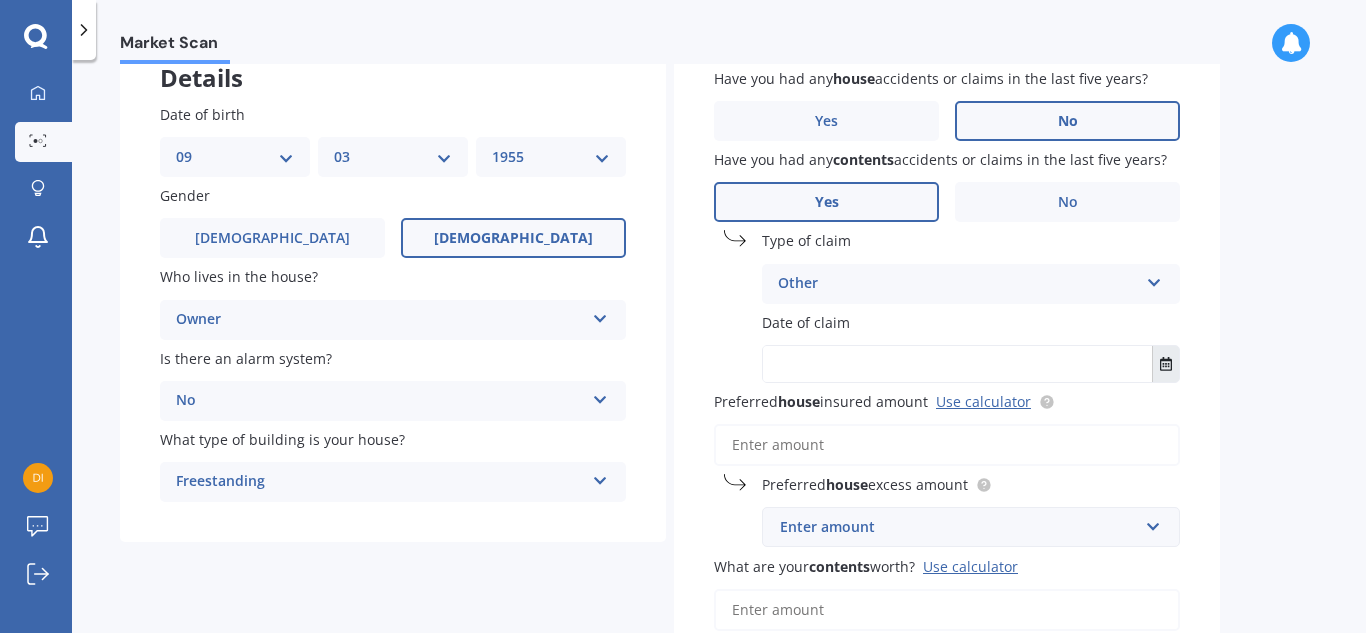 click 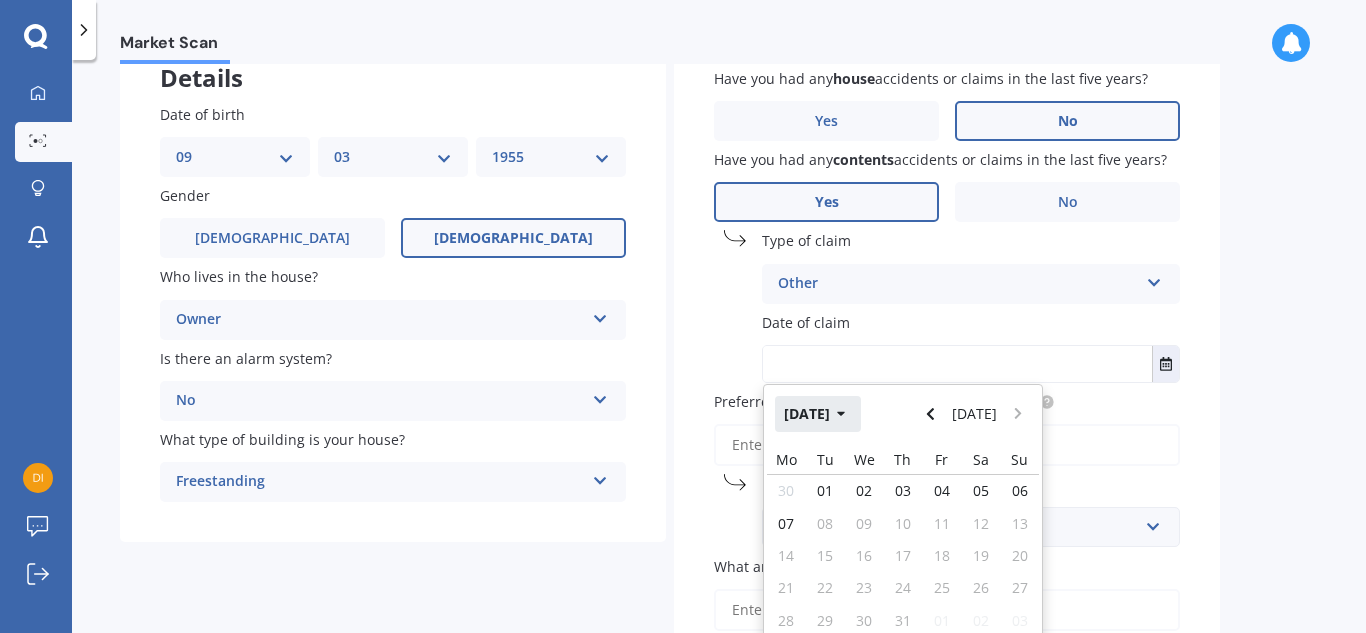click on "[DATE]" at bounding box center [818, 414] 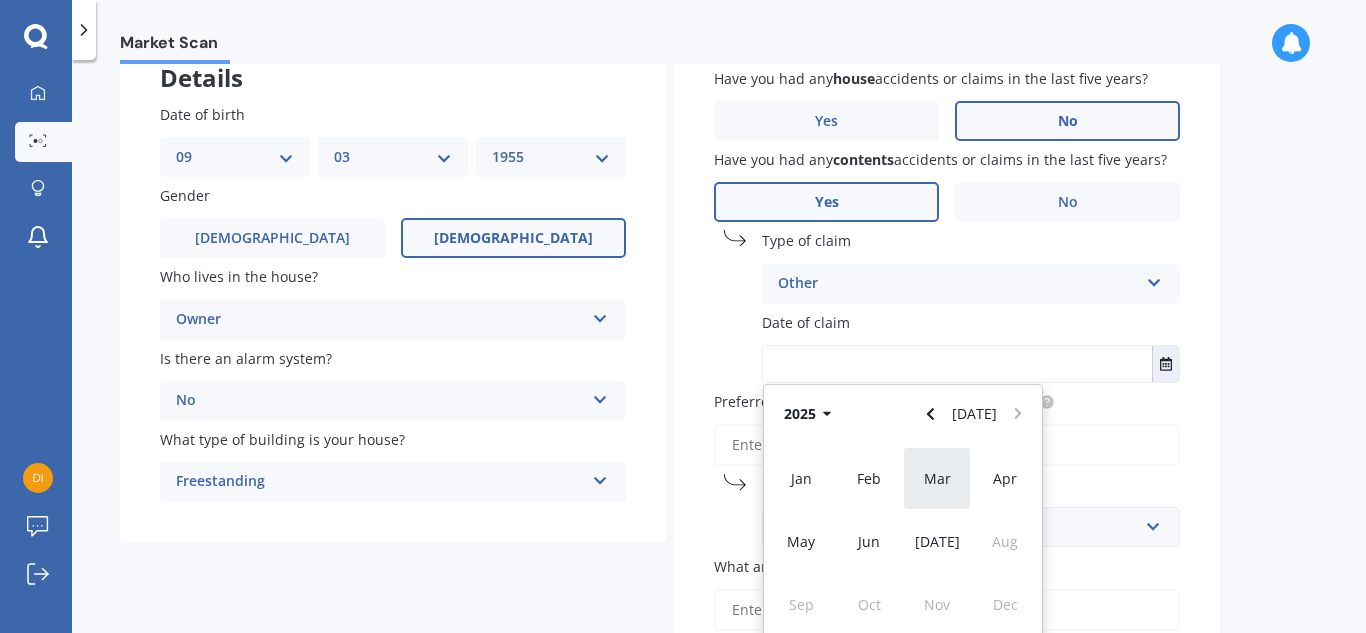 click on "Mar" at bounding box center [937, 478] 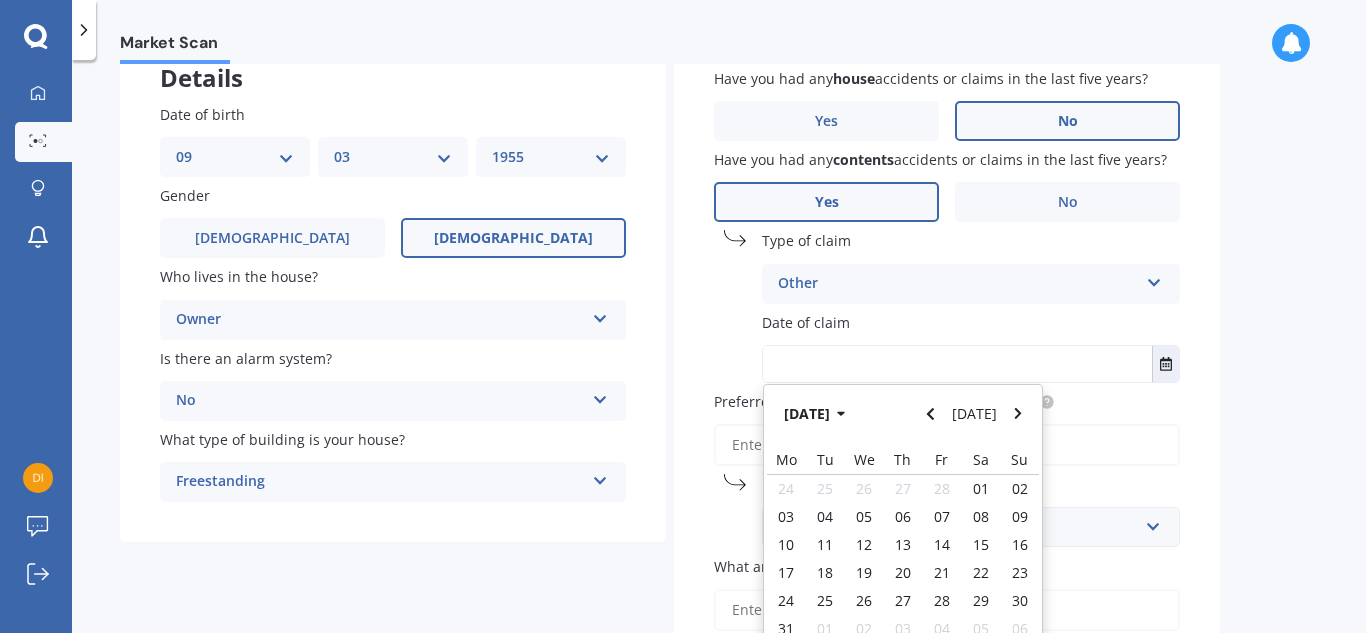 scroll, scrollTop: 142, scrollLeft: 0, axis: vertical 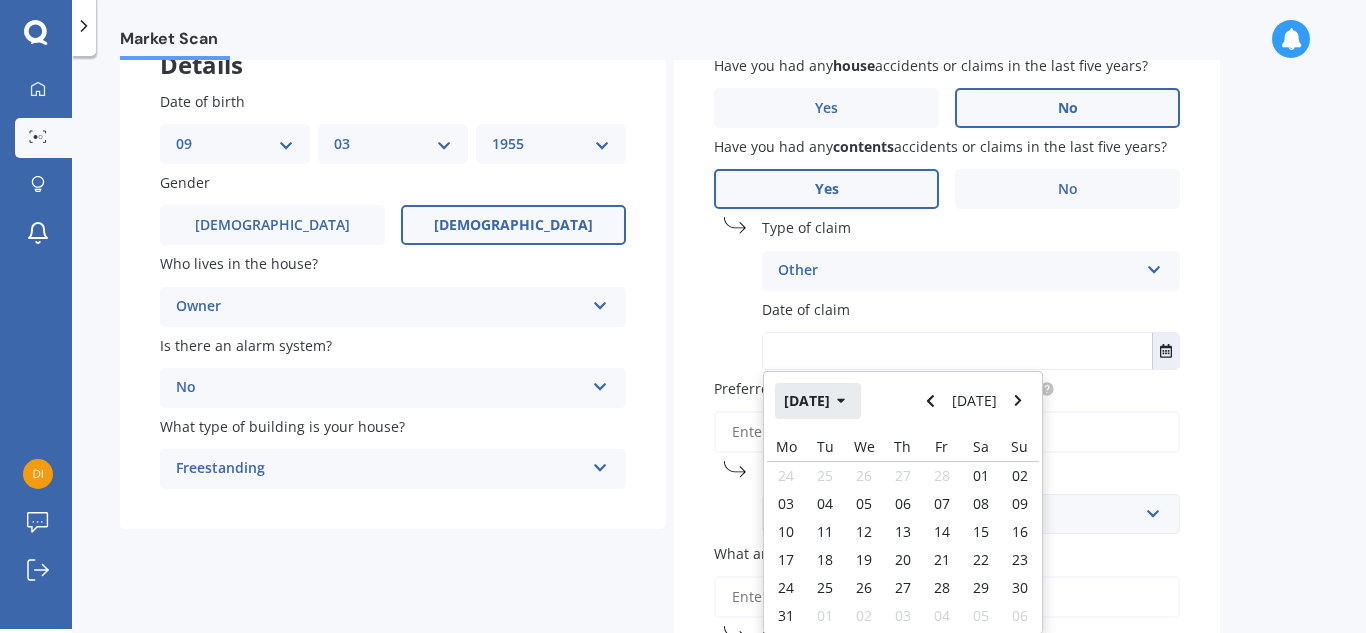 click 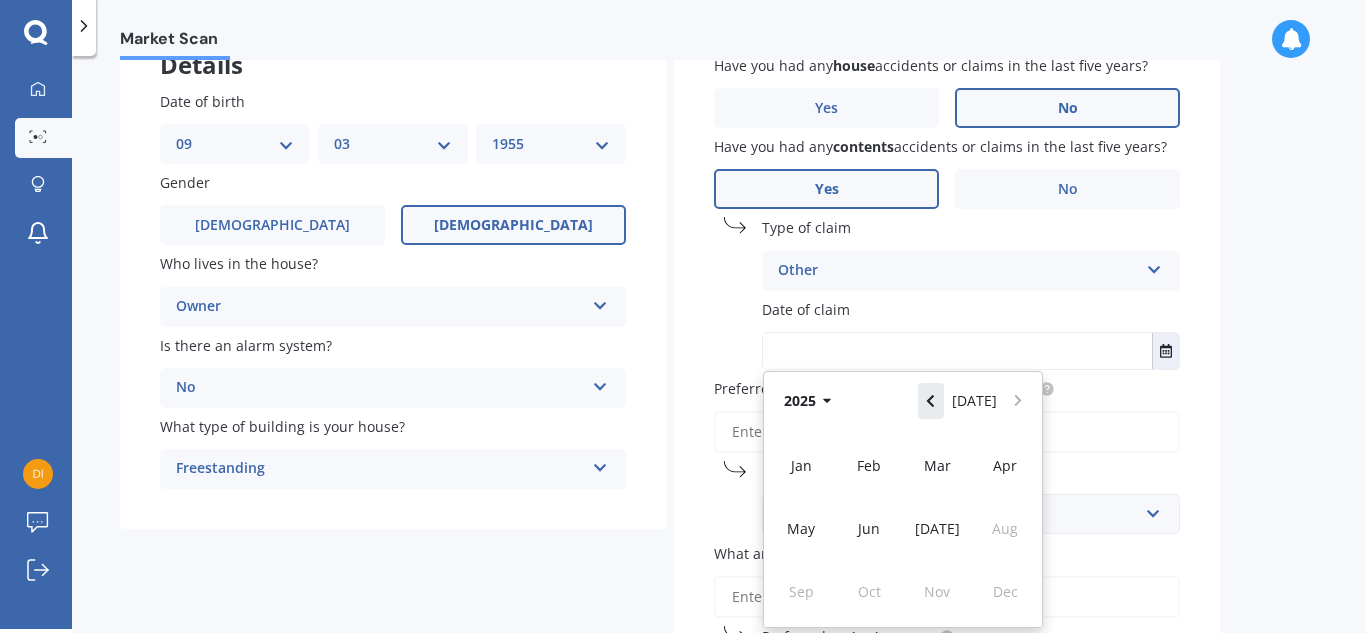 click 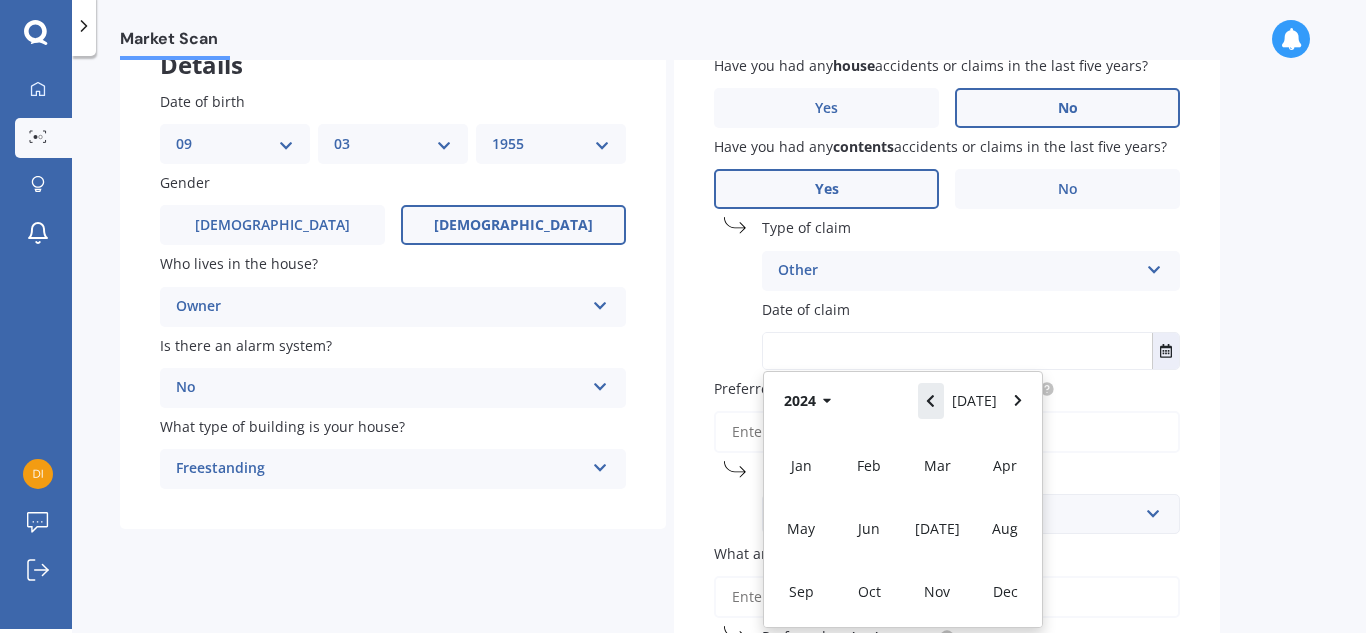 click 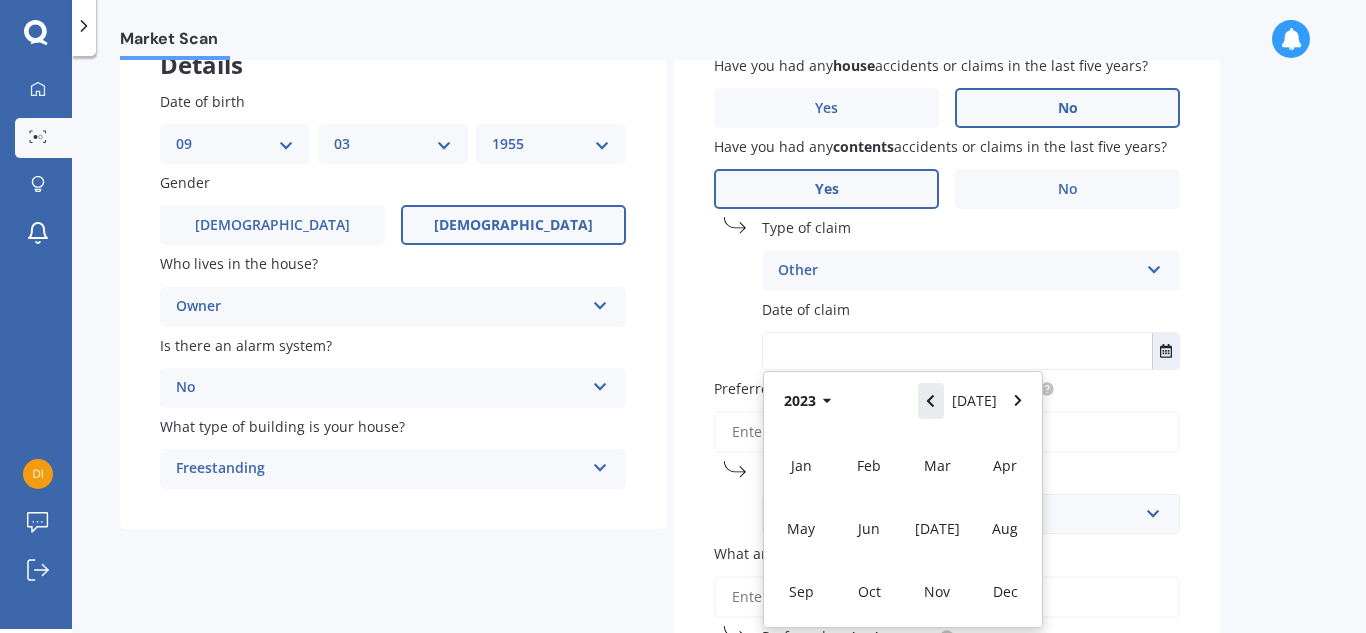 click 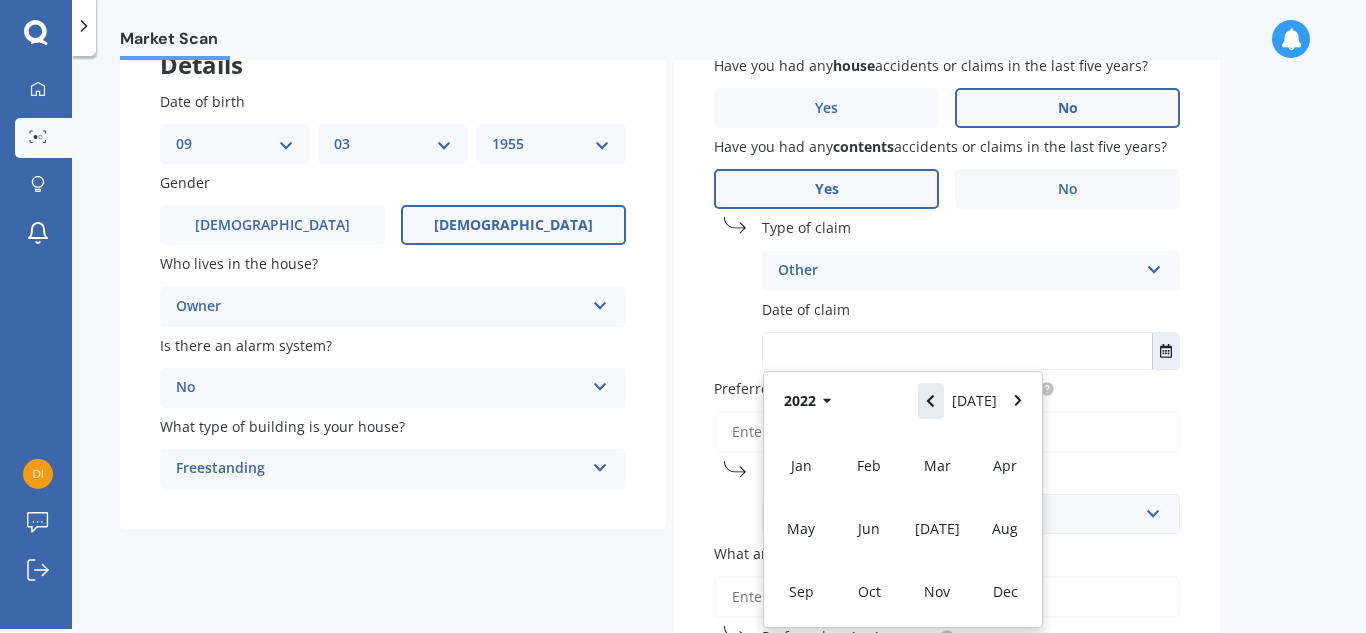 click 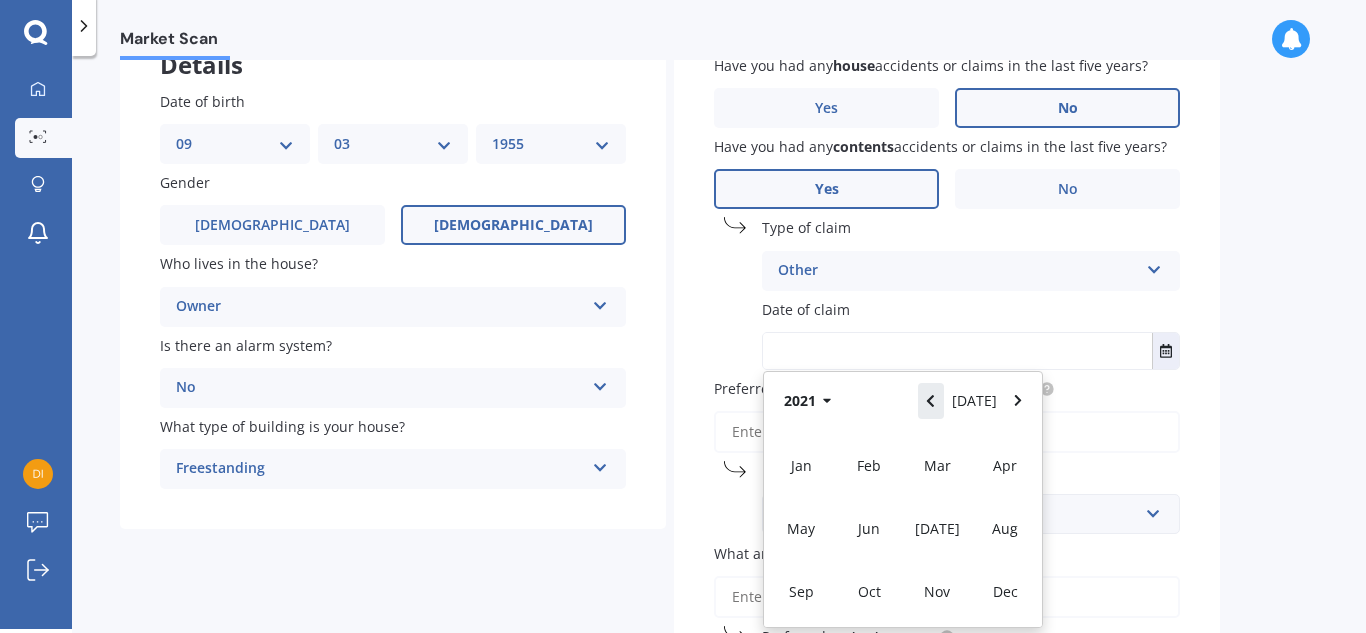 click 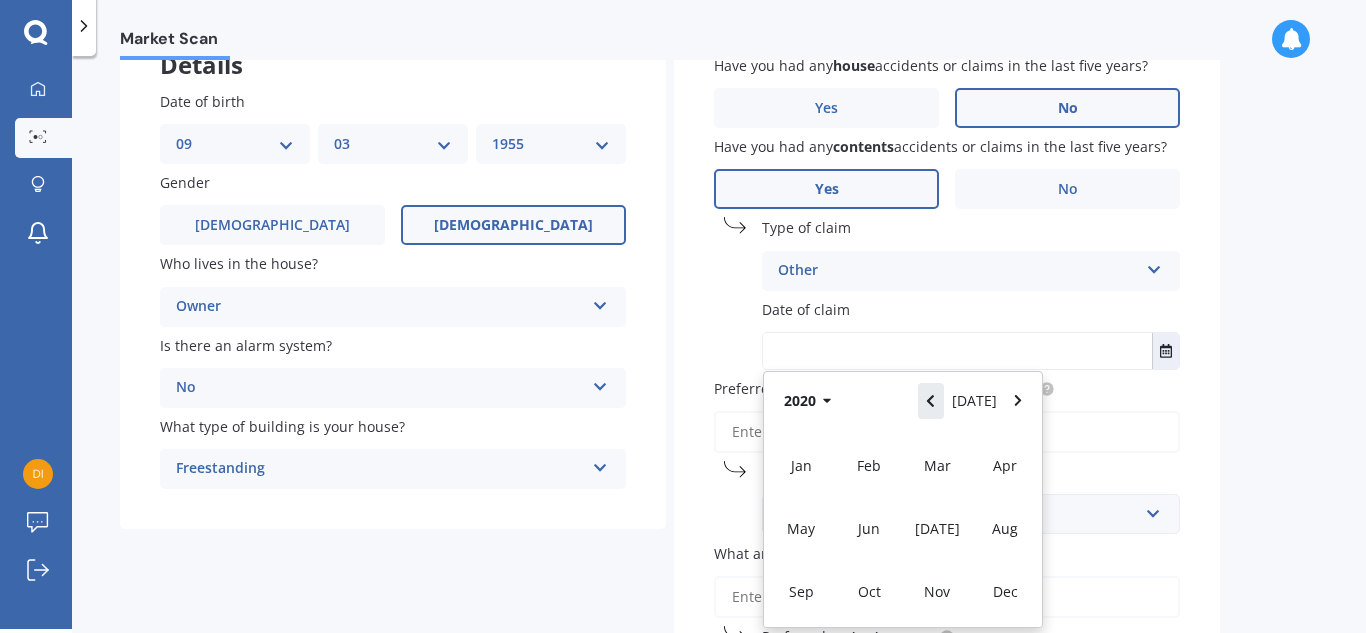 click 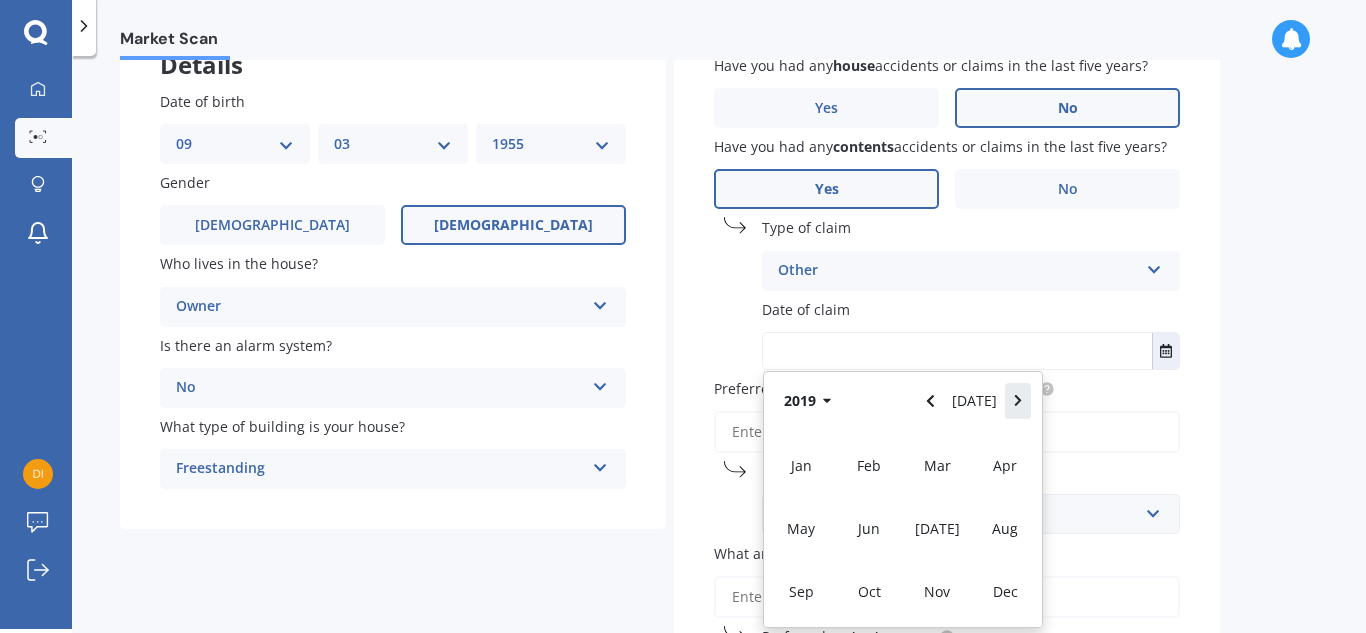 click 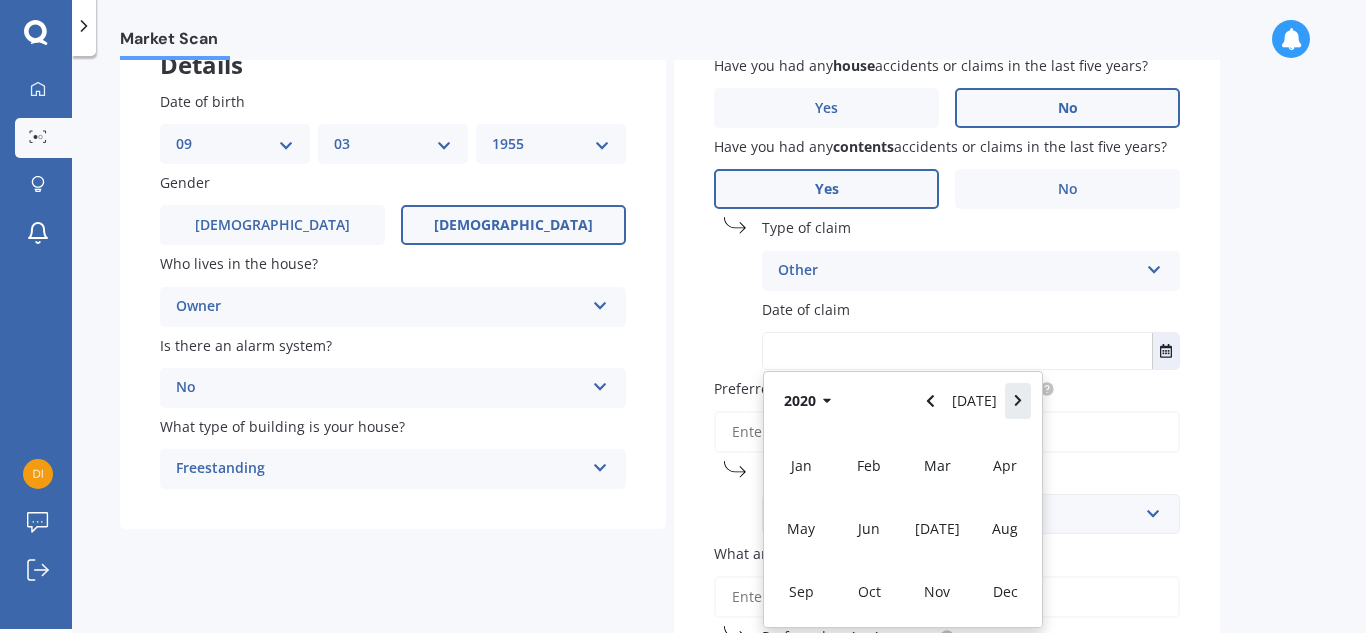 click 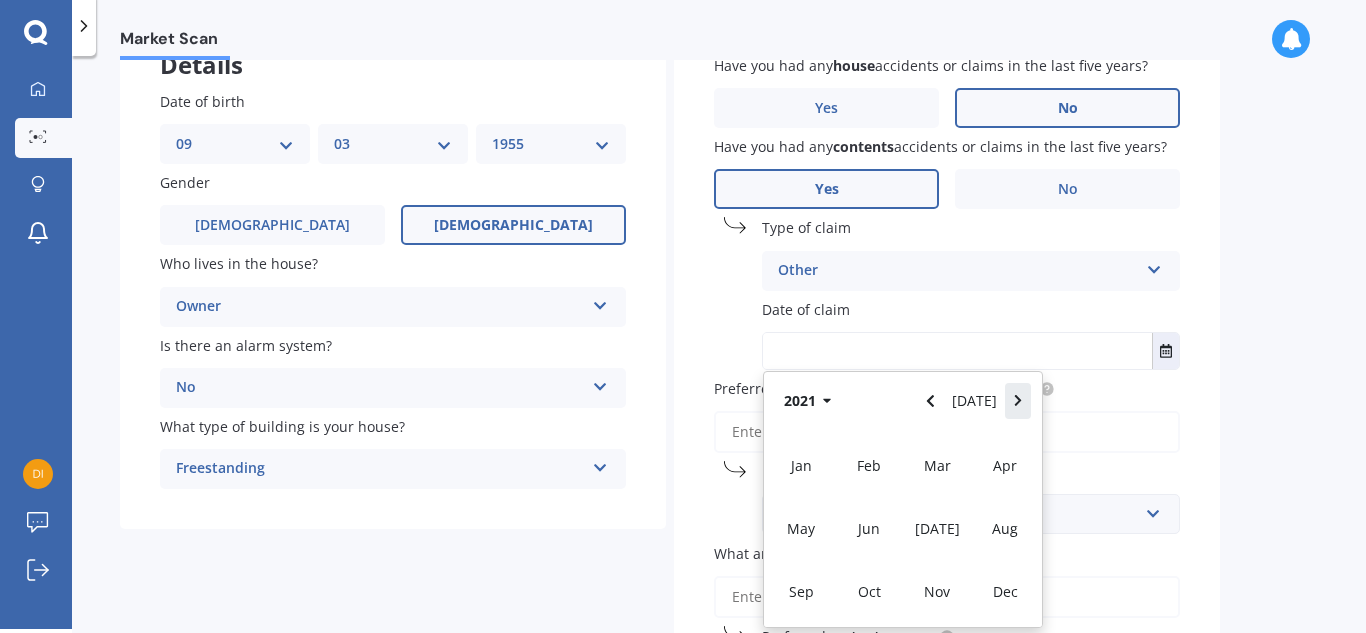 click 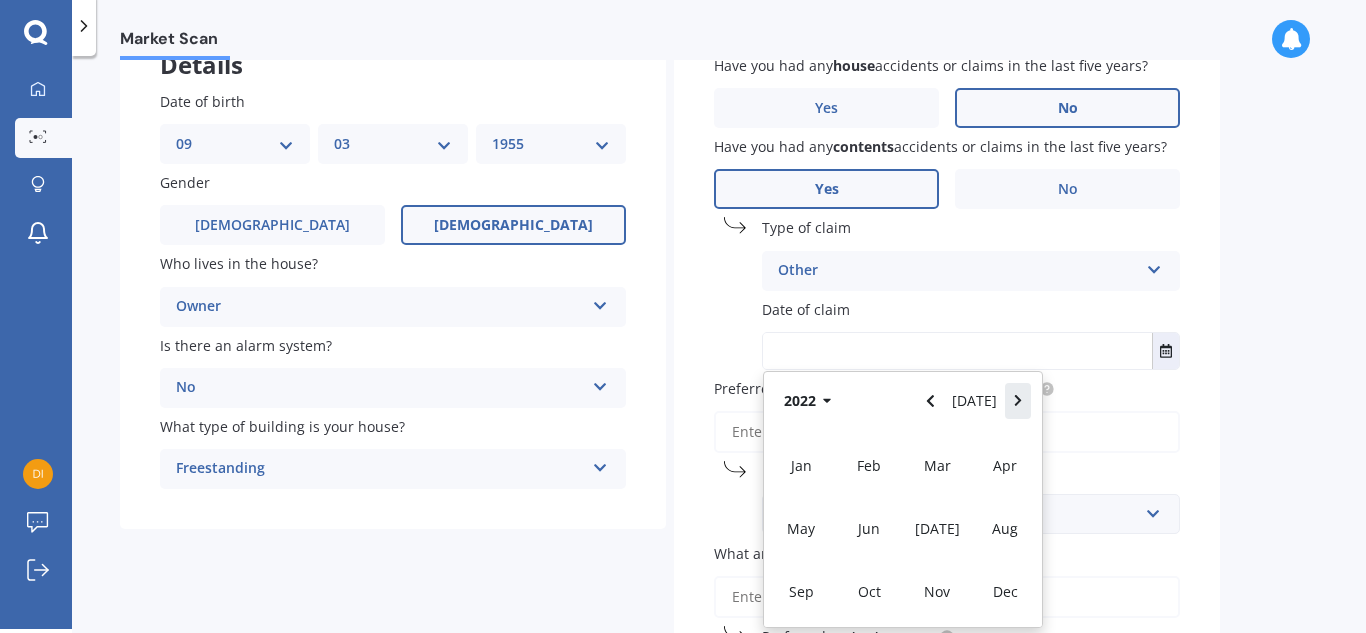 click 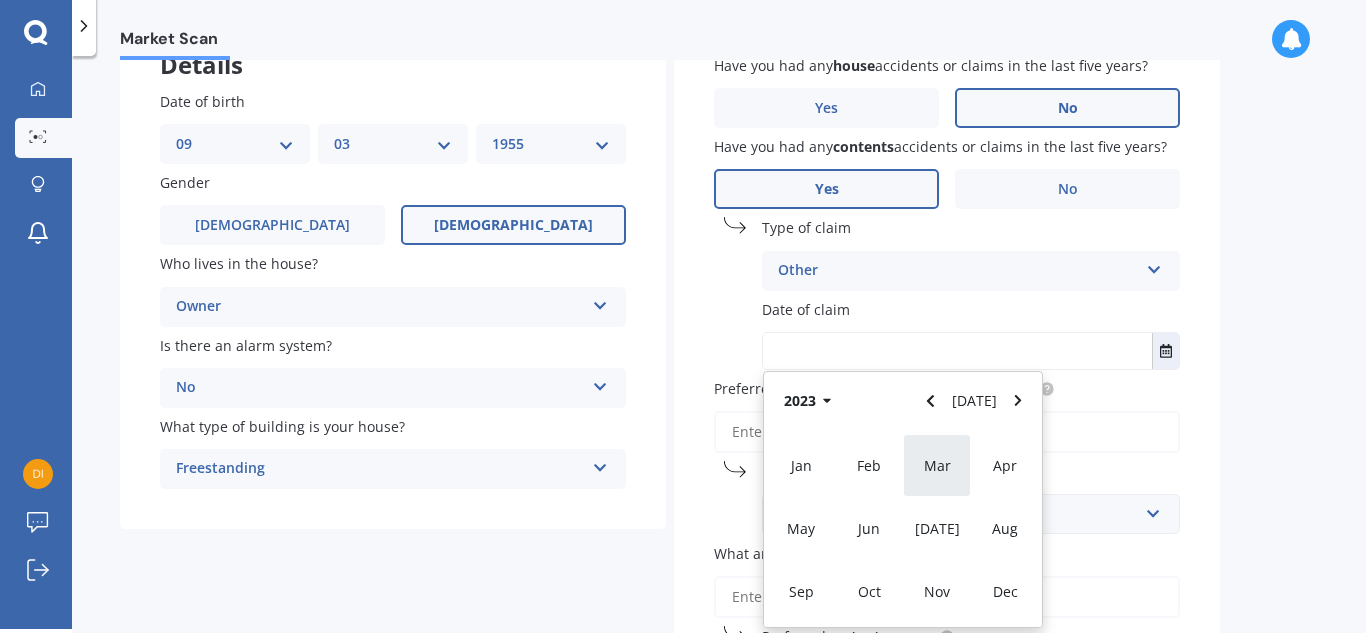 click on "Mar" at bounding box center (937, 465) 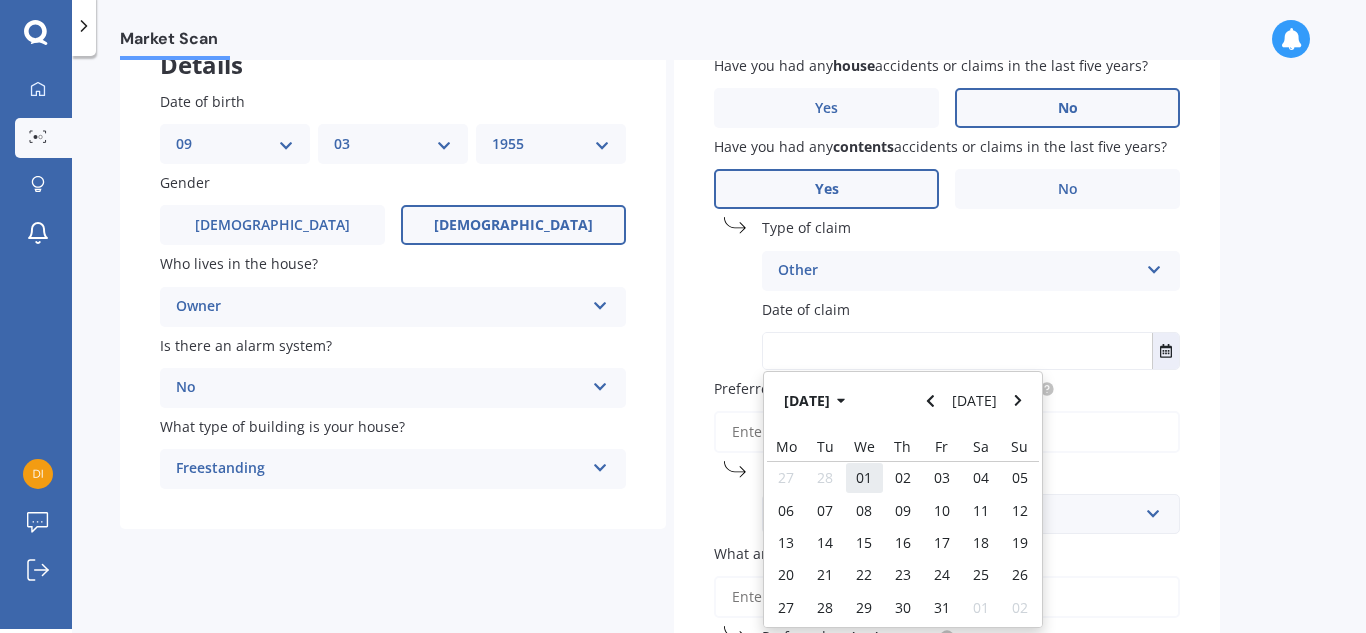 click on "01" at bounding box center [864, 478] 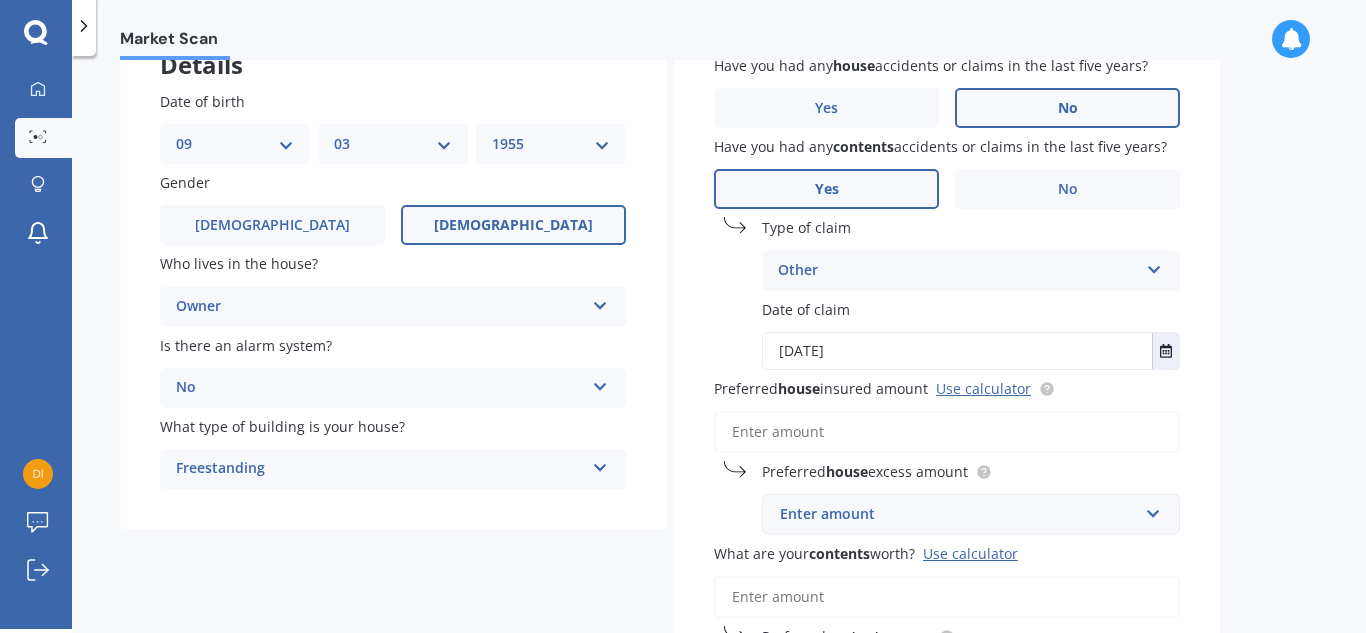click on "Preferred  house  insured amount Use calculator" at bounding box center (947, 432) 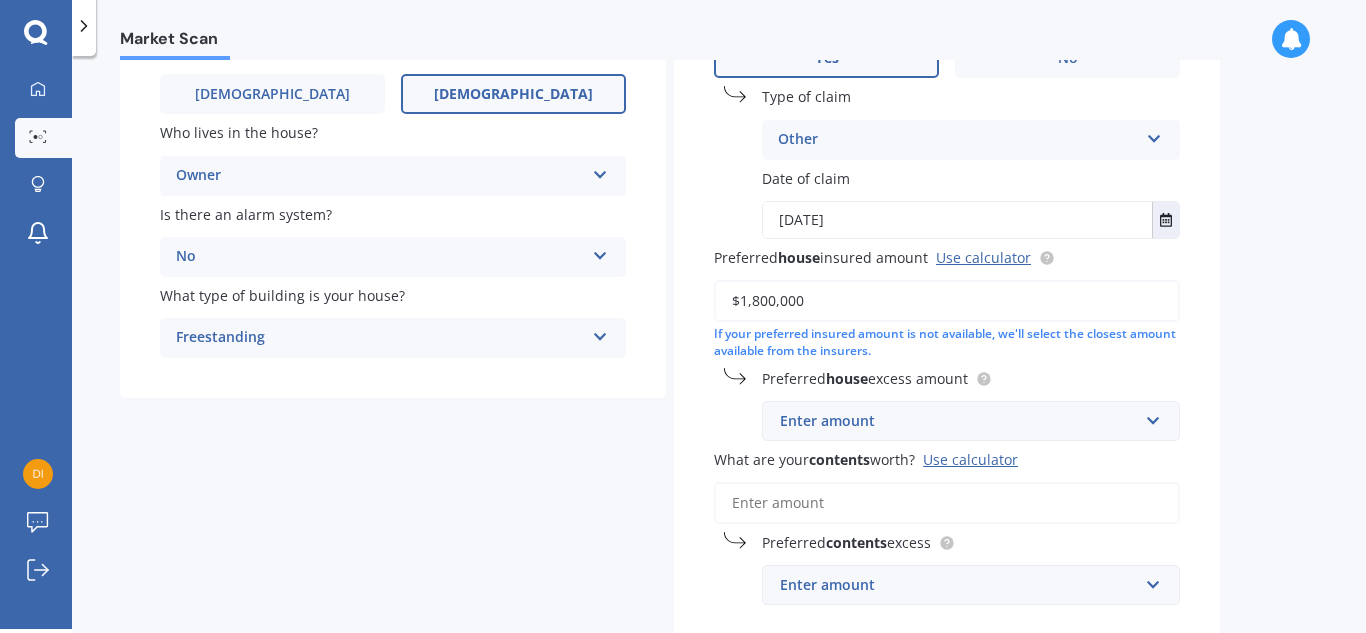 scroll, scrollTop: 277, scrollLeft: 0, axis: vertical 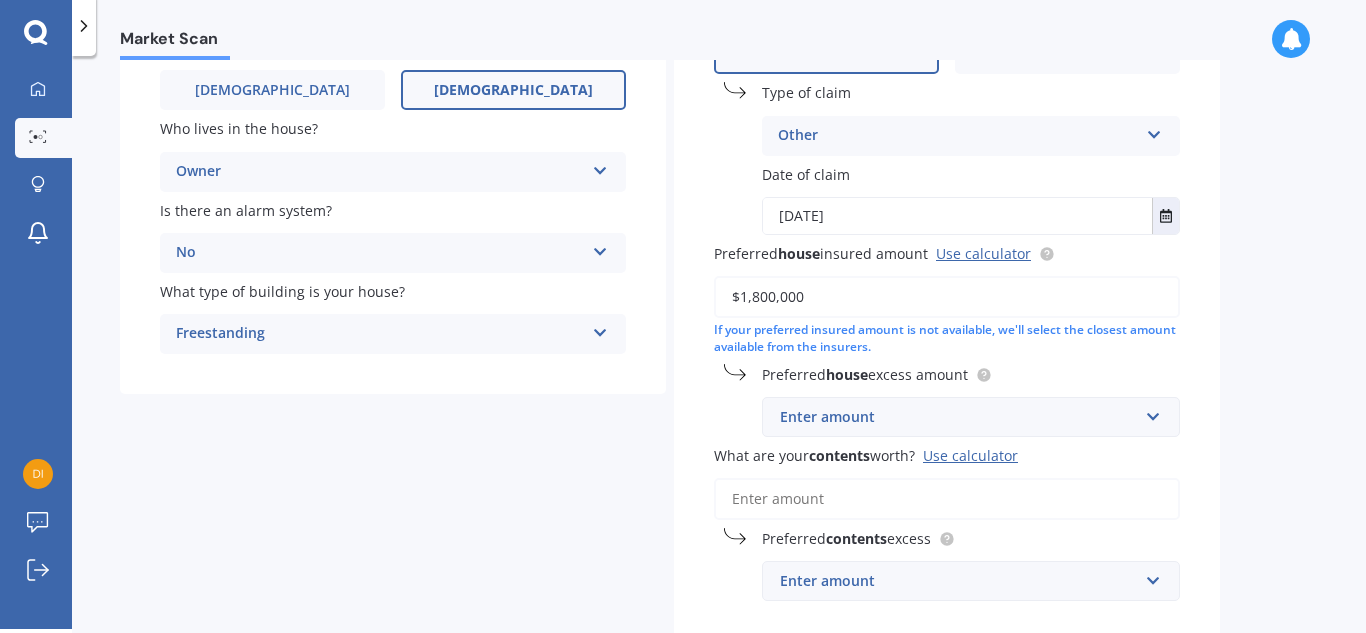 type on "$1,800,000" 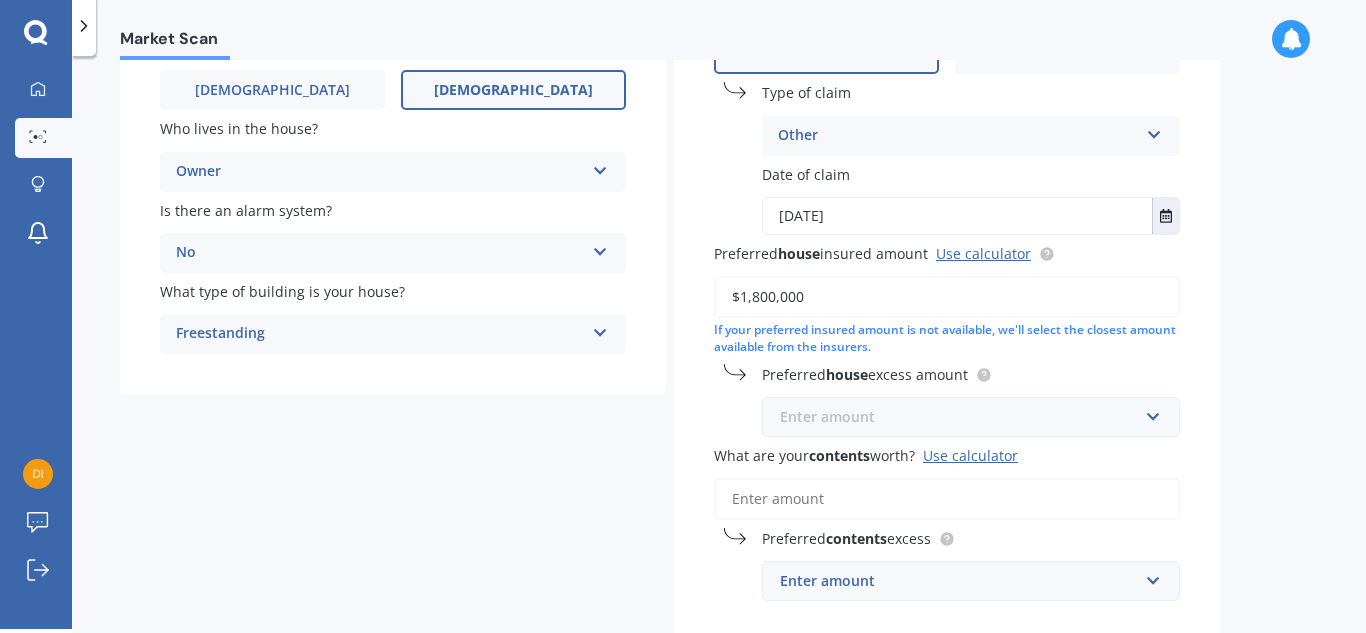 click at bounding box center (964, 417) 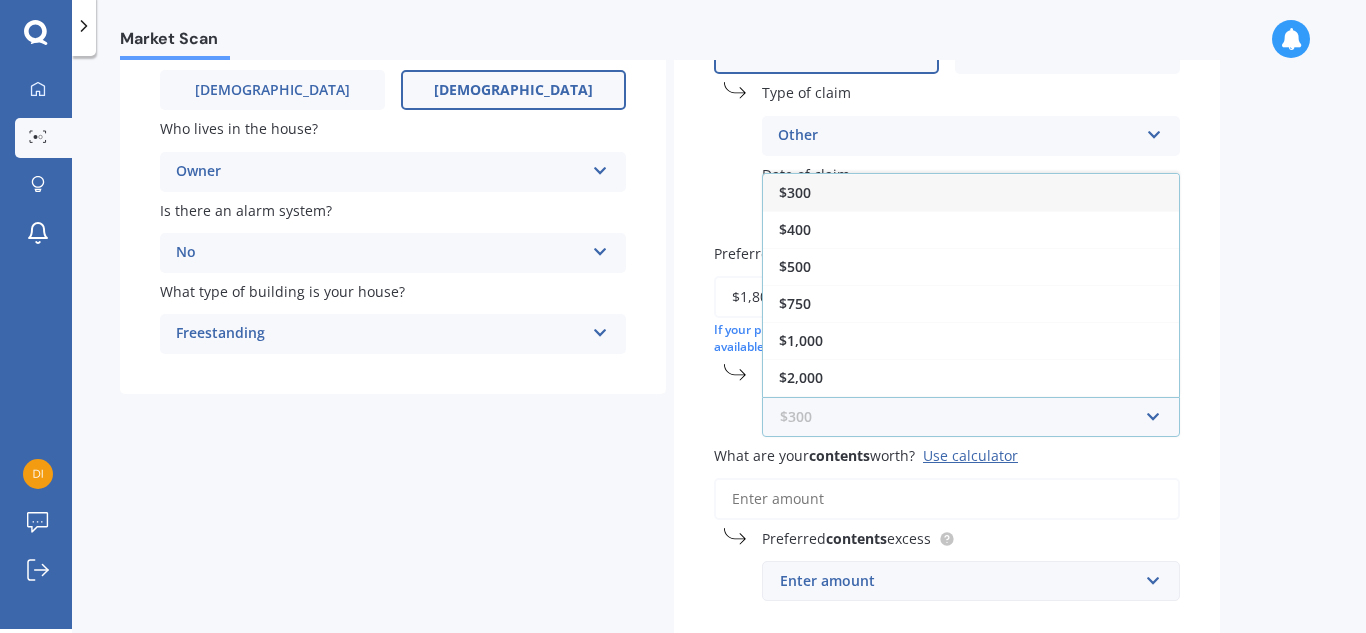 scroll, scrollTop: 36, scrollLeft: 0, axis: vertical 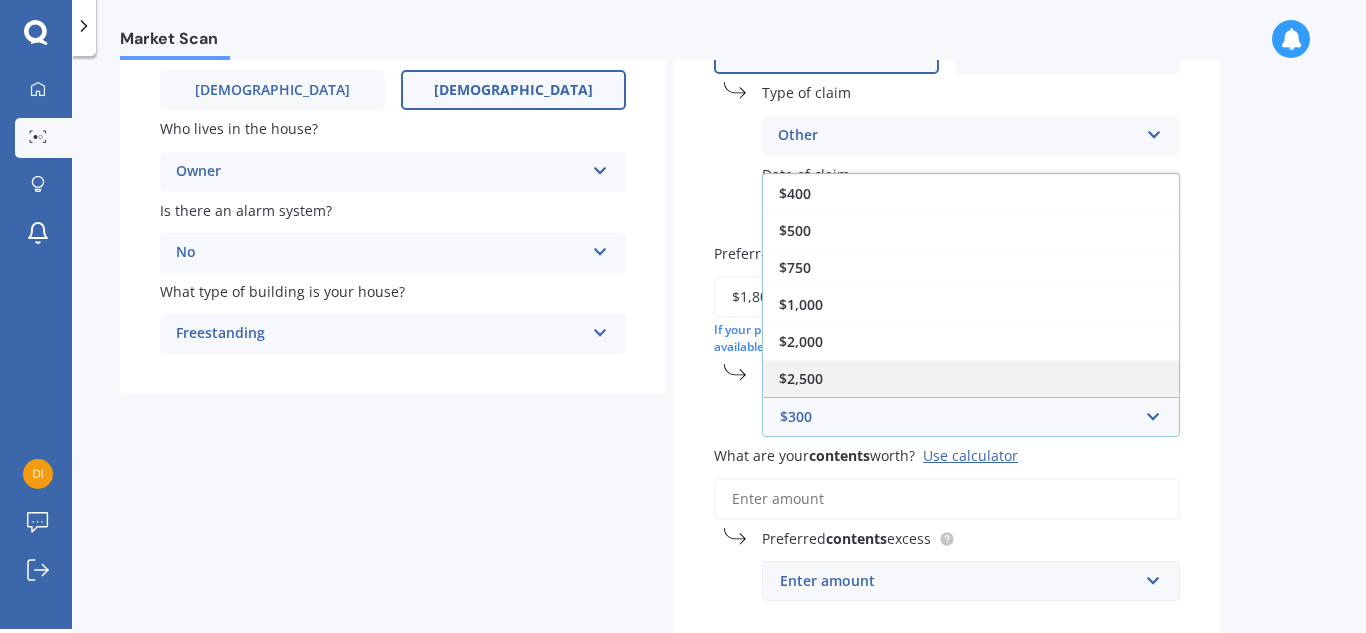 click on "$2,500" at bounding box center (801, 378) 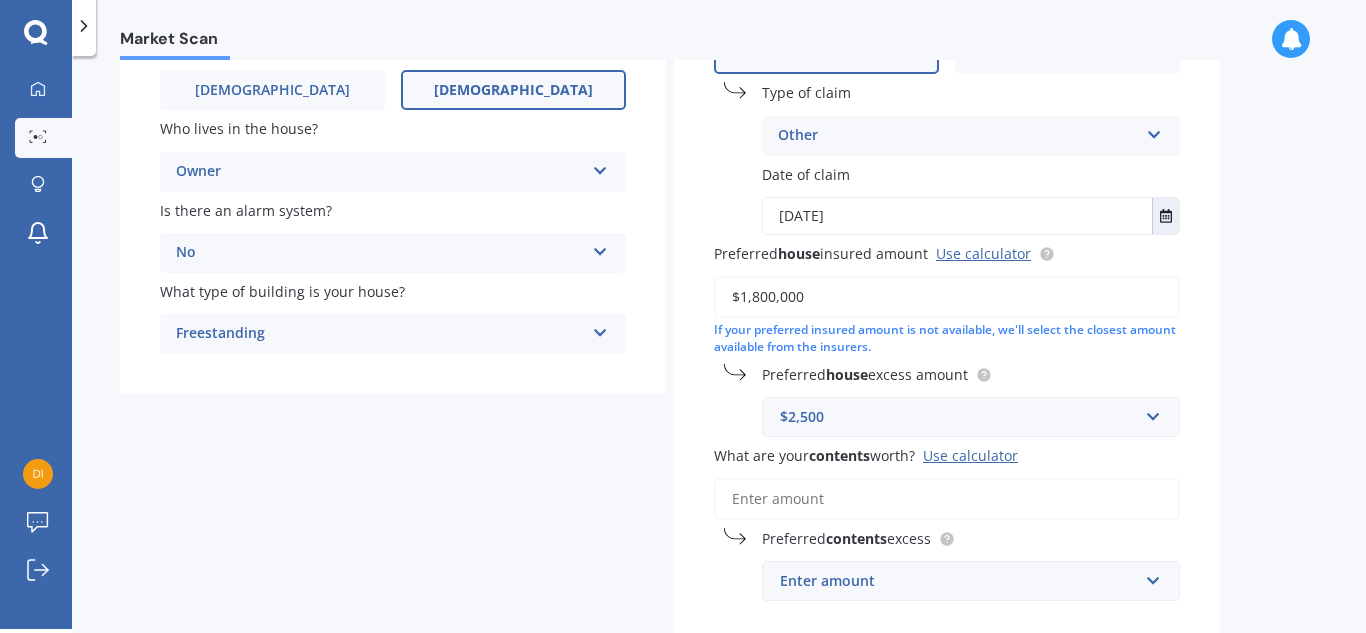 click on "Use calculator" at bounding box center (970, 455) 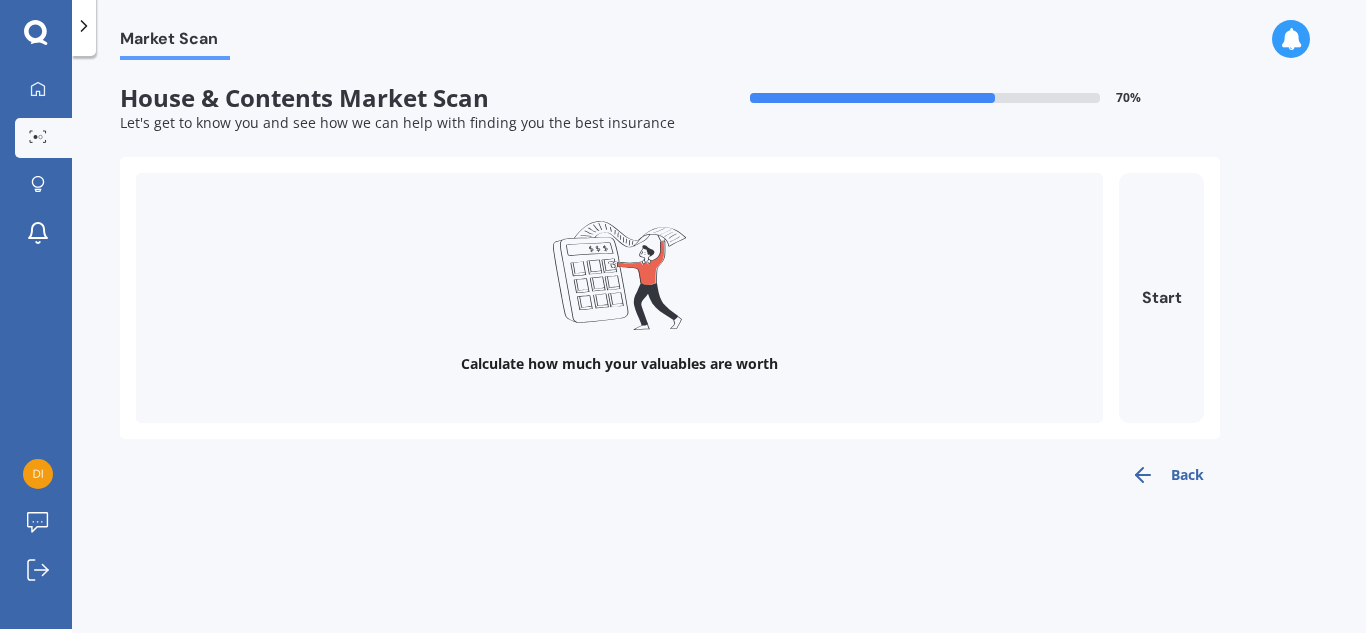 scroll, scrollTop: 0, scrollLeft: 0, axis: both 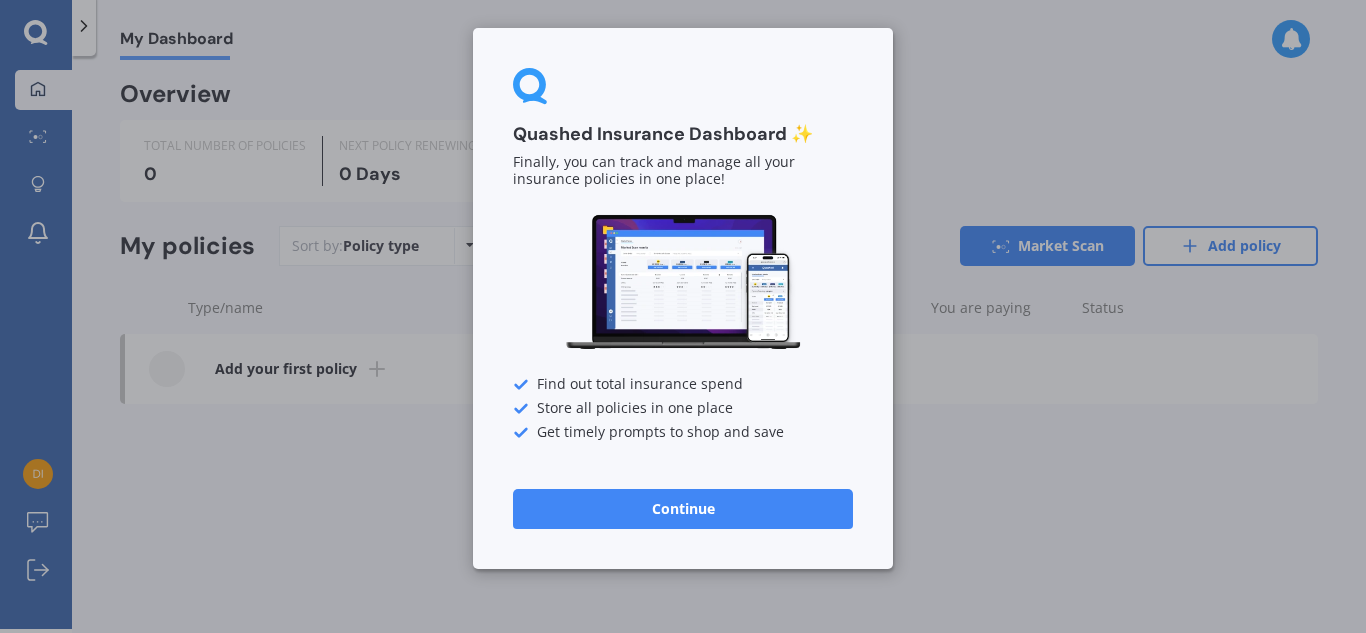click on "Continue" at bounding box center [683, 509] 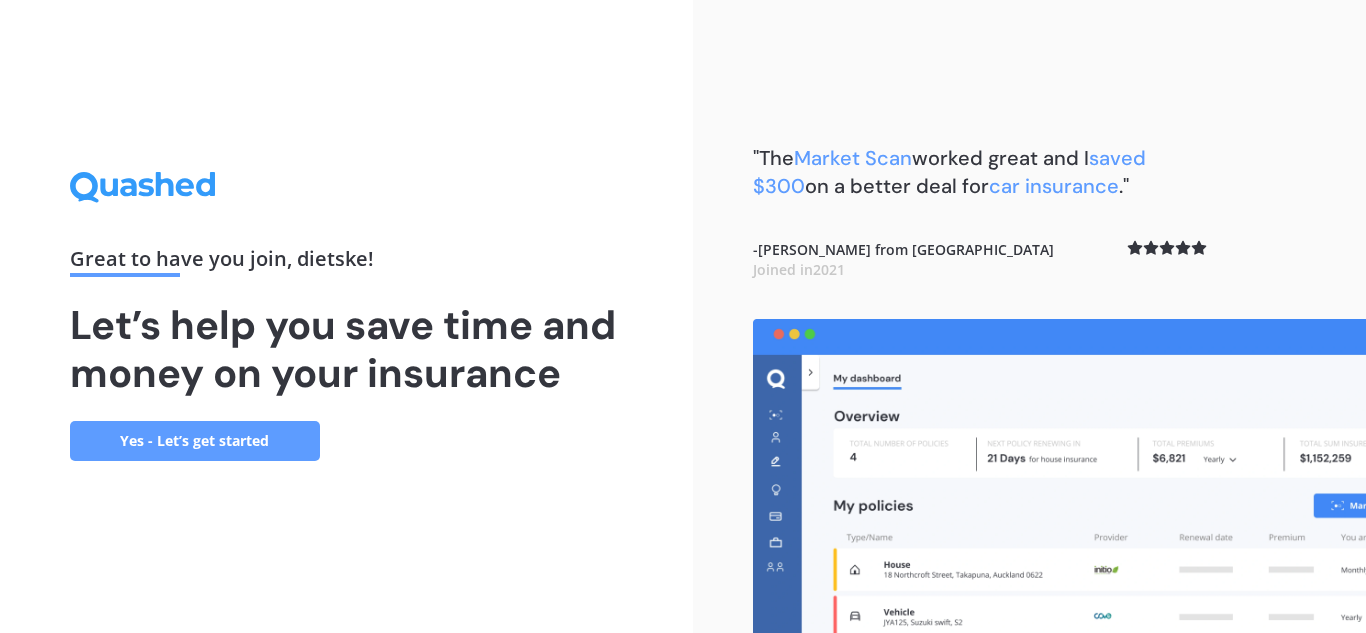 scroll, scrollTop: 0, scrollLeft: 0, axis: both 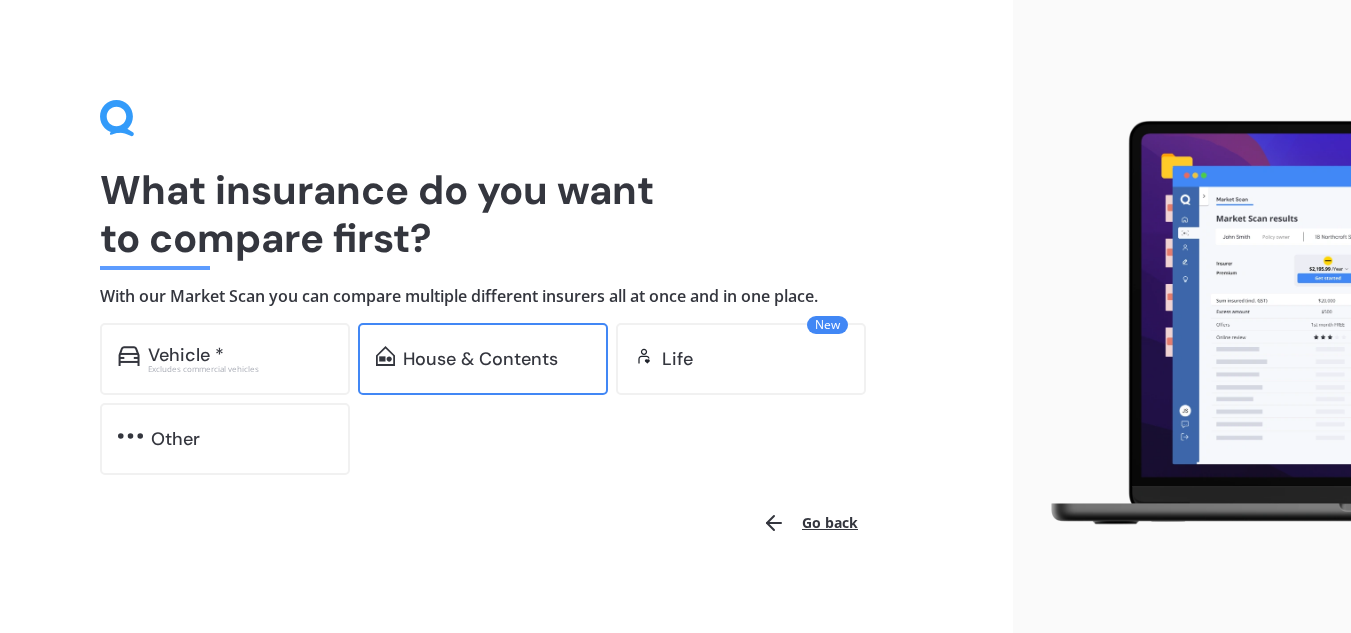 click on "House & Contents" at bounding box center [480, 359] 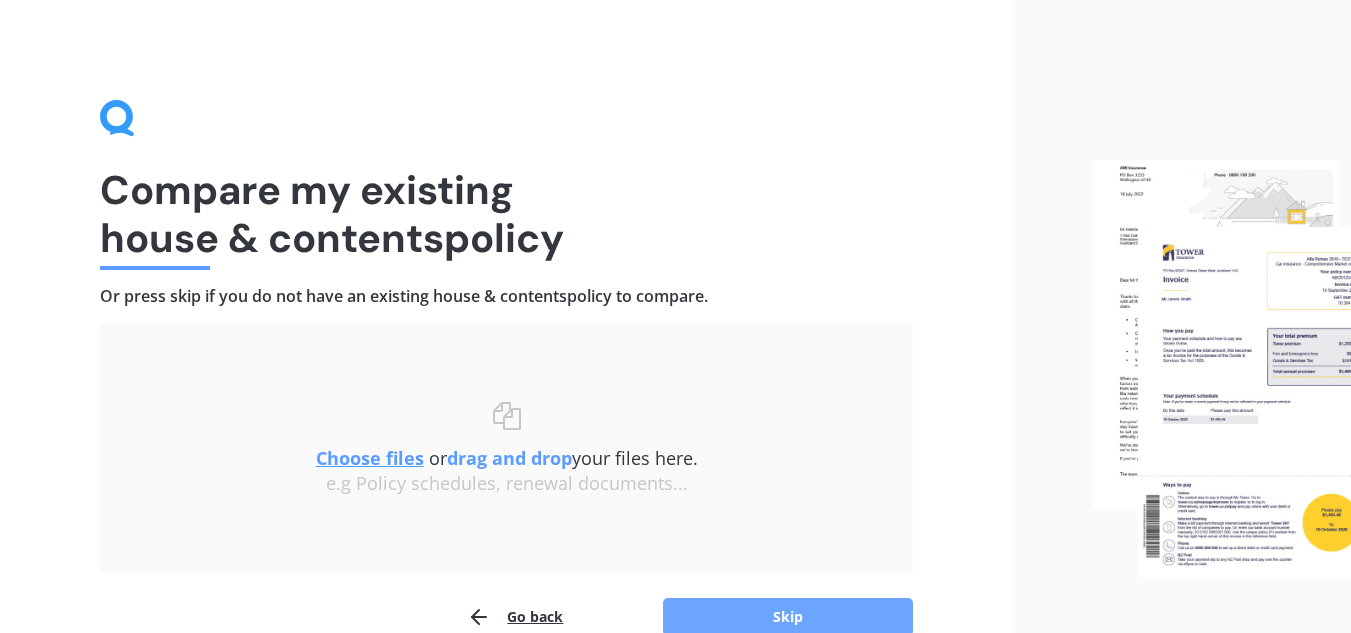 click on "Skip" at bounding box center (788, 617) 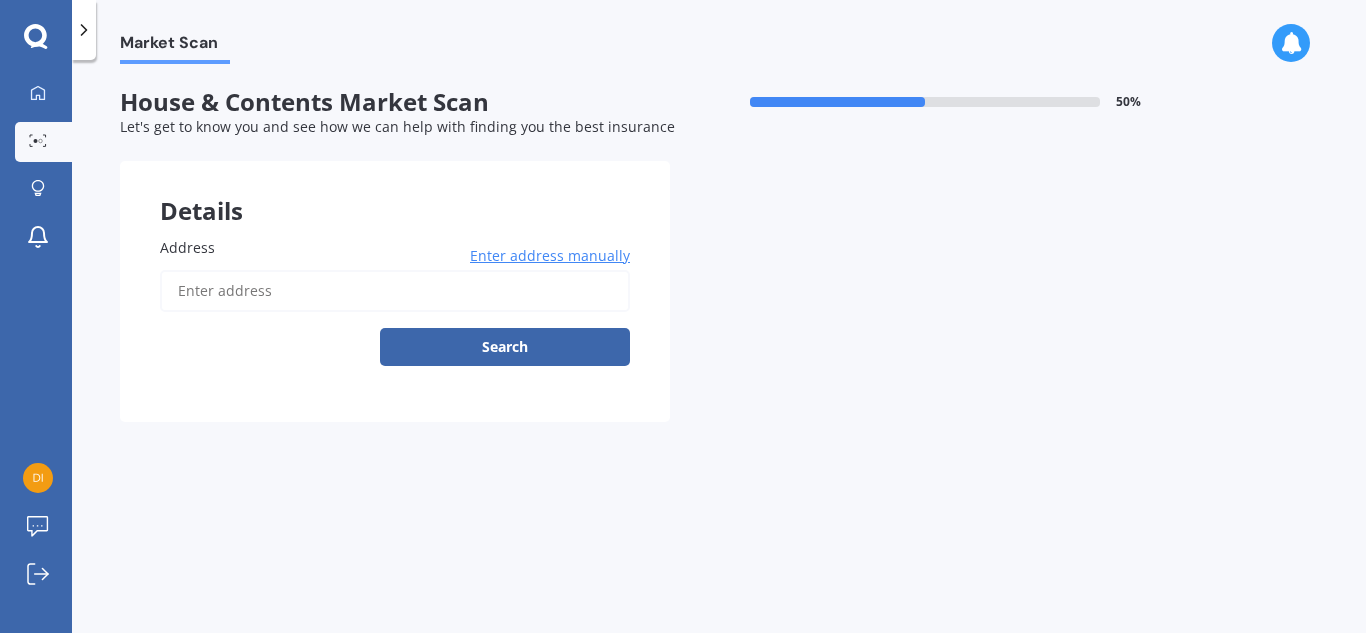 click on "Address" at bounding box center [395, 291] 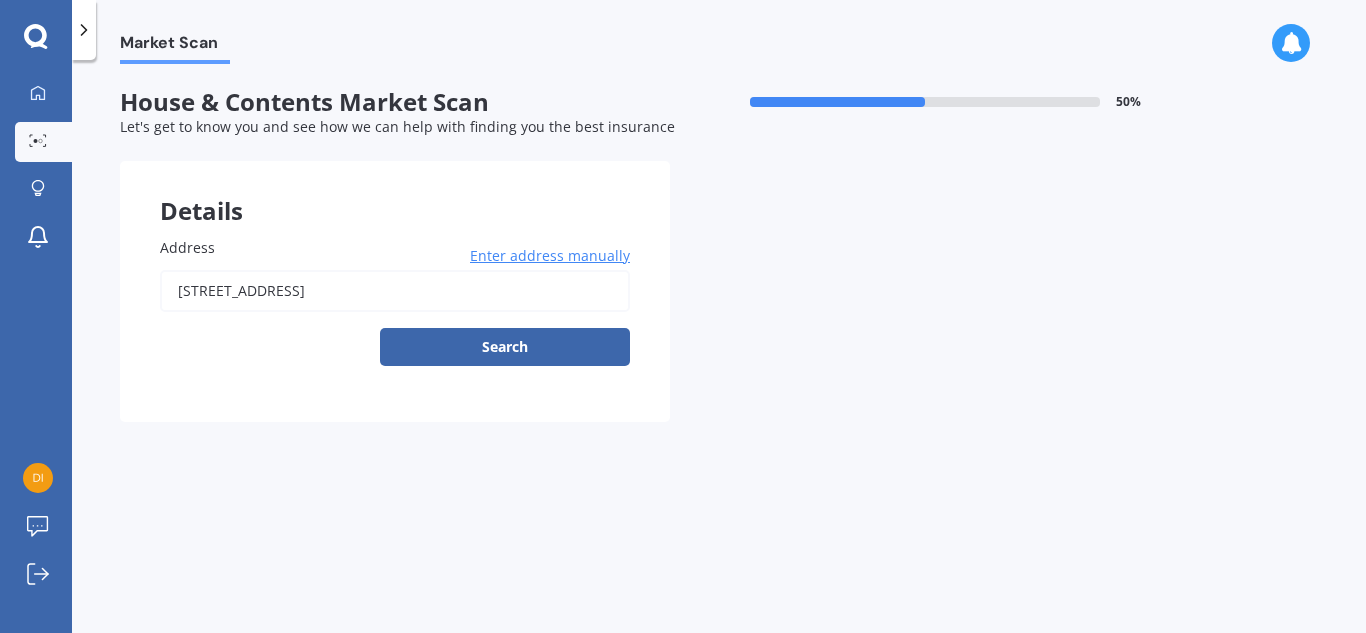 type on "[STREET_ADDRESS]" 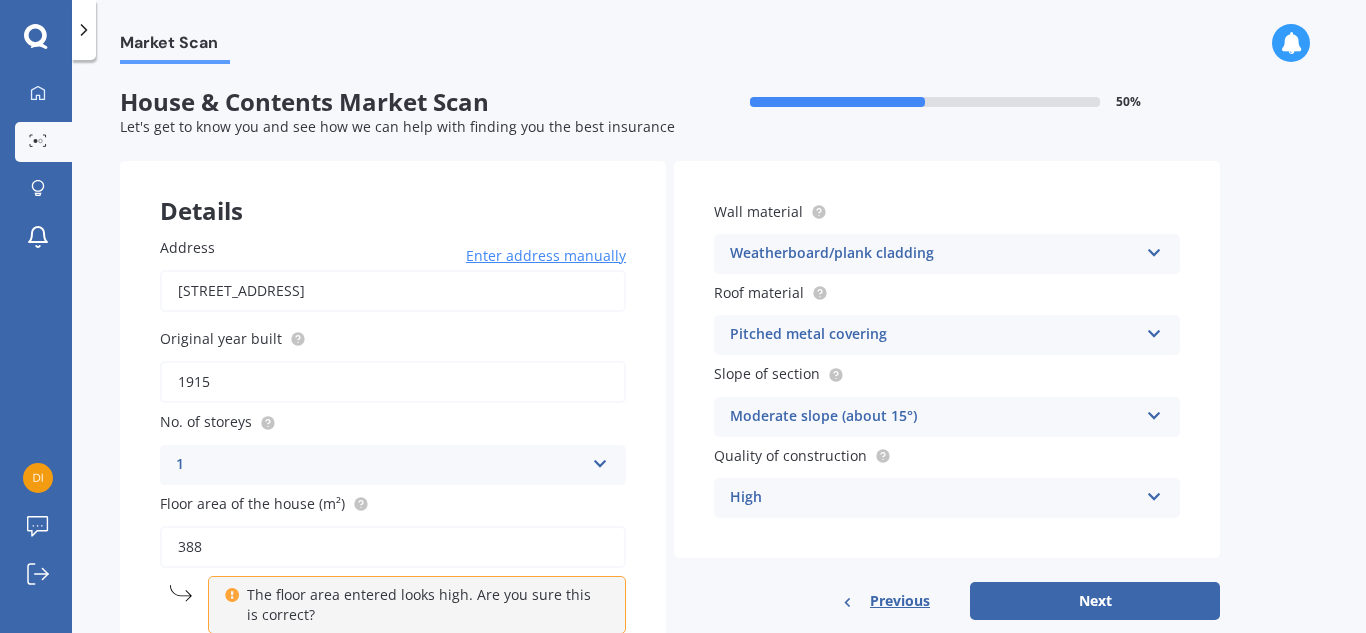 click on "Market Scan House & Contents Market Scan 50 % Let's get to know you and see how we can help with finding you the best insurance Details Address [STREET_ADDRESS] Enter address manually Search Original year built 1915 No. of storeys 1 1 2 3 4 5+ Floor area of the house (m²) 388 The floor area entered looks high. Are you sure this is correct? Number of covered car spaces (excluding internal garages) Select option 0 1 2 3 4 5+ Wall material Weatherboard/plank cladding Artificial weatherboard/plank cladding Blockwork Brick veneer Double brick Mud brick Other Rockcote/EPS Sheet cladding Solid brickwork Stonework solid Stonework veneer Stucco Weatherboard/plank cladding Roof material Pitched metal covering Flat fibre cement Flat membrane Flat metal covering Pitched concrete tiles Pitched fibre cement covering Pitched metal covering Pitched slate Pitched terracotta tiles Pitched timber shingles Other Slope of section Moderate slope (about 15°) Flat or gentle slope (up to about 5°) High High" at bounding box center [719, 350] 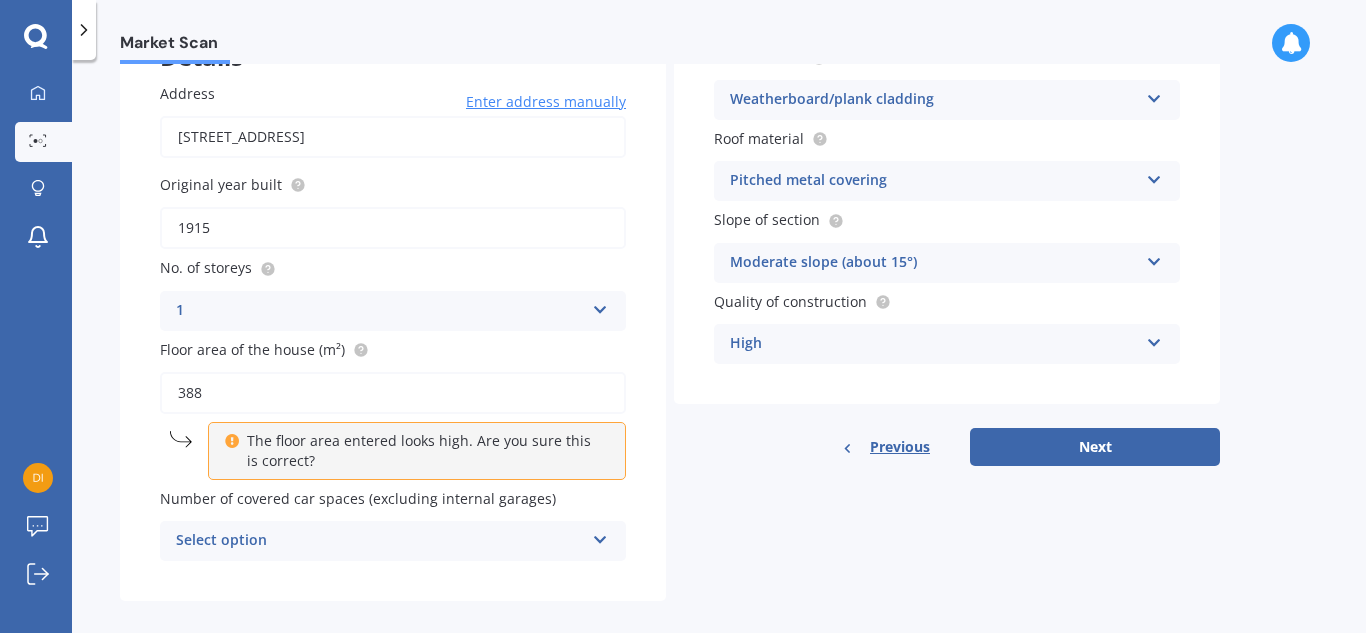 scroll, scrollTop: 174, scrollLeft: 0, axis: vertical 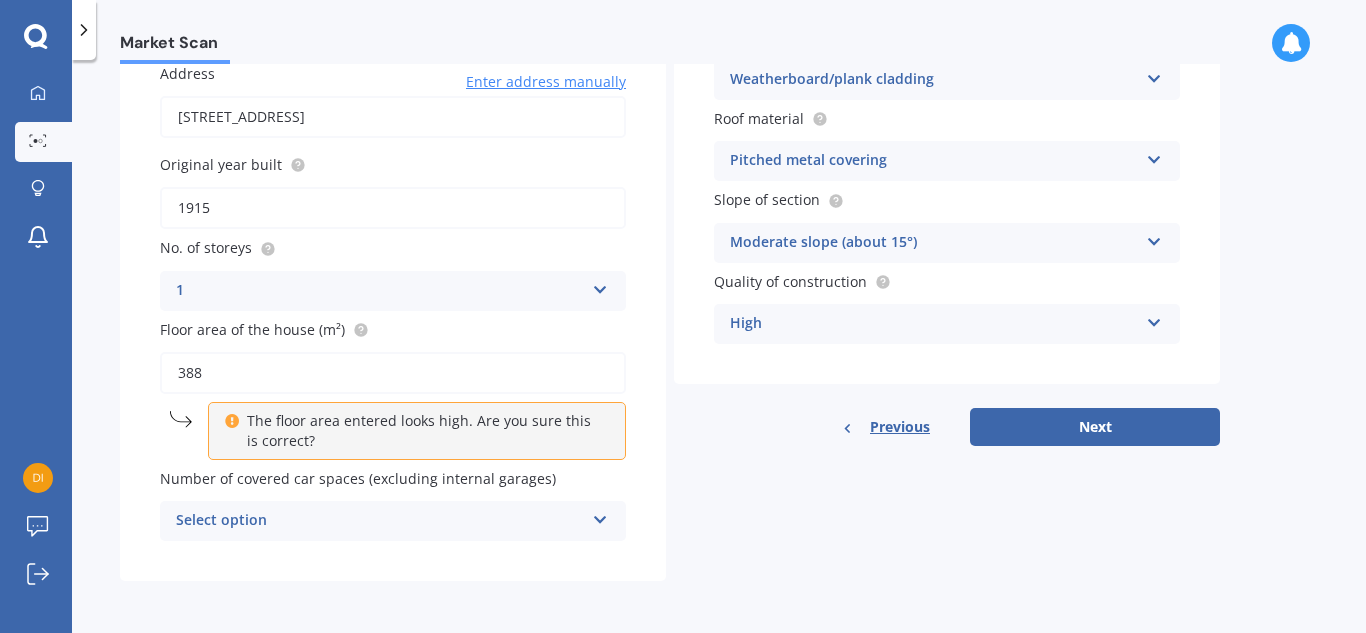 click at bounding box center [600, 516] 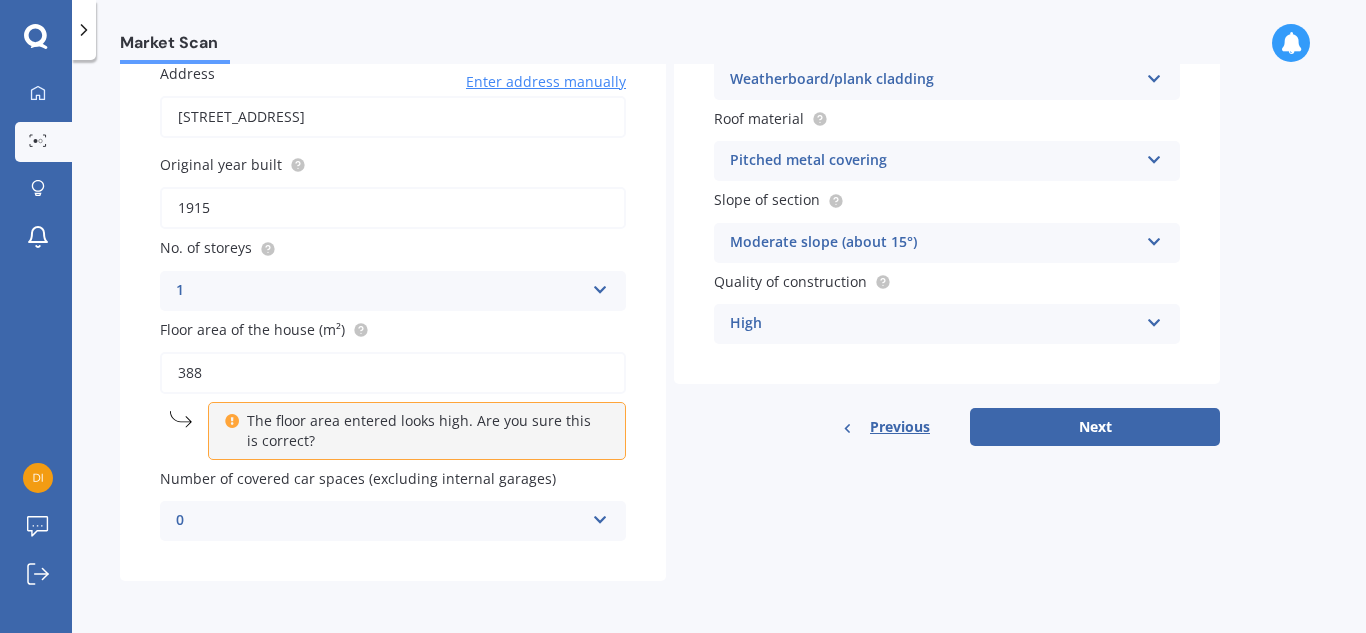 click on "Details Address [STREET_ADDRESS] Enter address manually Search Original year built 1915 No. of storeys 1 1 2 3 4 5+ Floor area of the house (m²) 388 The floor area entered looks high. Are you sure this is correct? Number of covered car spaces (excluding internal garages) 0 0 1 2 3 4 5+ Wall material Weatherboard/plank cladding Artificial weatherboard/plank cladding Blockwork Brick veneer Double brick Mud brick Other Rockcote/EPS Sheet cladding Solid brickwork Stonework solid Stonework veneer Stucco Weatherboard/plank cladding Roof material Pitched metal covering Flat fibre cement Flat membrane Flat metal covering Pitched concrete tiles Pitched fibre cement covering Pitched metal covering Pitched slate Pitched terracotta tiles Pitched timber shingles Other Slope of section Moderate slope (about 15°) Flat or gentle slope (up to about 5°) Moderate slope (about 15°) Severe slope (35° or more) Quality of construction High Standard High Prestige Previous Next" at bounding box center (670, 284) 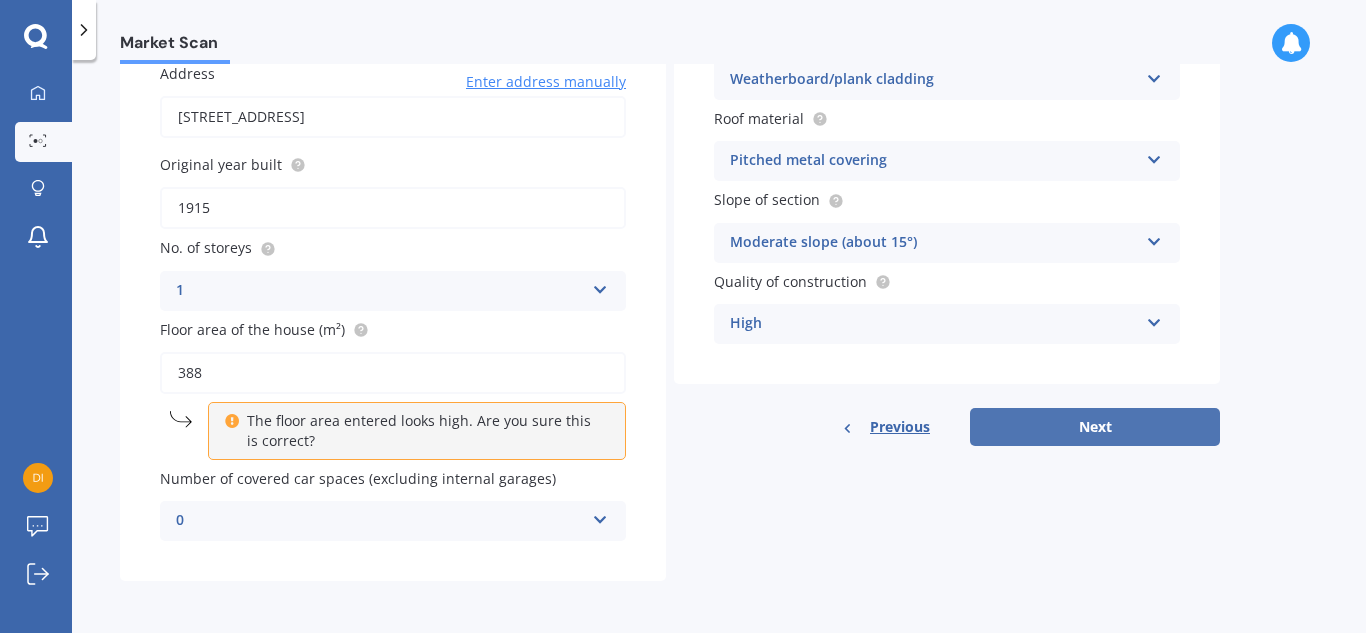 click on "Next" at bounding box center (1095, 427) 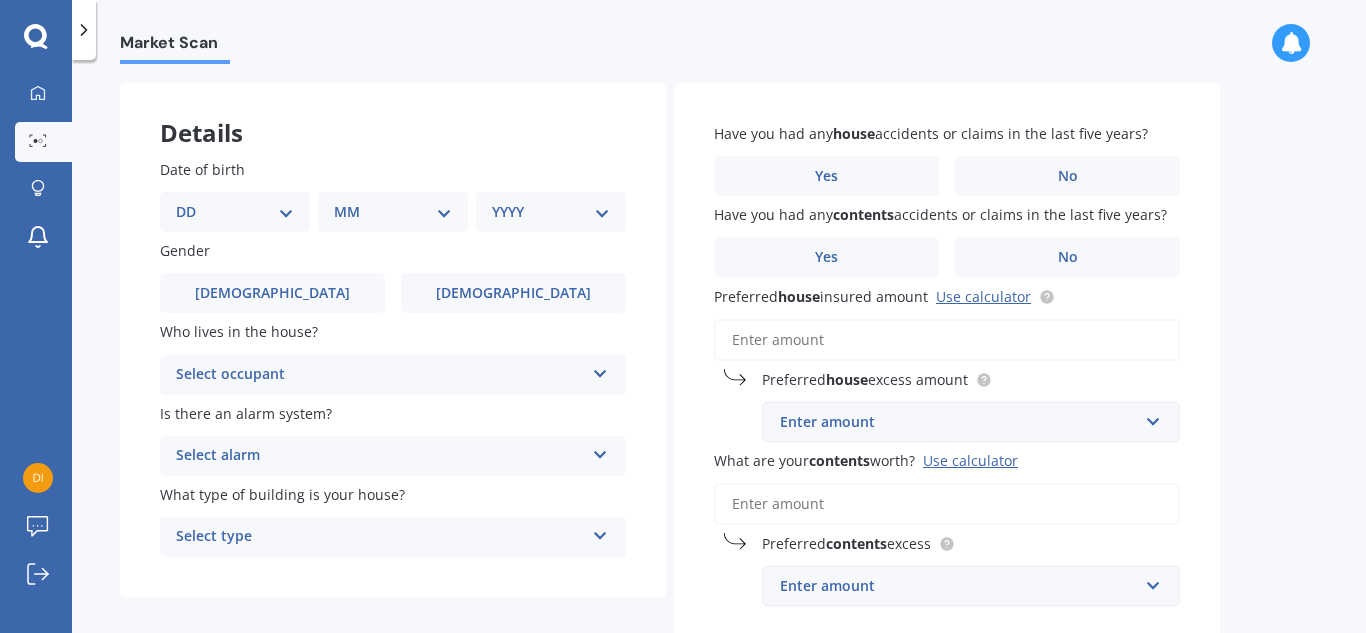 scroll, scrollTop: 0, scrollLeft: 0, axis: both 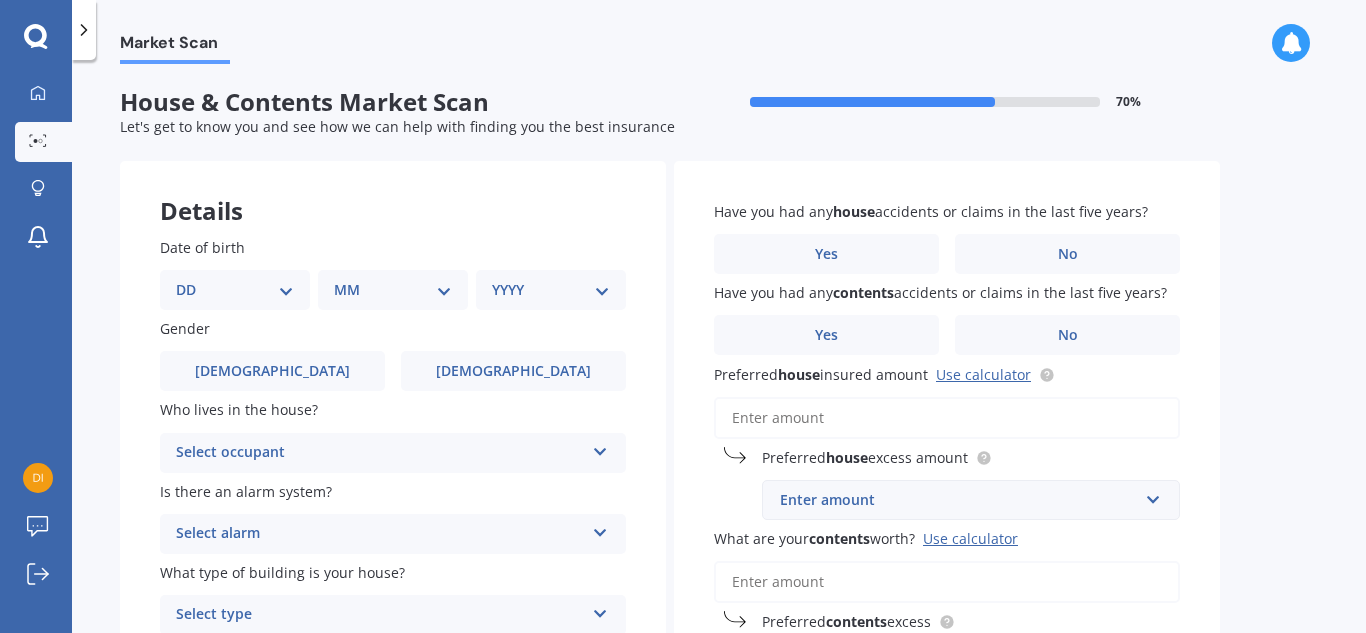 click on "DD 01 02 03 04 05 06 07 08 09 10 11 12 13 14 15 16 17 18 19 20 21 22 23 24 25 26 27 28 29 30 31" at bounding box center [235, 290] 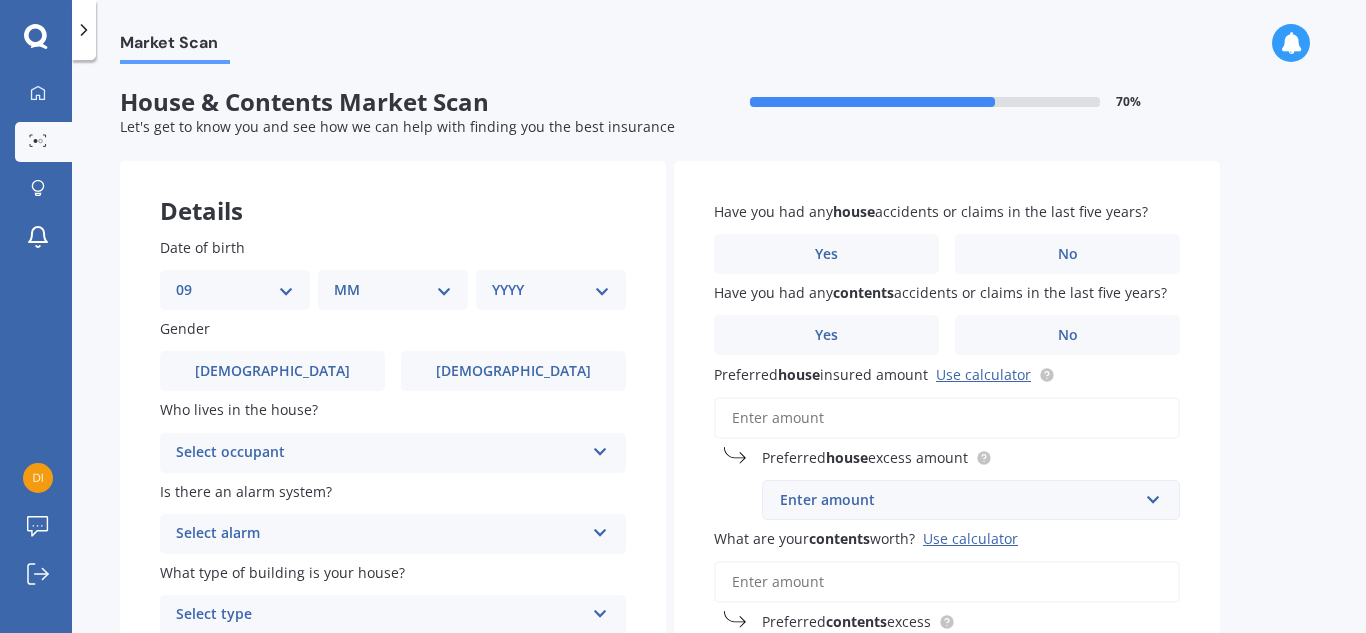 click on "DD 01 02 03 04 05 06 07 08 09 10 11 12 13 14 15 16 17 18 19 20 21 22 23 24 25 26 27 28 29 30 31" at bounding box center [235, 290] 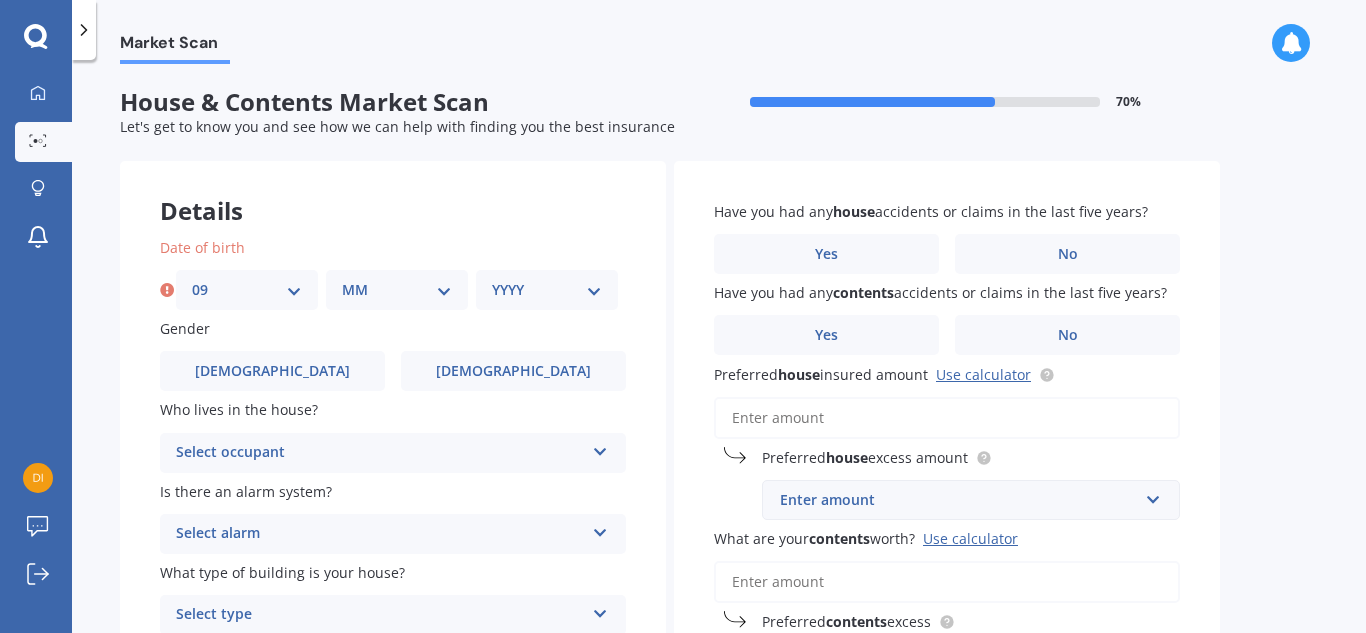 click on "MM 01 02 03 04 05 06 07 08 09 10 11 12" at bounding box center [397, 290] 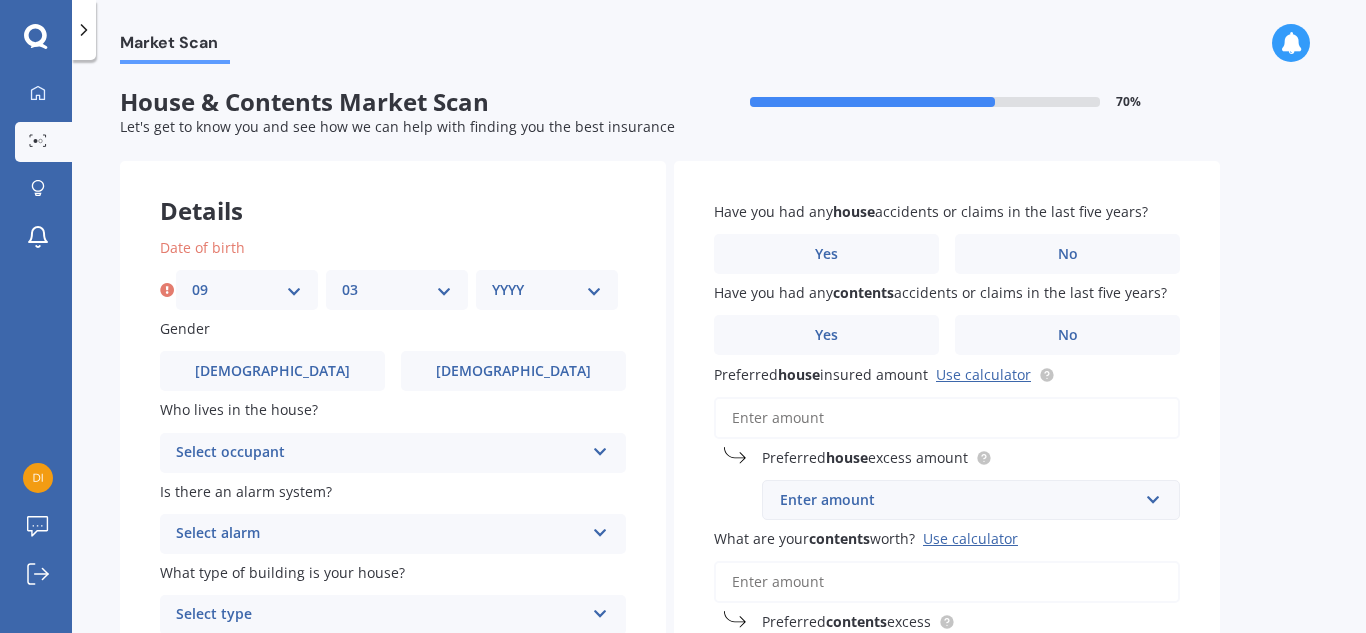 click on "MM 01 02 03 04 05 06 07 08 09 10 11 12" at bounding box center [397, 290] 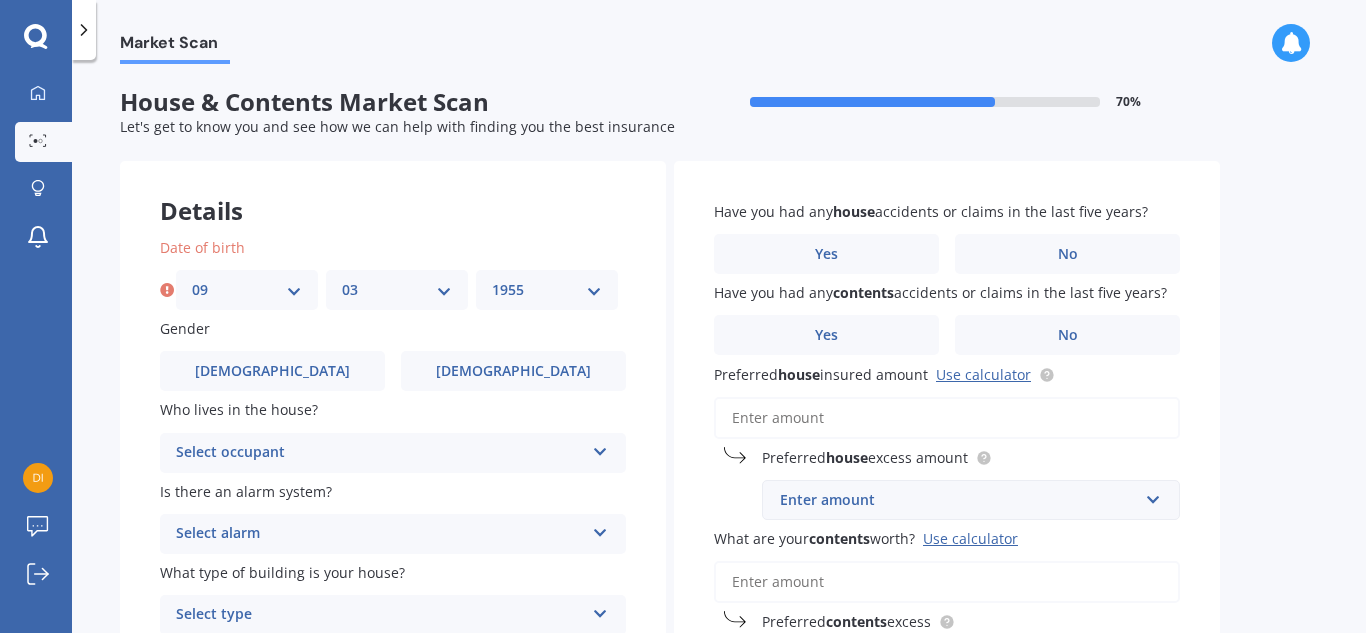 click on "YYYY 2009 2008 2007 2006 2005 2004 2003 2002 2001 2000 1999 1998 1997 1996 1995 1994 1993 1992 1991 1990 1989 1988 1987 1986 1985 1984 1983 1982 1981 1980 1979 1978 1977 1976 1975 1974 1973 1972 1971 1970 1969 1968 1967 1966 1965 1964 1963 1962 1961 1960 1959 1958 1957 1956 1955 1954 1953 1952 1951 1950 1949 1948 1947 1946 1945 1944 1943 1942 1941 1940 1939 1938 1937 1936 1935 1934 1933 1932 1931 1930 1929 1928 1927 1926 1925 1924 1923 1922 1921 1920 1919 1918 1917 1916 1915 1914 1913 1912 1911 1910" at bounding box center [547, 290] 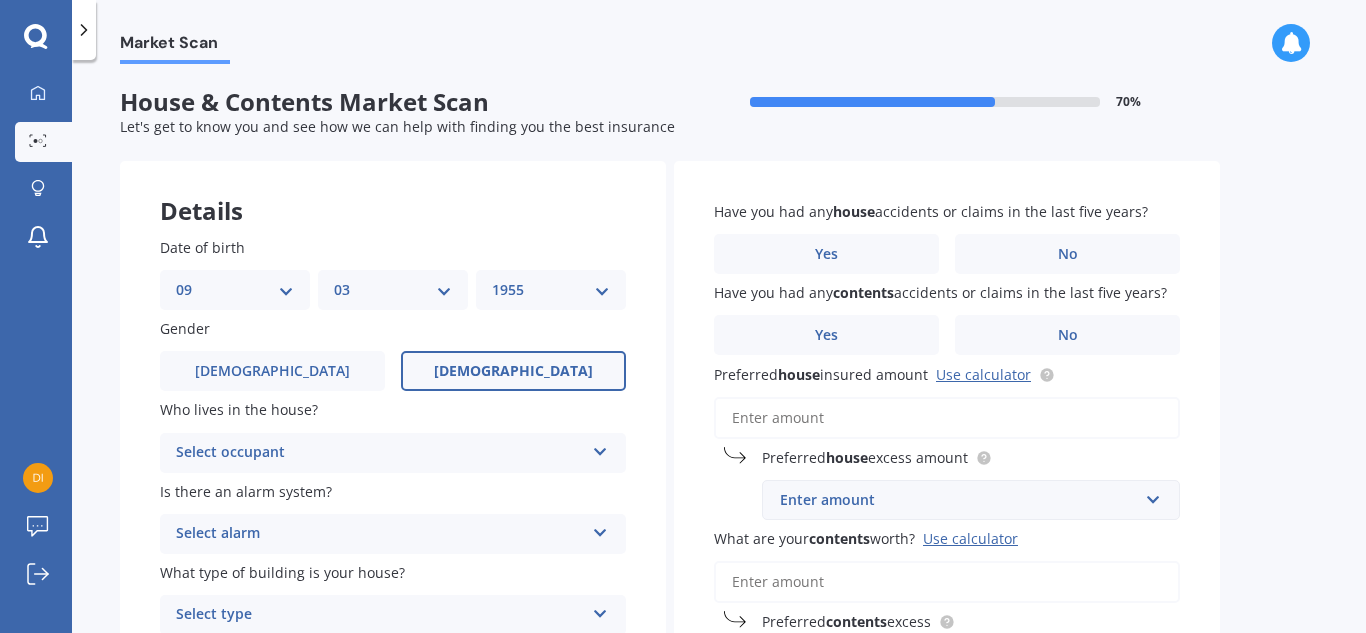 click on "[DEMOGRAPHIC_DATA]" at bounding box center [513, 371] 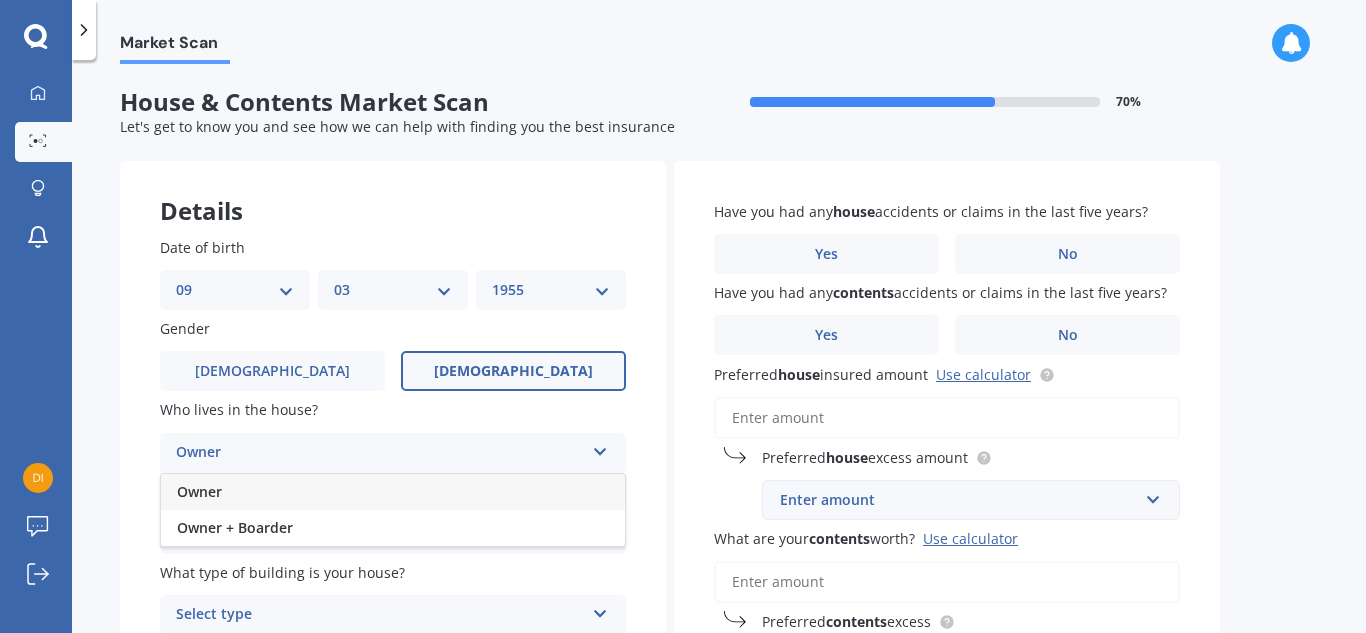 click on "Owner" at bounding box center [199, 491] 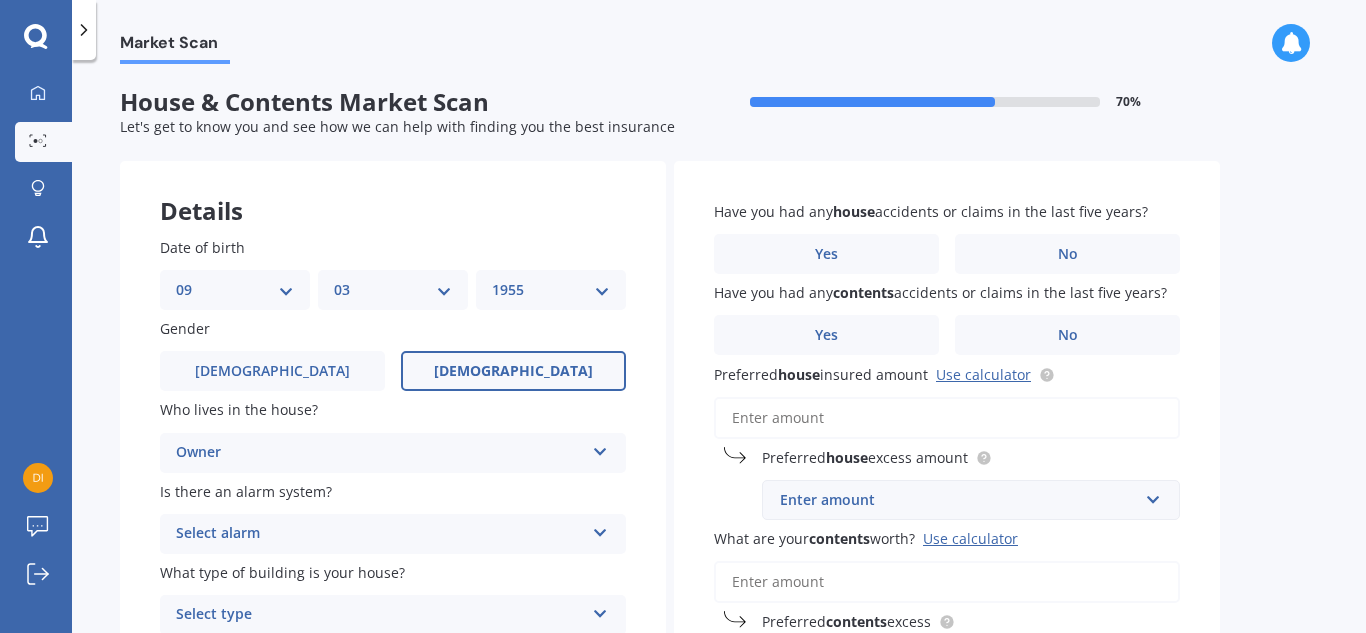 click at bounding box center (600, 529) 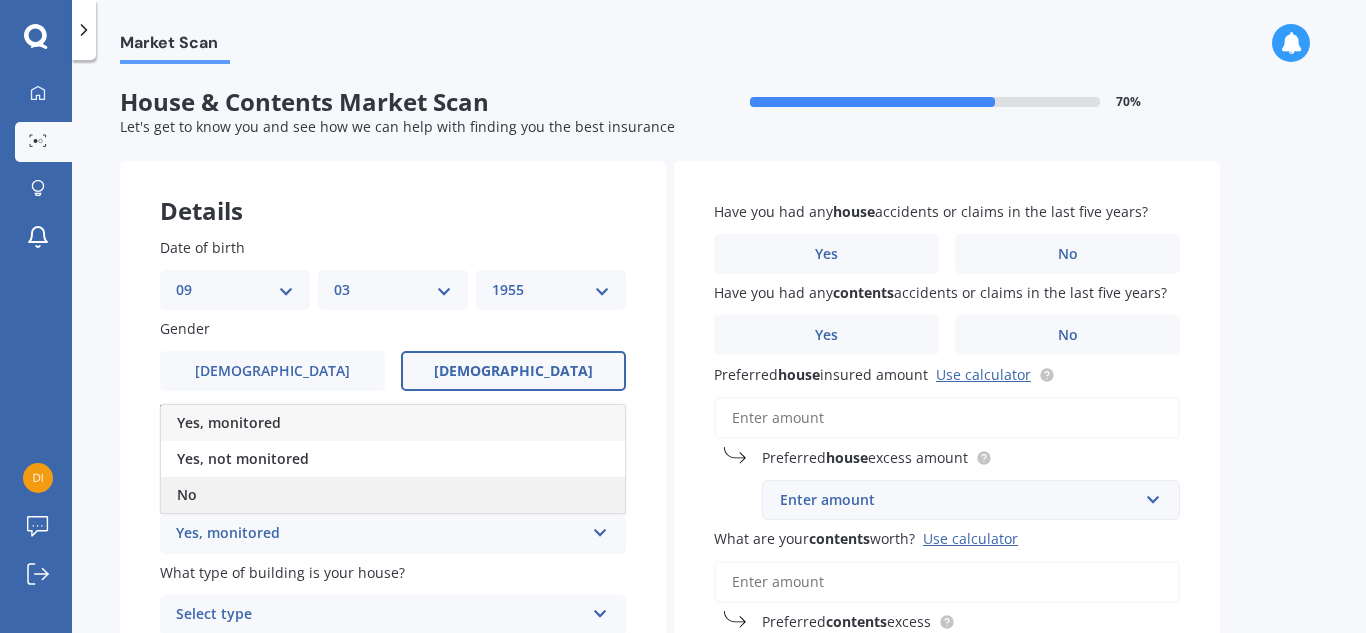 click on "No" at bounding box center [187, 494] 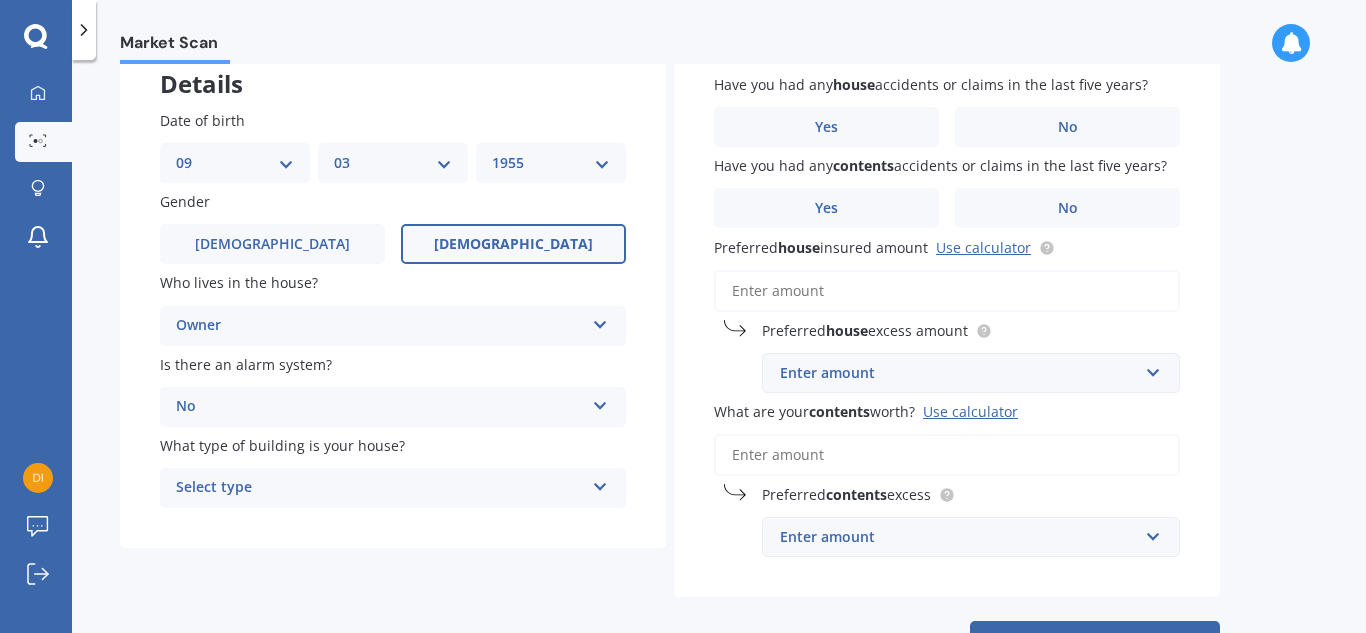 scroll, scrollTop: 136, scrollLeft: 0, axis: vertical 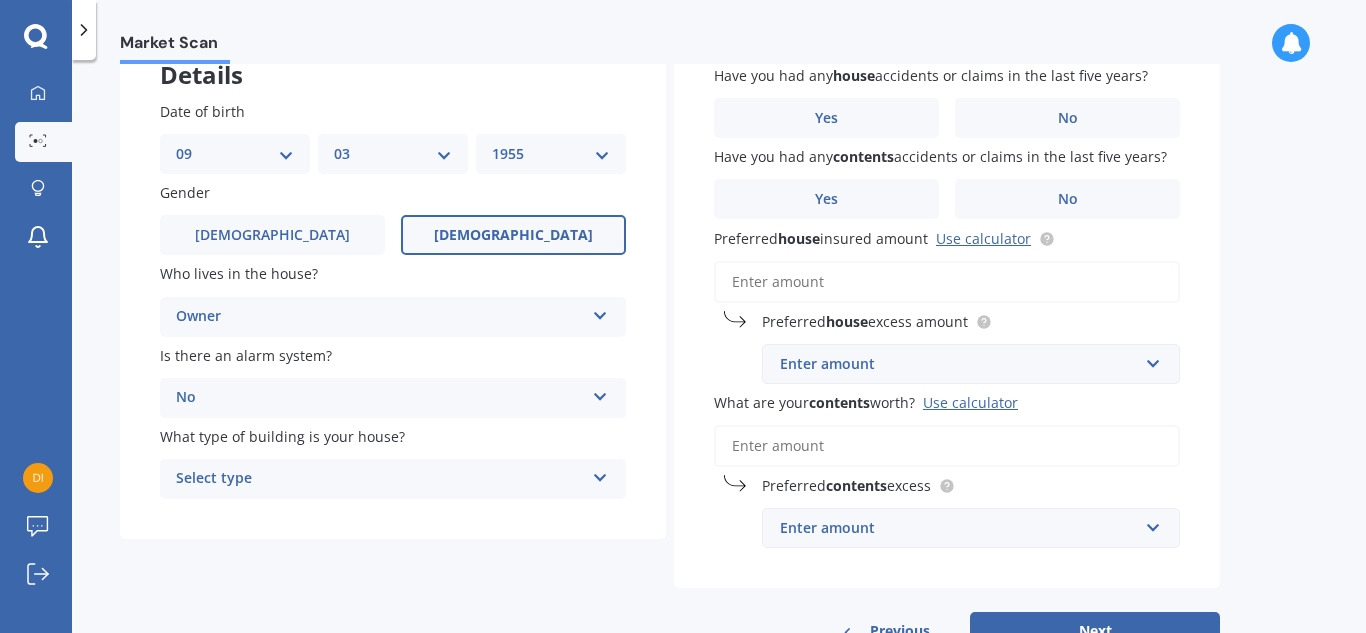 click at bounding box center (600, 474) 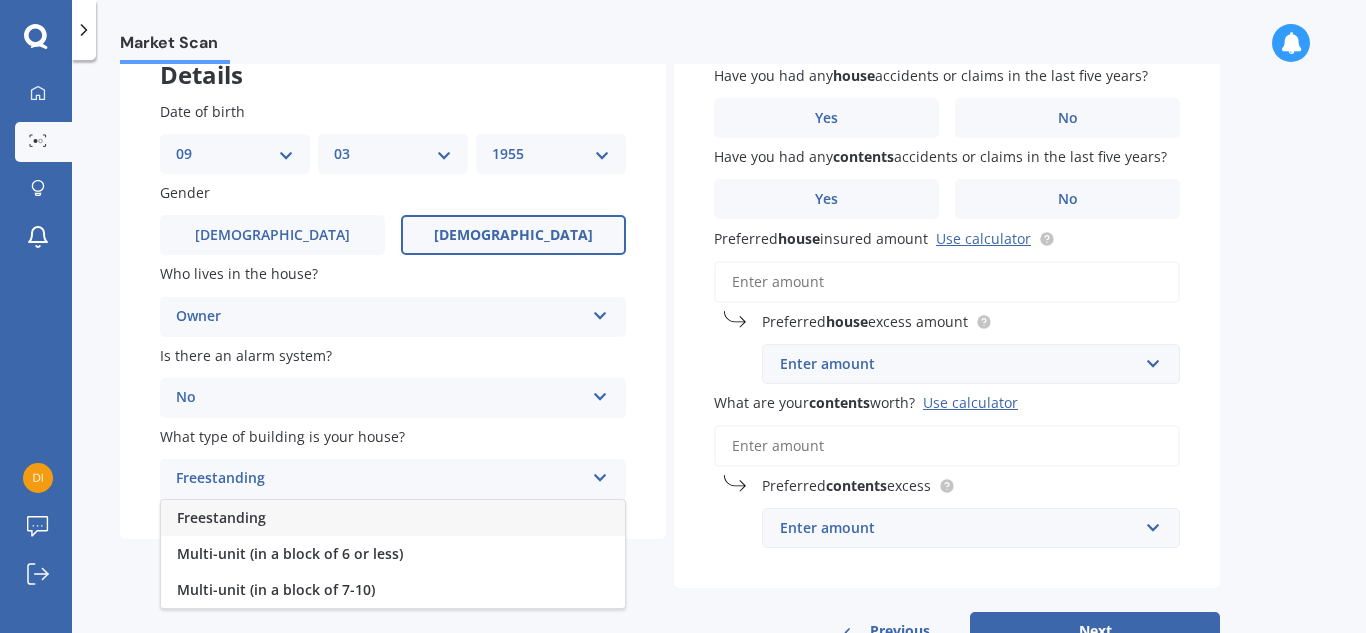 click on "Freestanding" at bounding box center (393, 518) 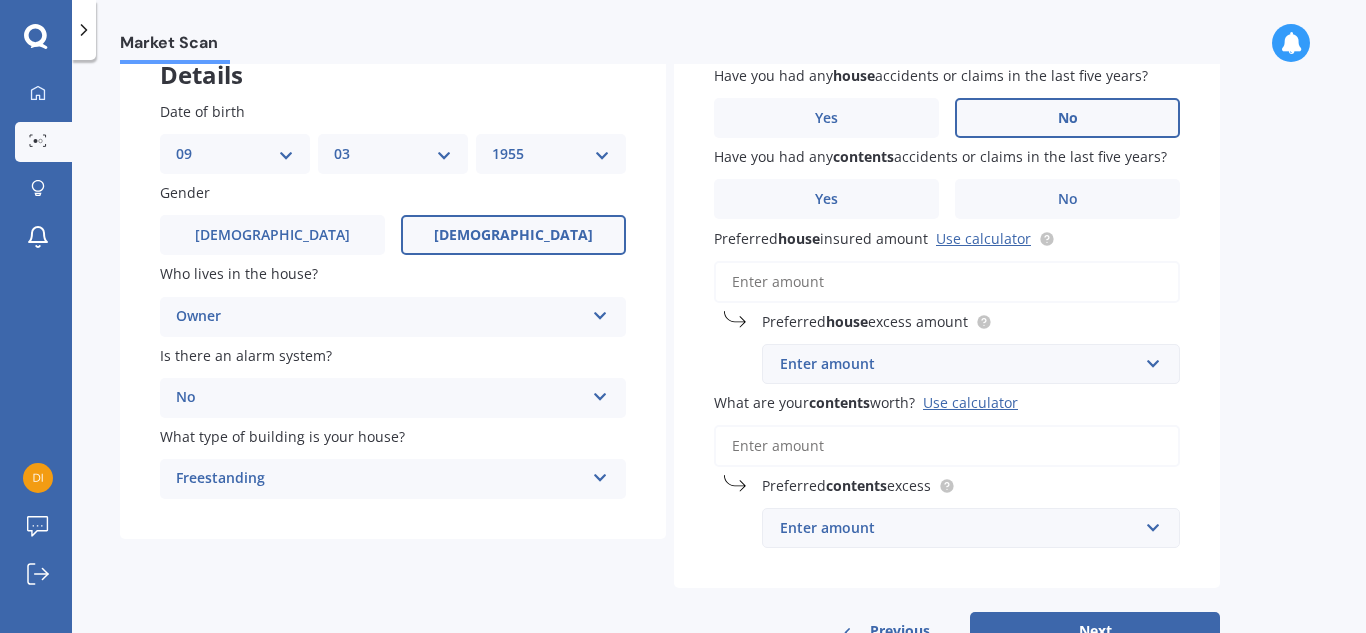 click on "No" at bounding box center [1068, 118] 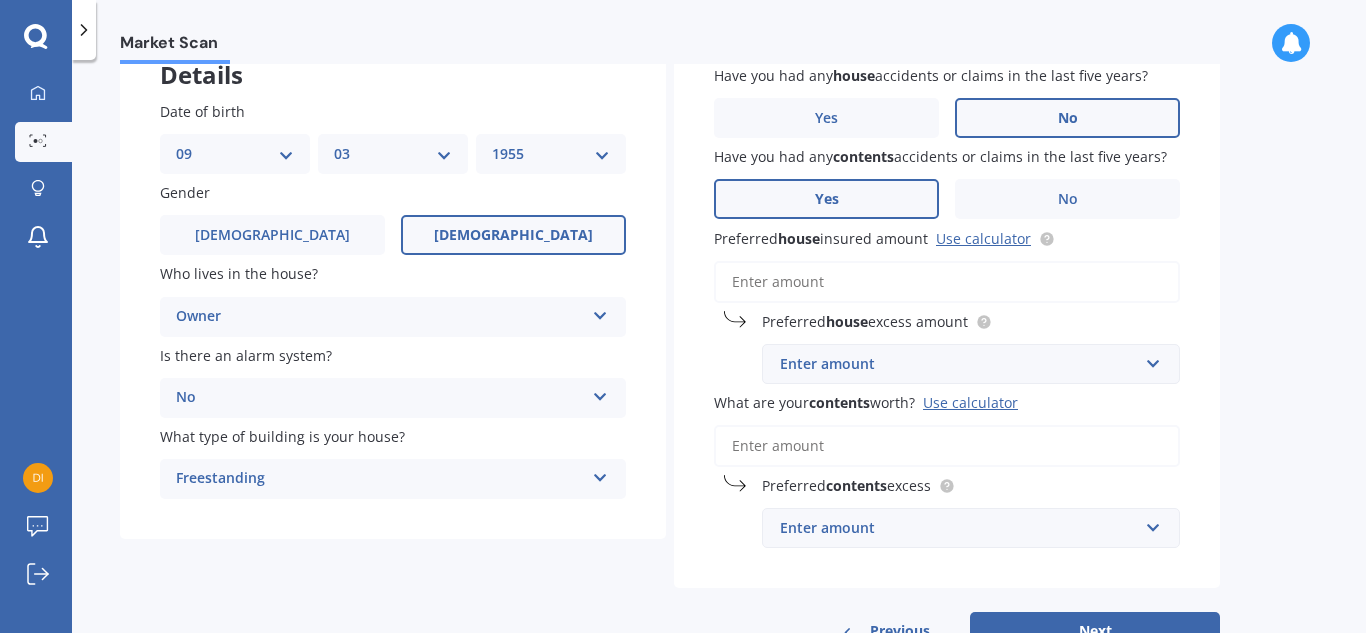 click on "Yes" at bounding box center (826, 199) 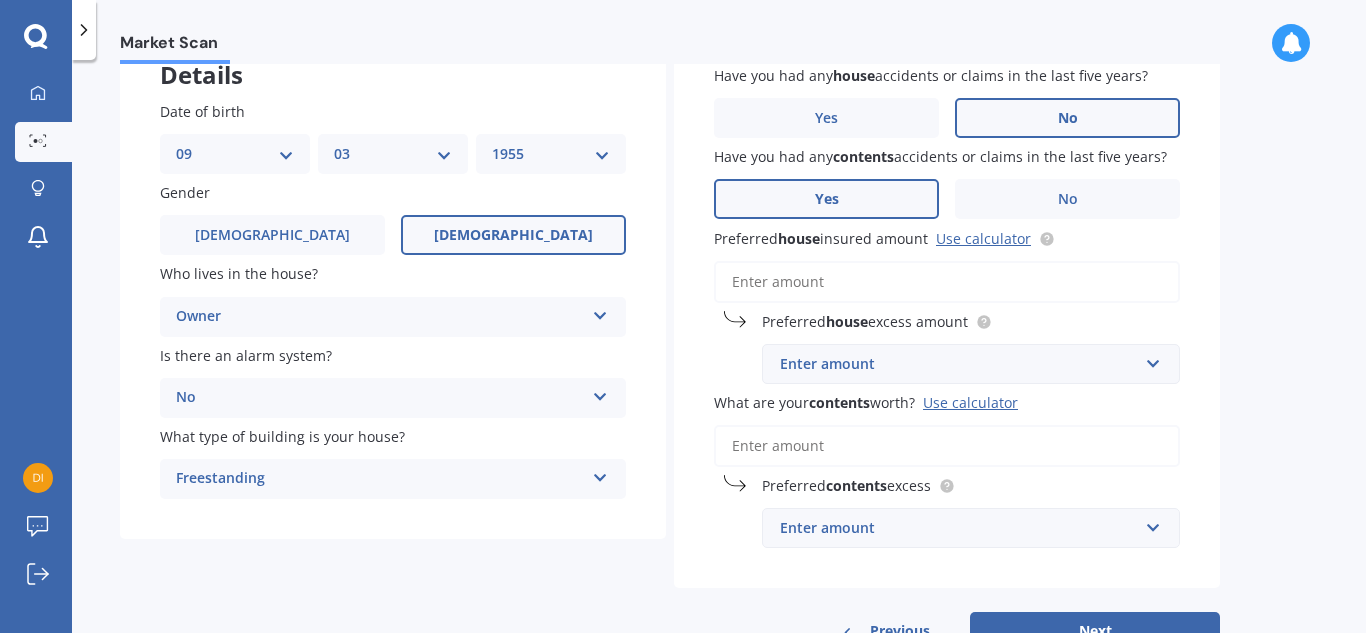 click on "Yes" at bounding box center [0, 0] 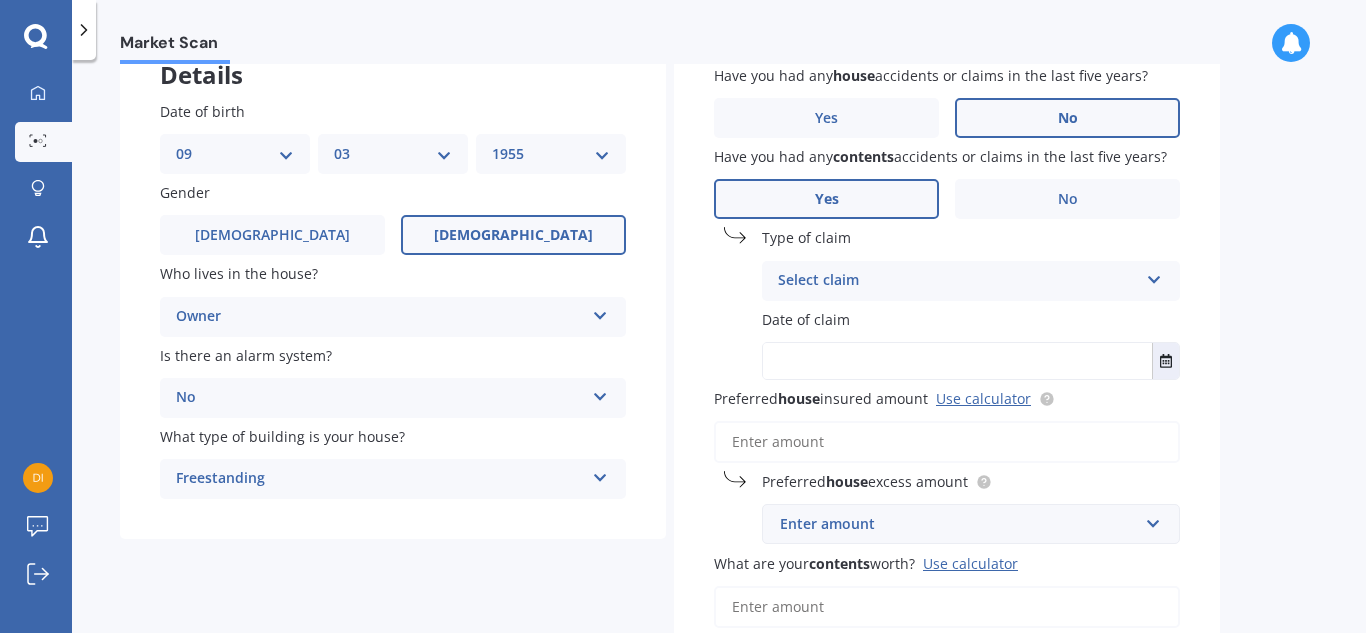 click on "Select claim" at bounding box center (958, 281) 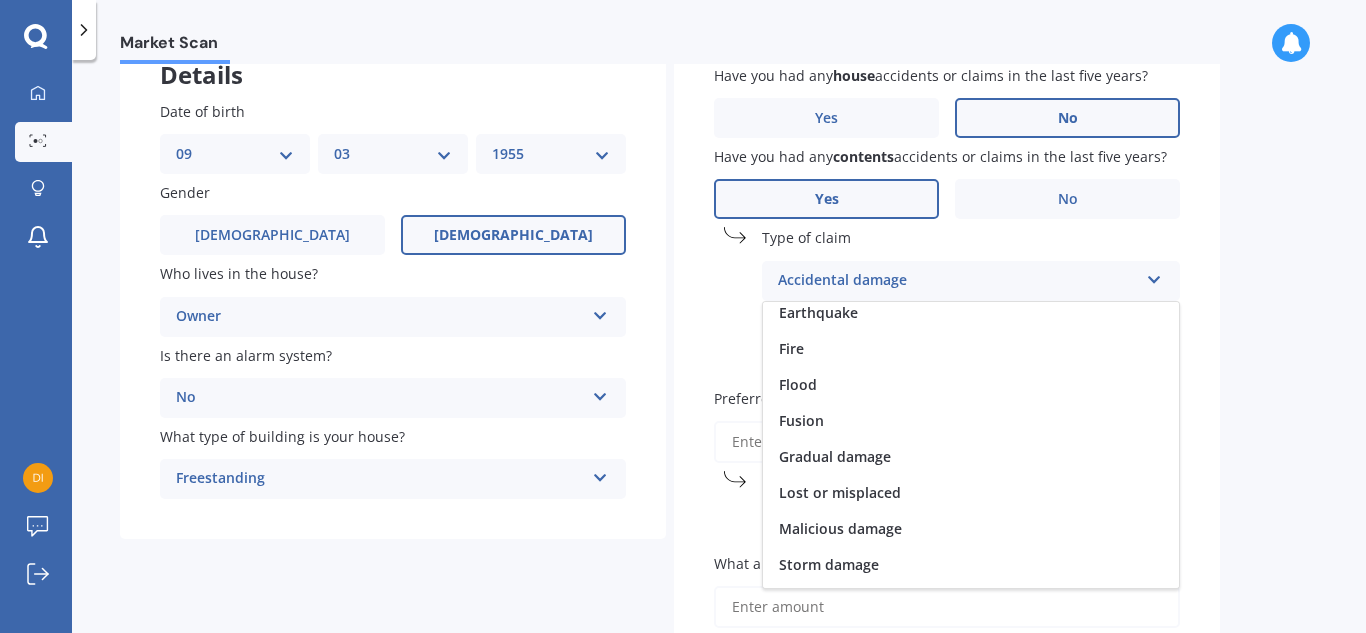 scroll, scrollTop: 146, scrollLeft: 0, axis: vertical 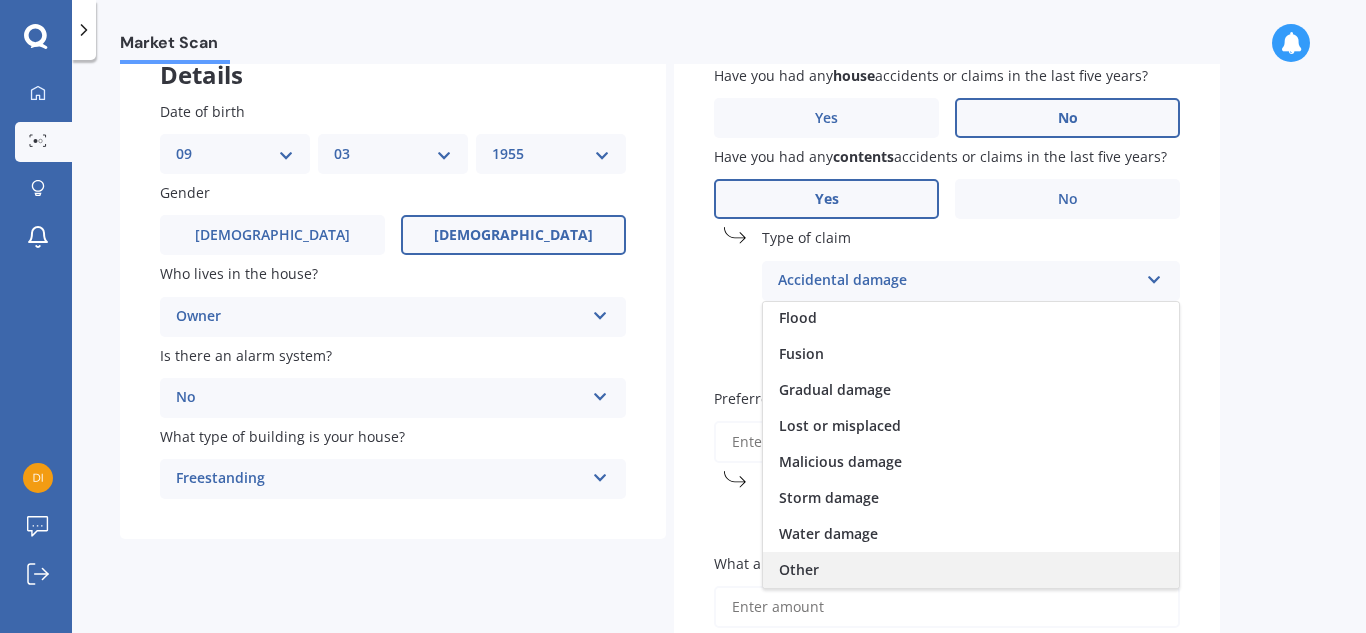 click on "Other" at bounding box center [971, 570] 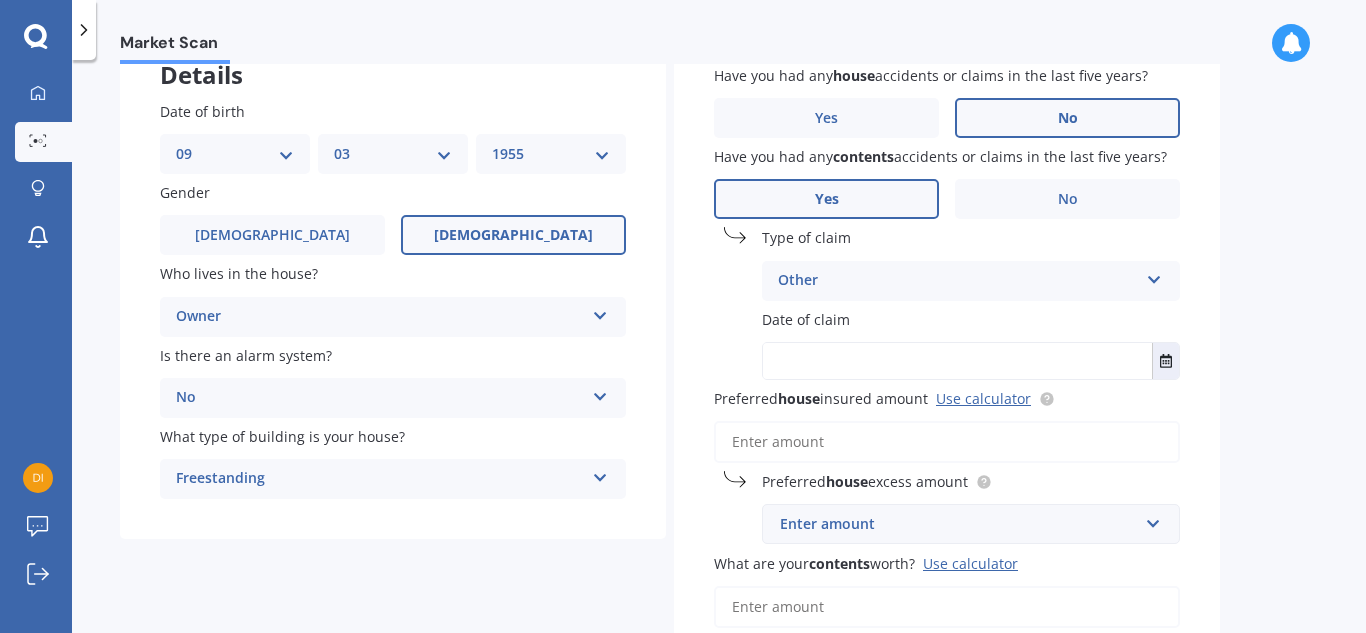 click at bounding box center [957, 361] 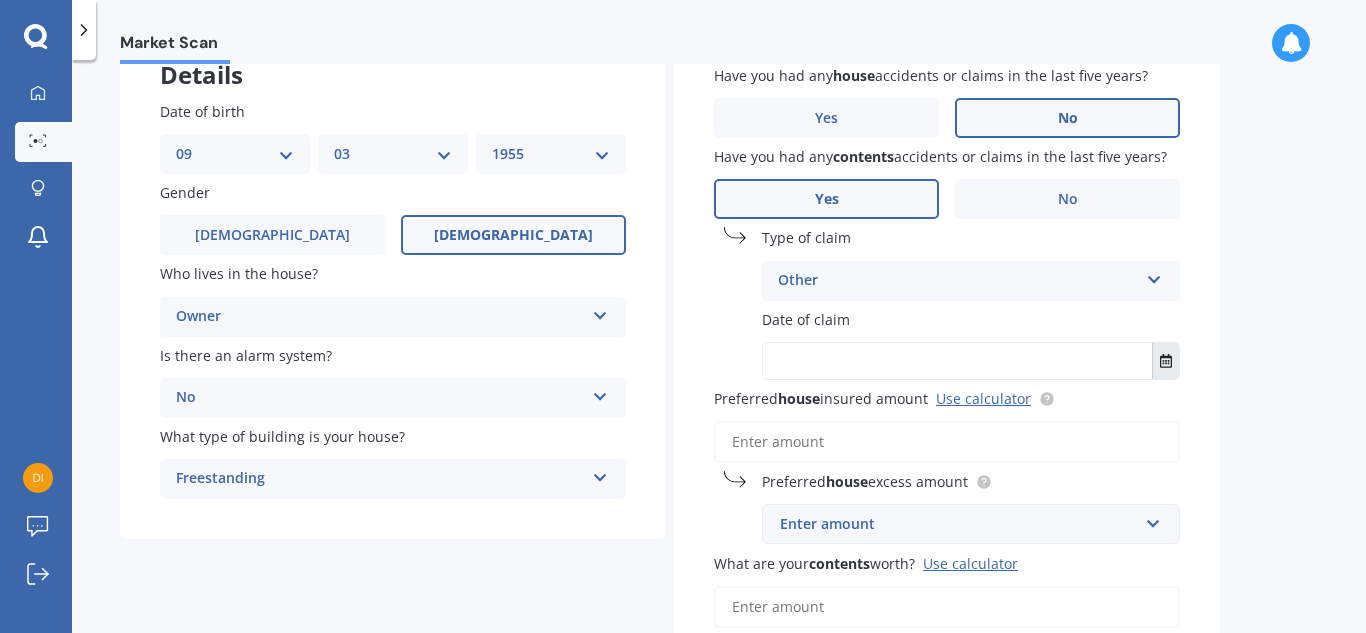 click 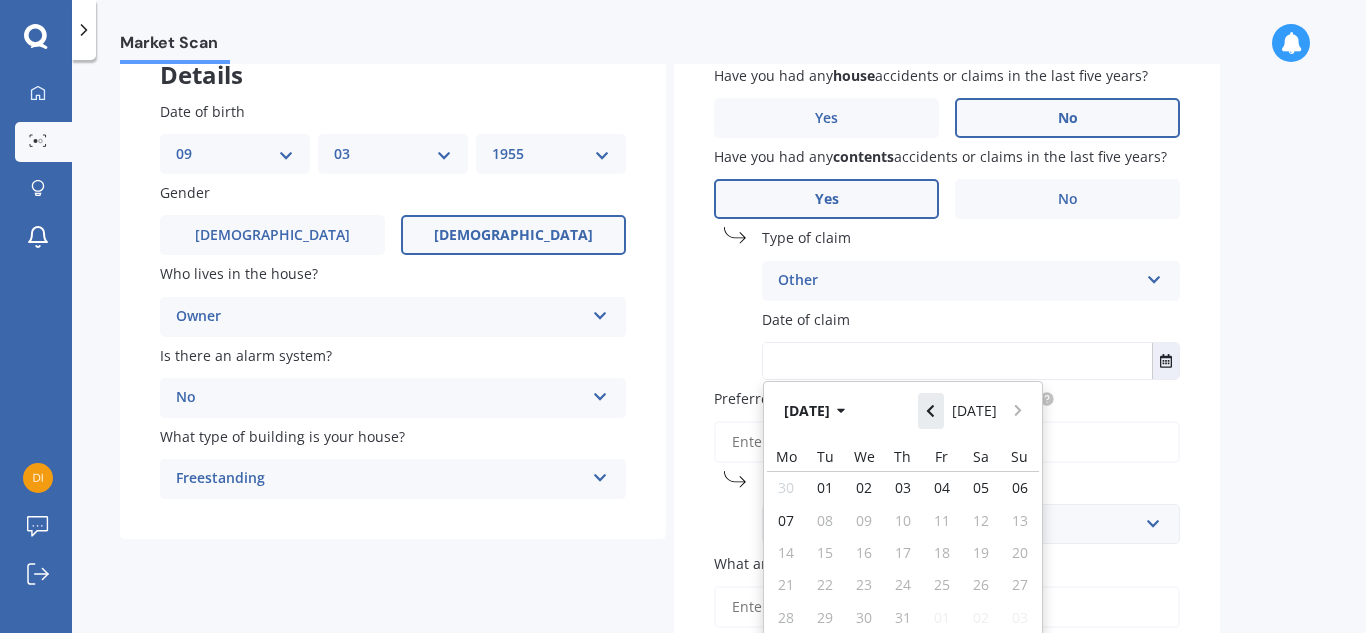 click 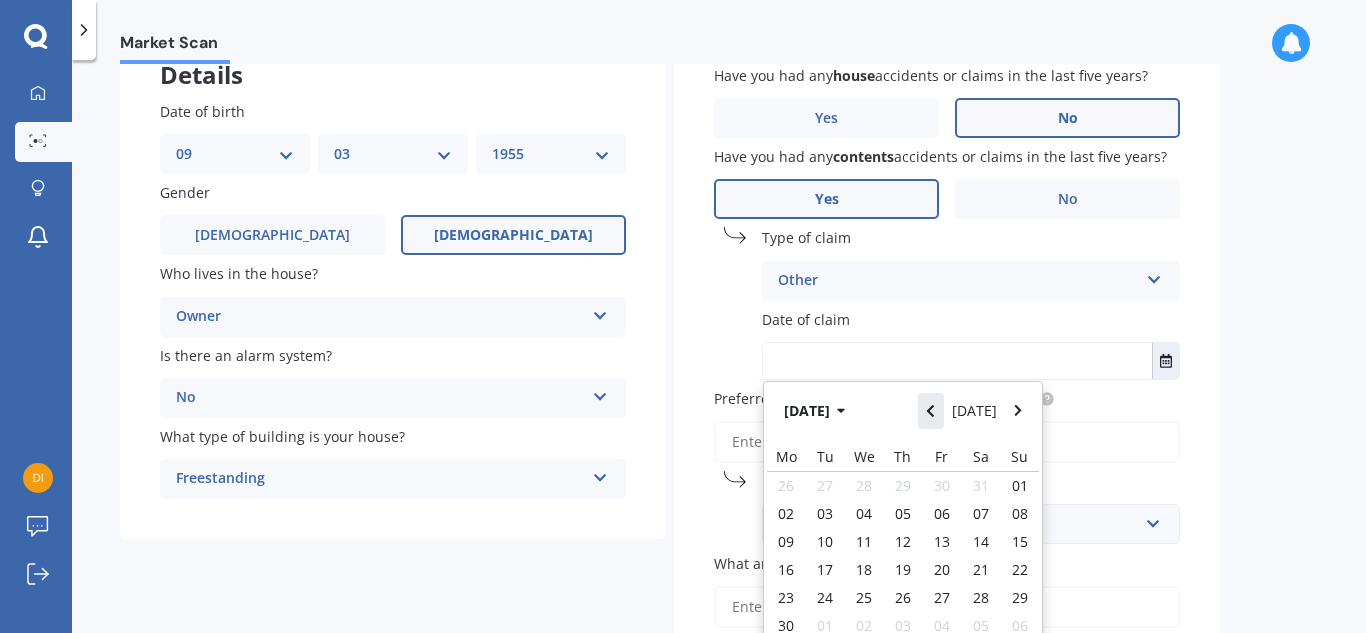 click 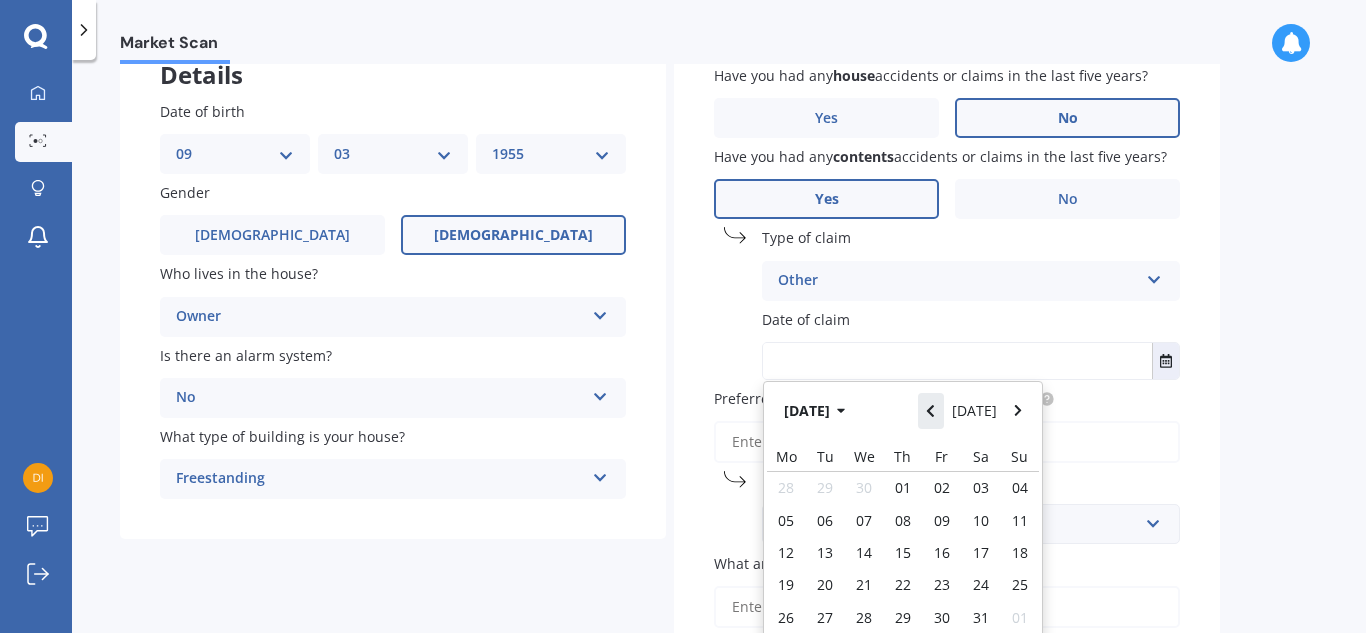 click 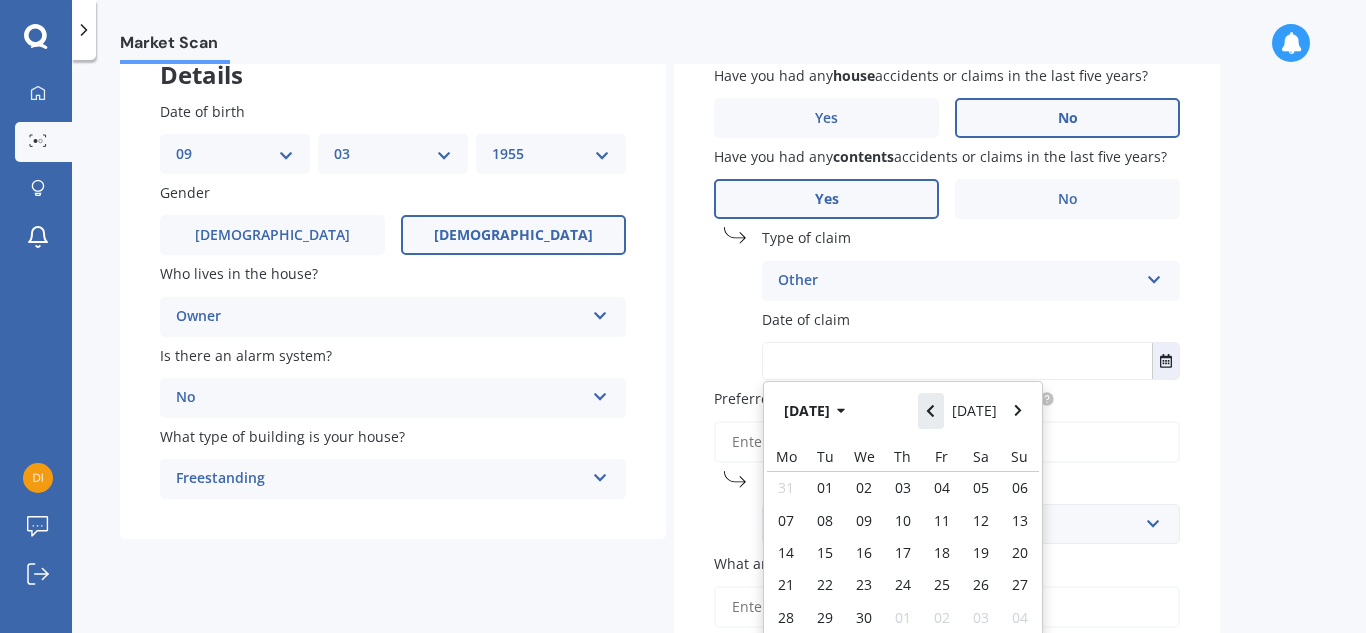 click 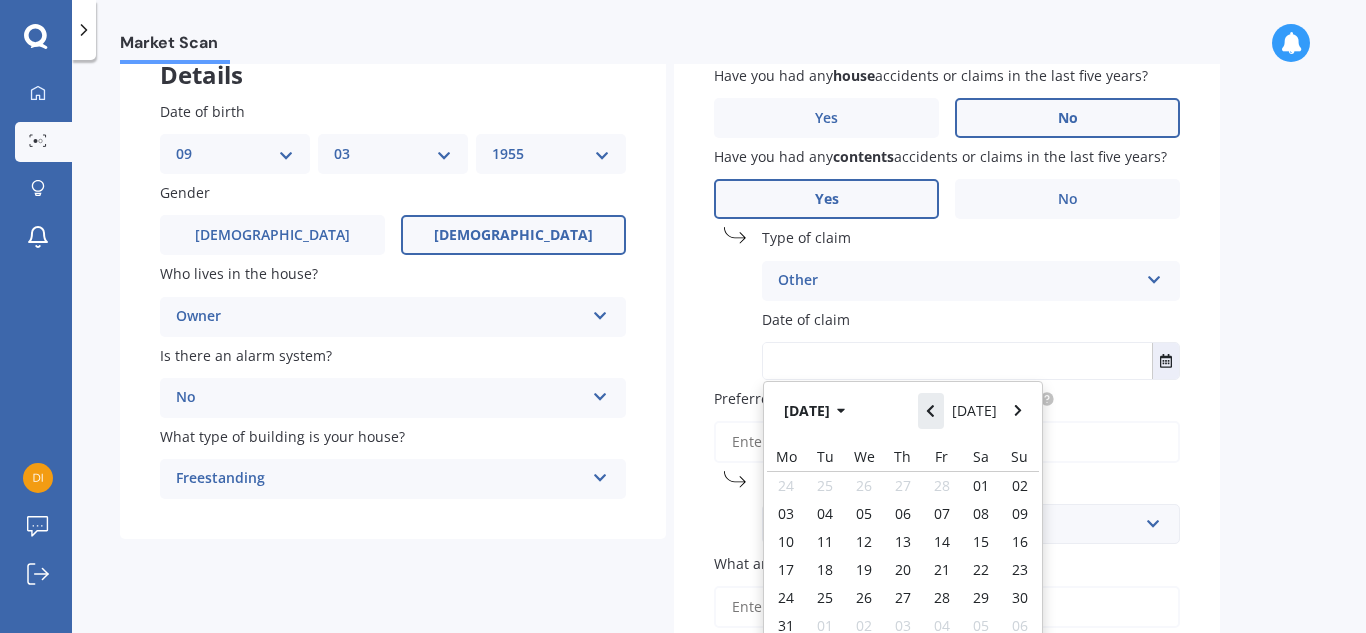 click 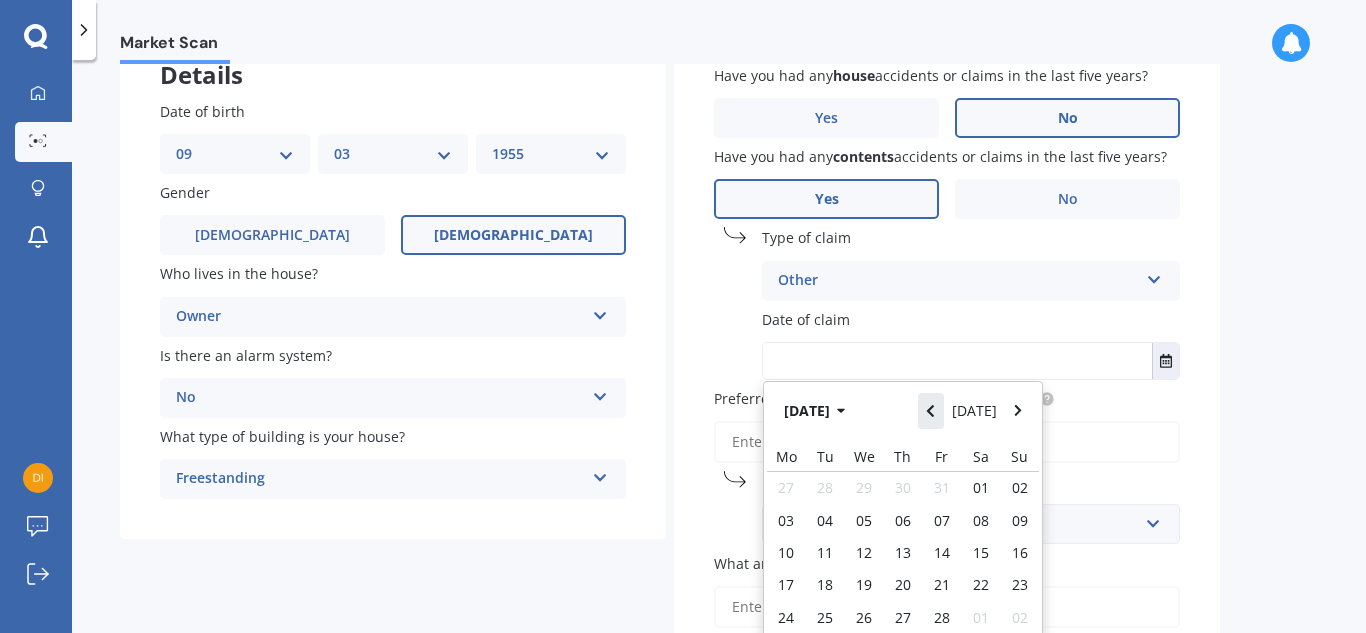 click 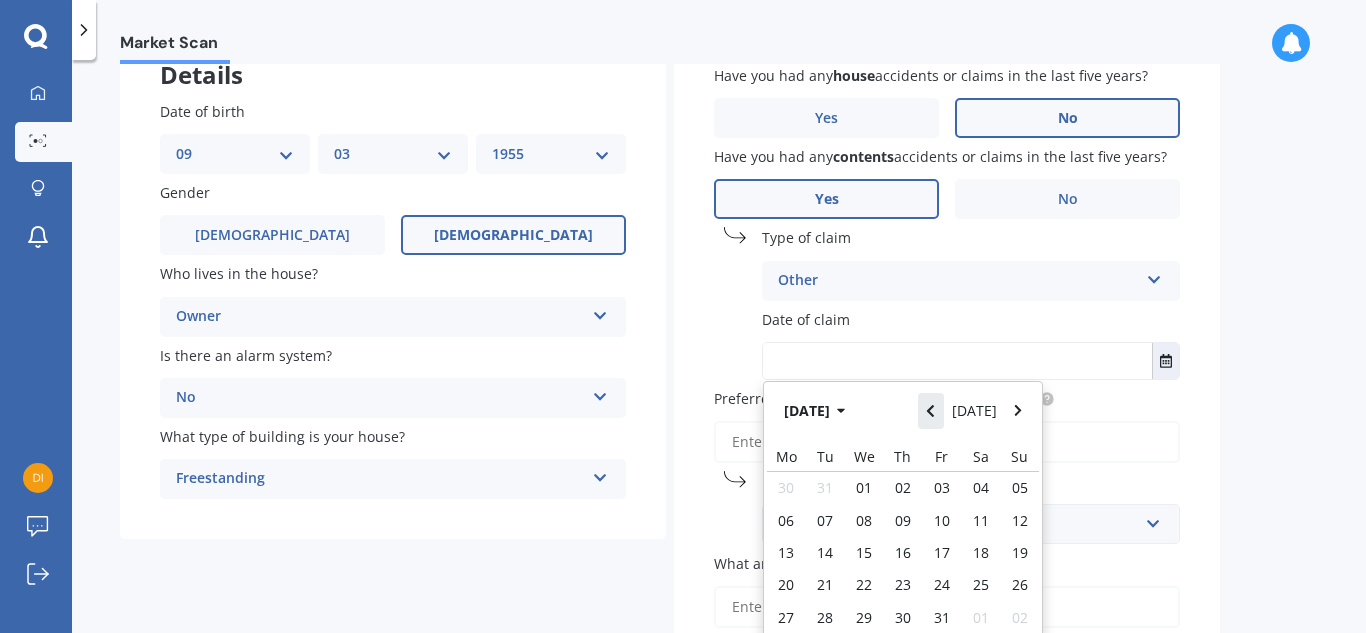 click 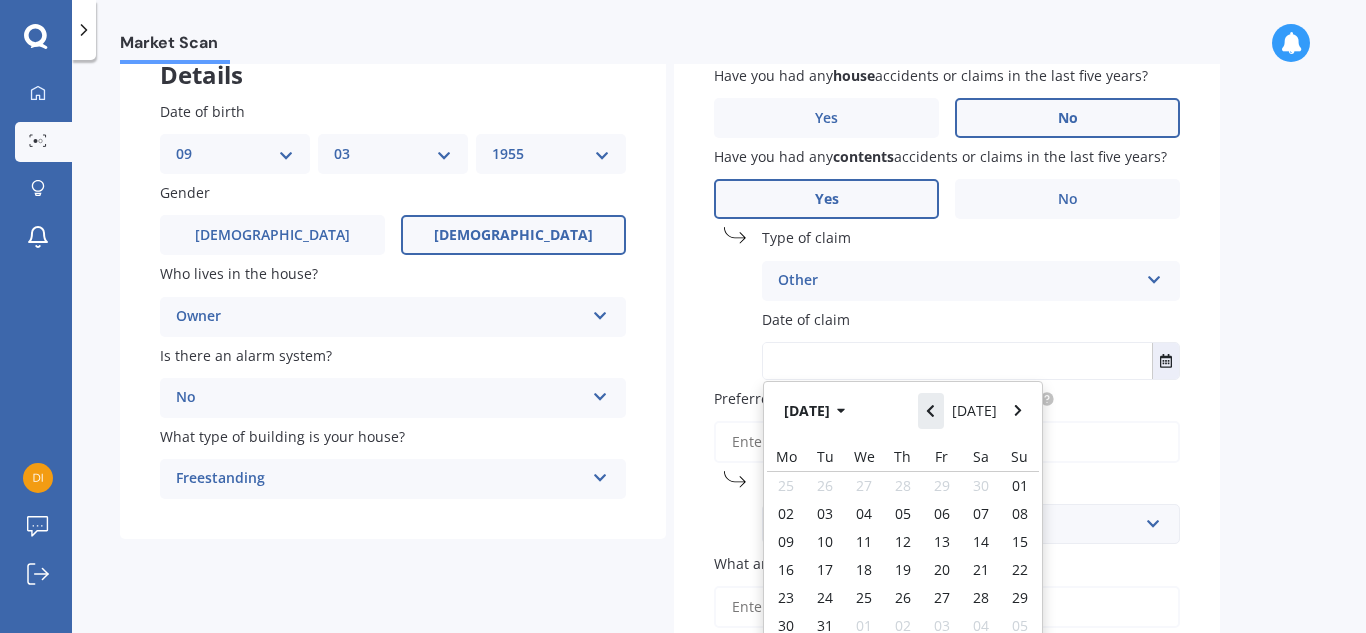 click 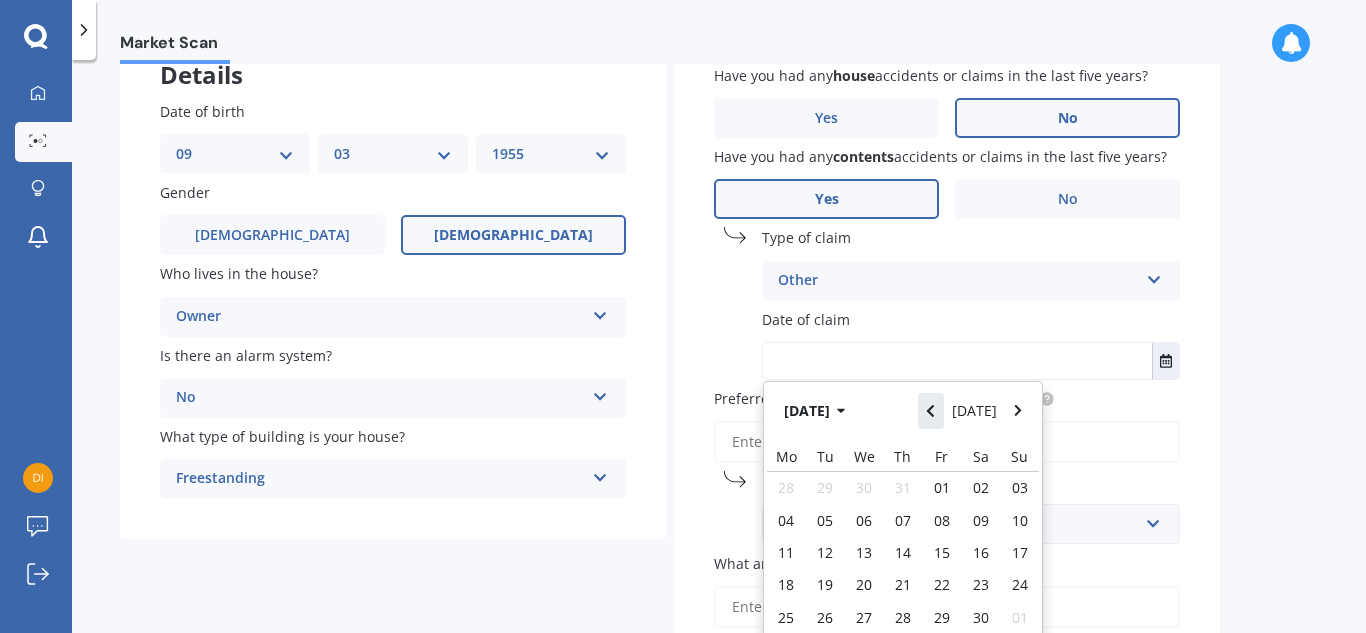 click 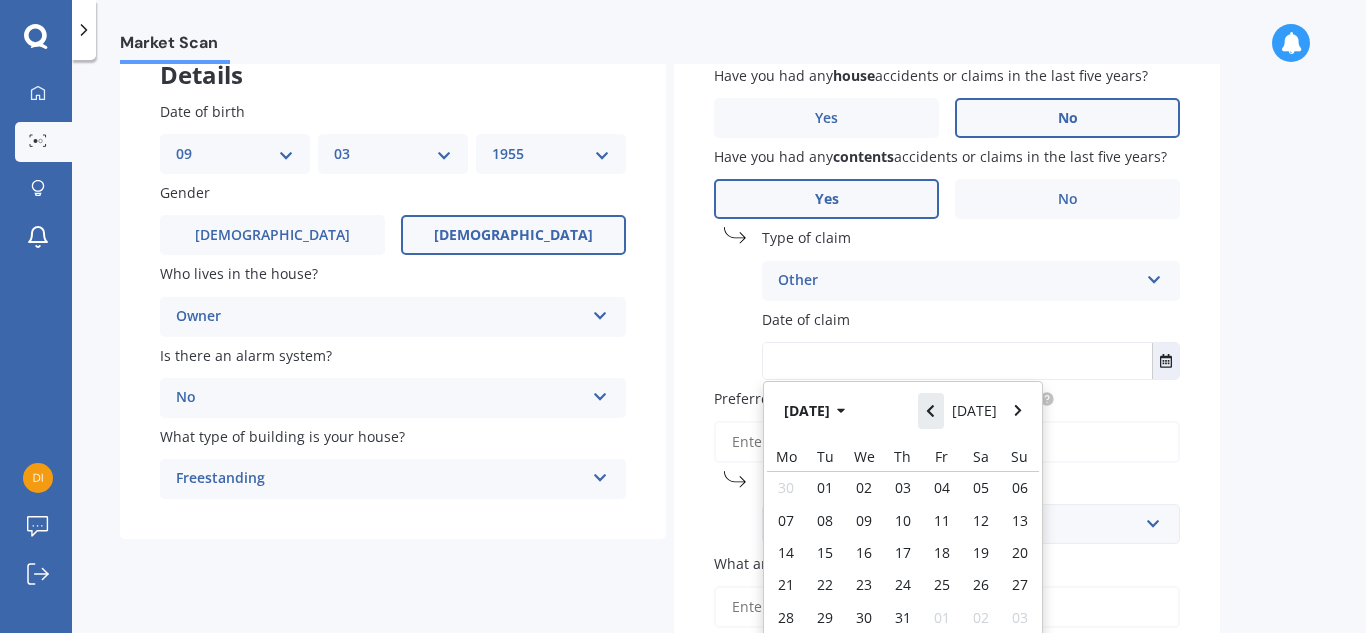 click 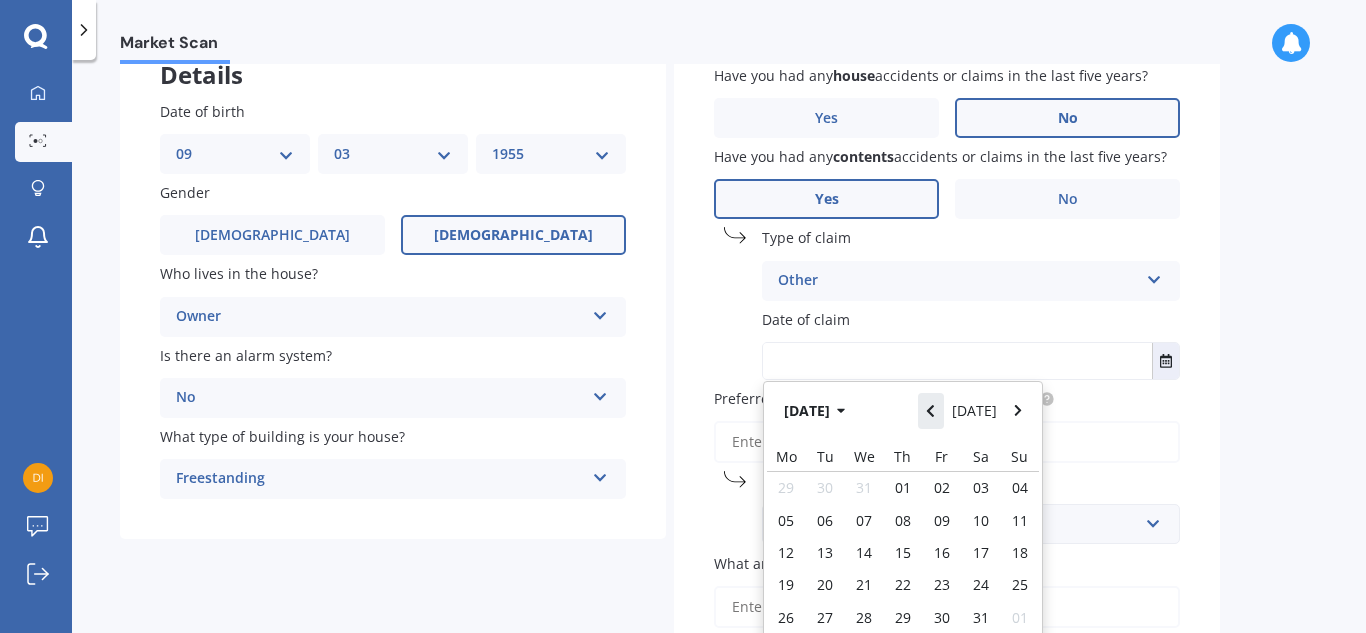 click 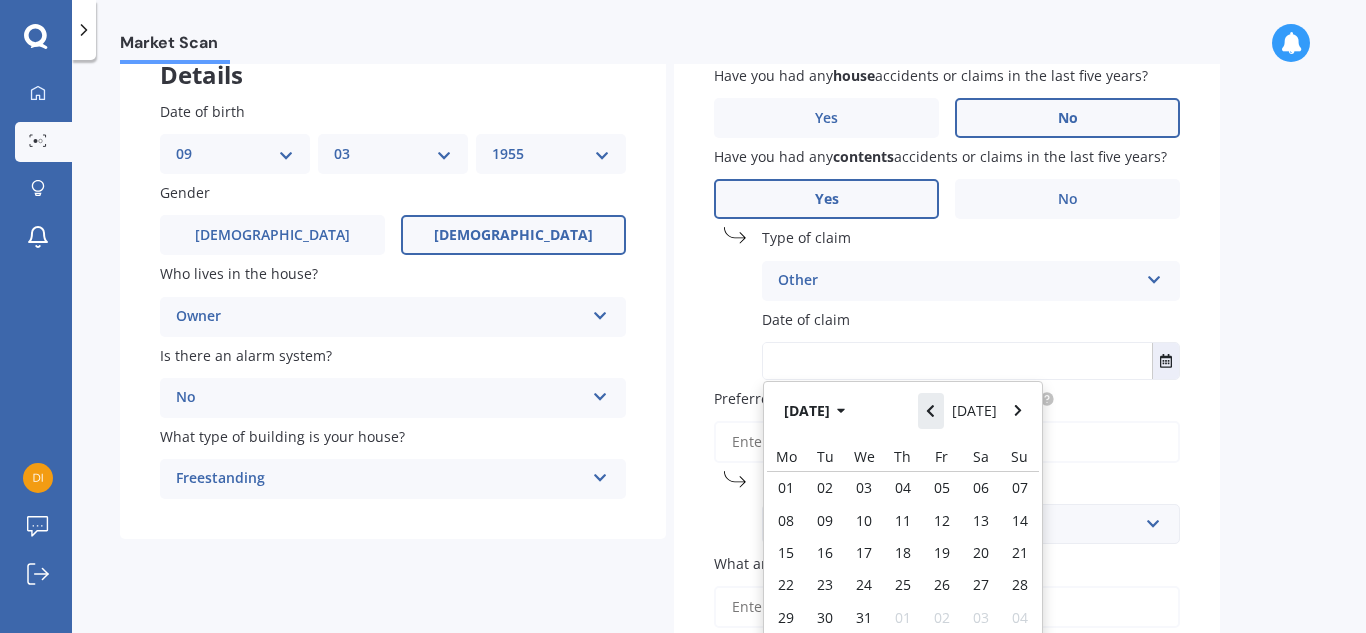 click 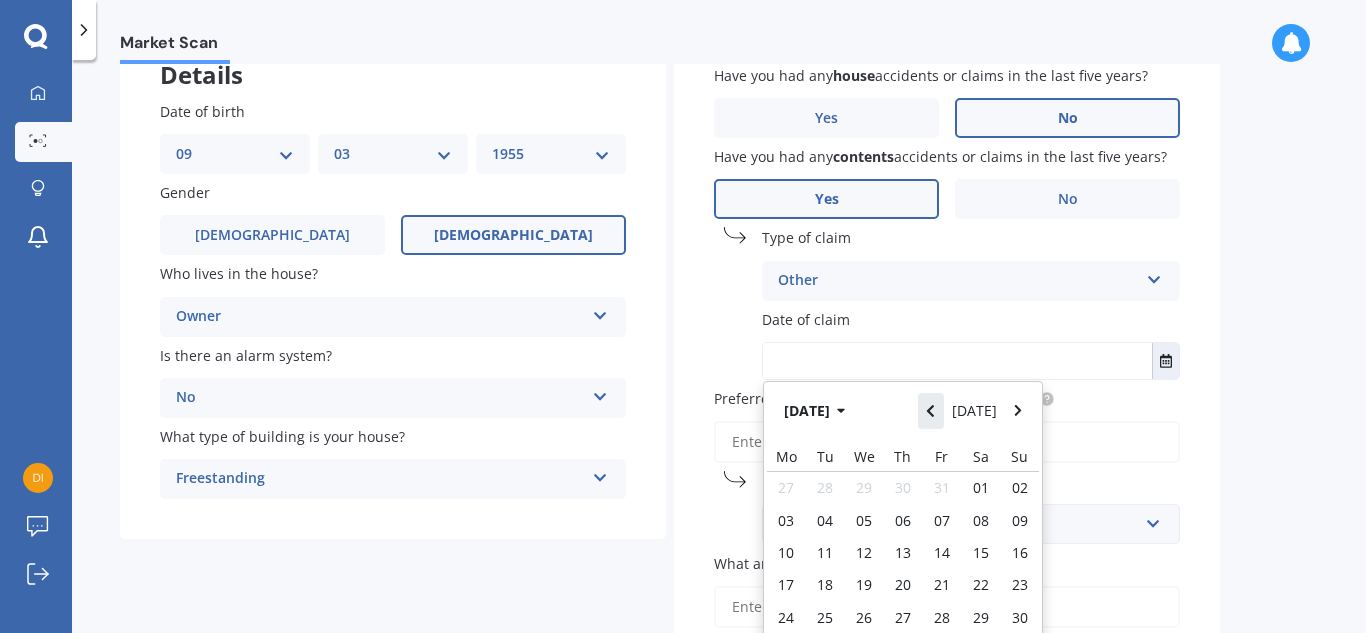 click 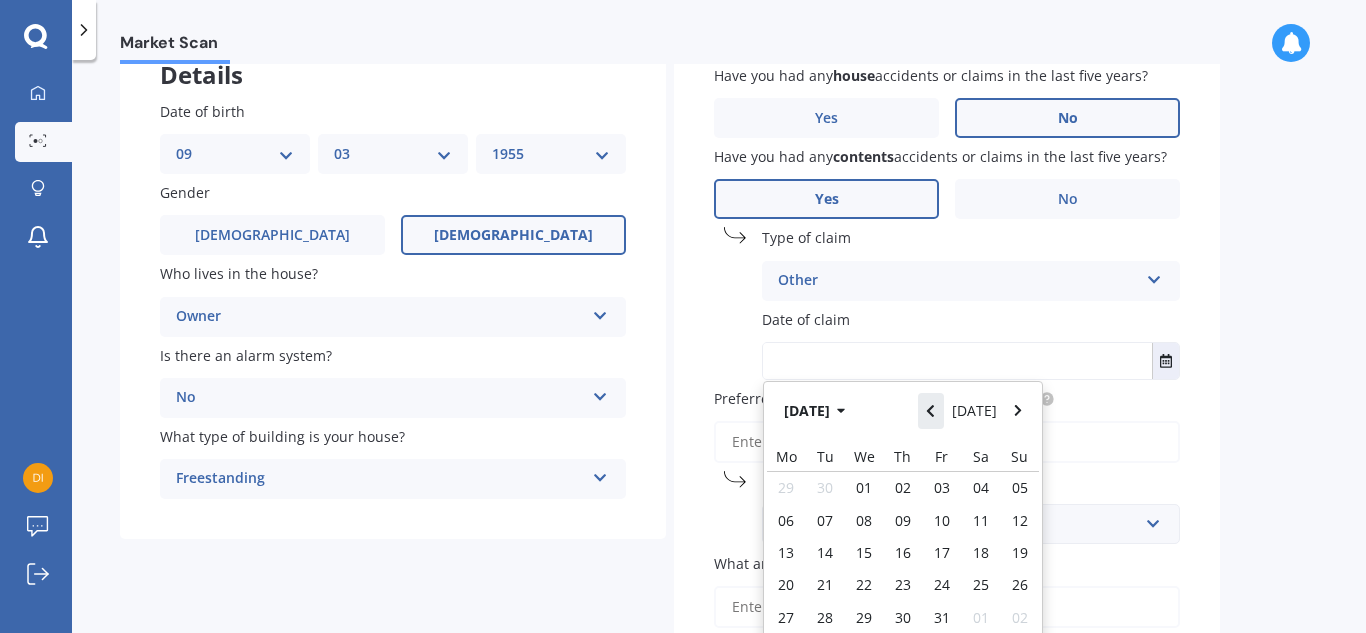 click 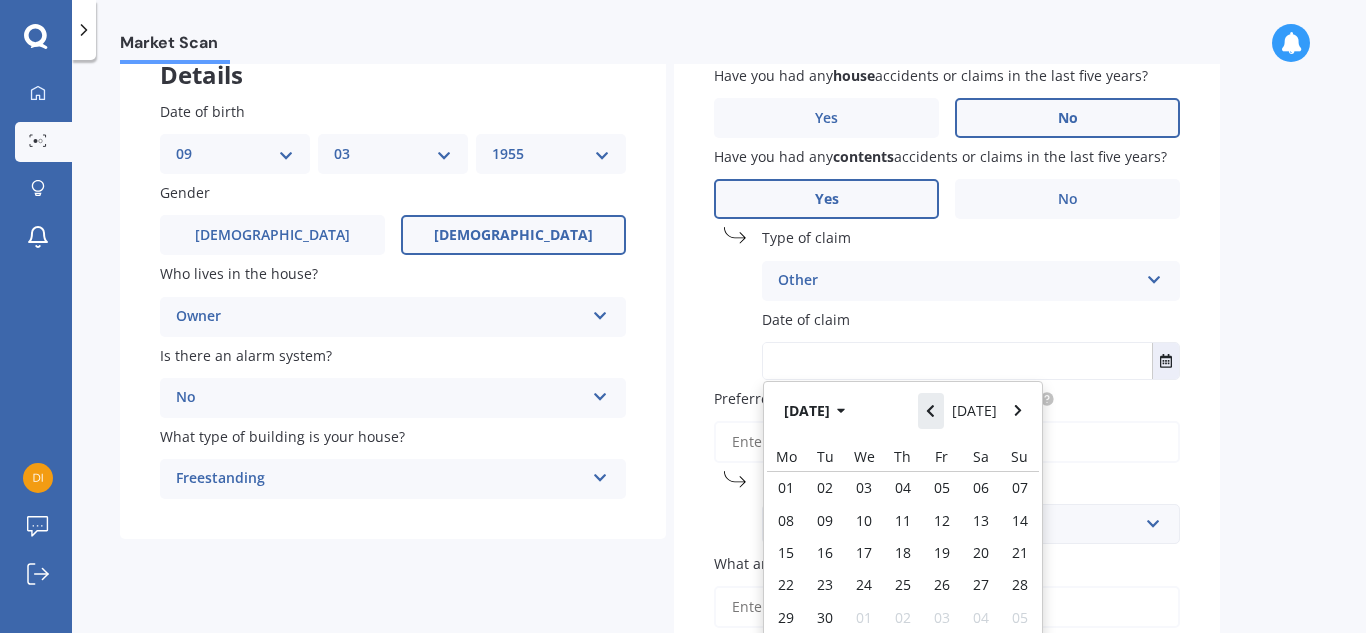 click 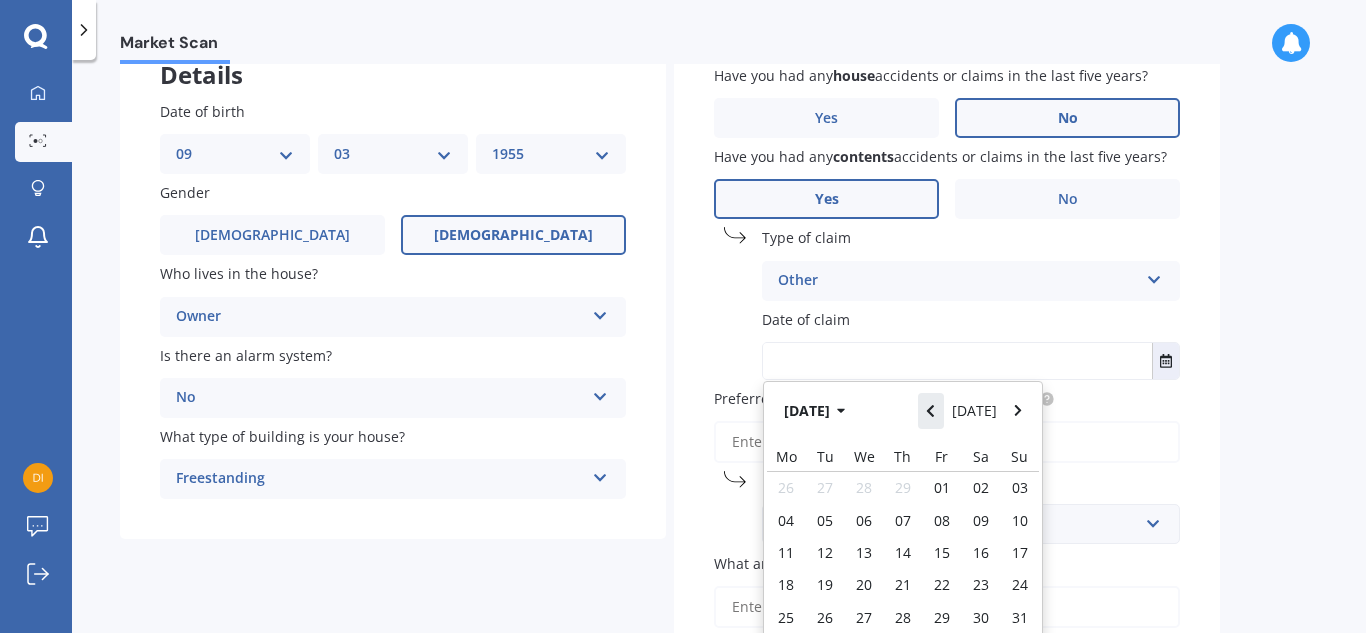 click 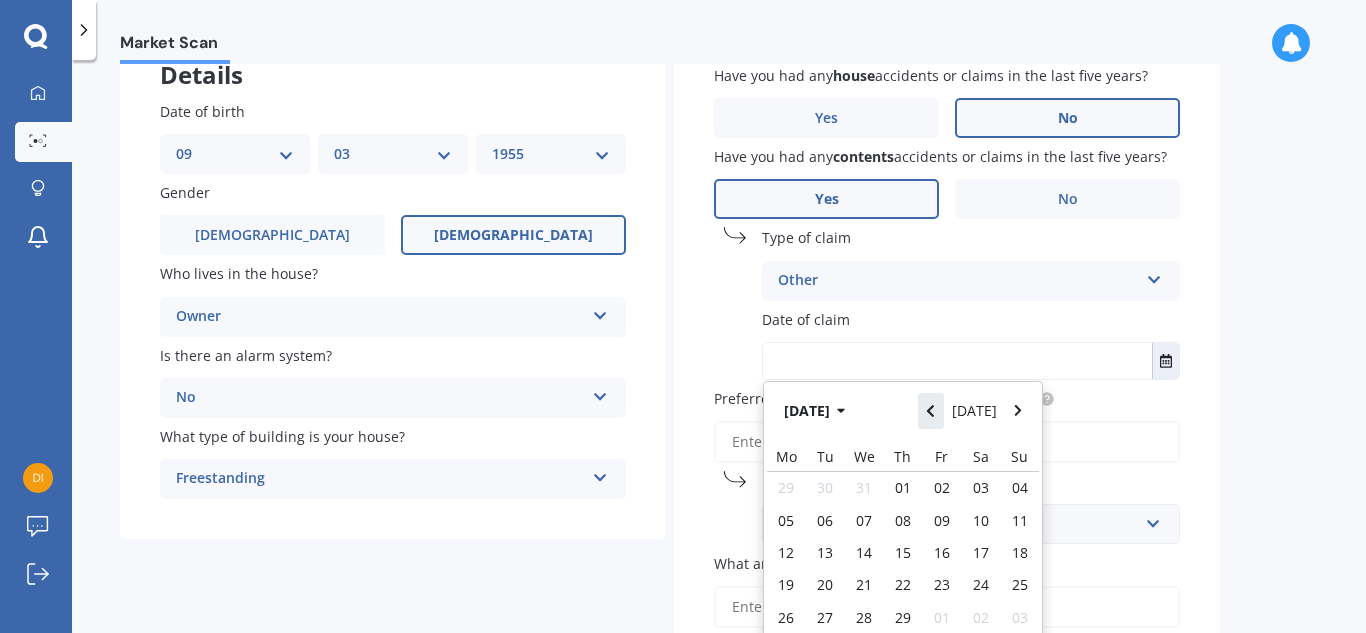 click 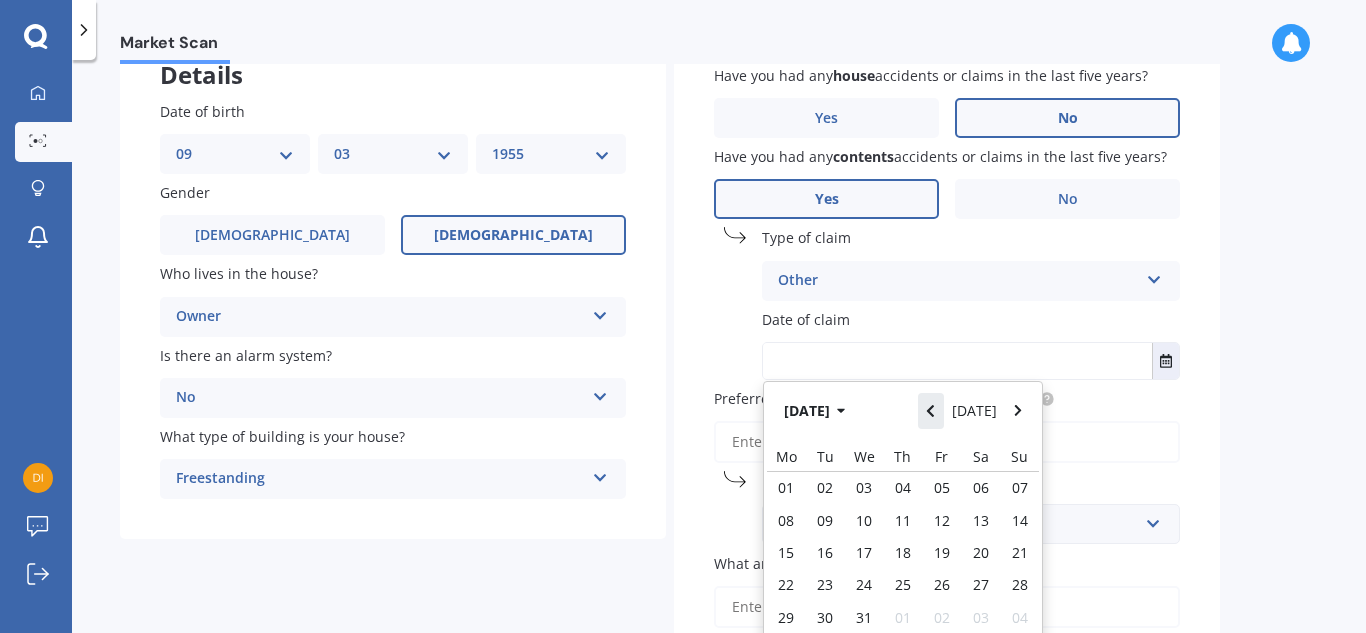 click 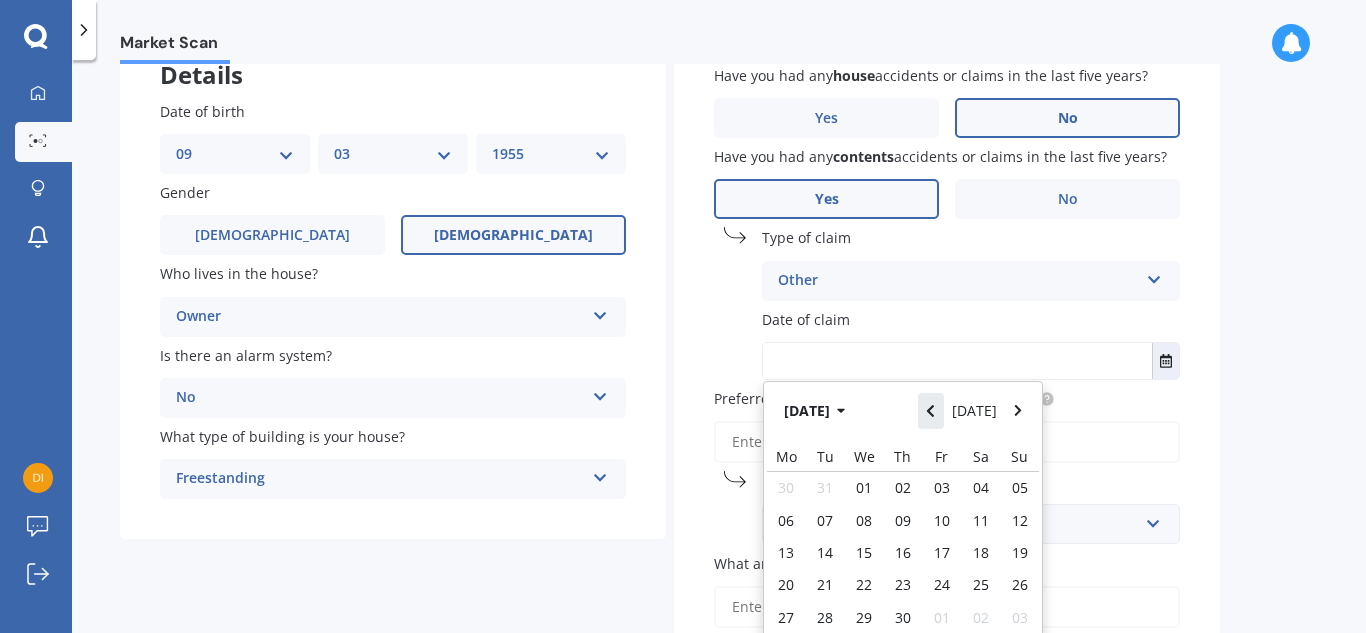 click 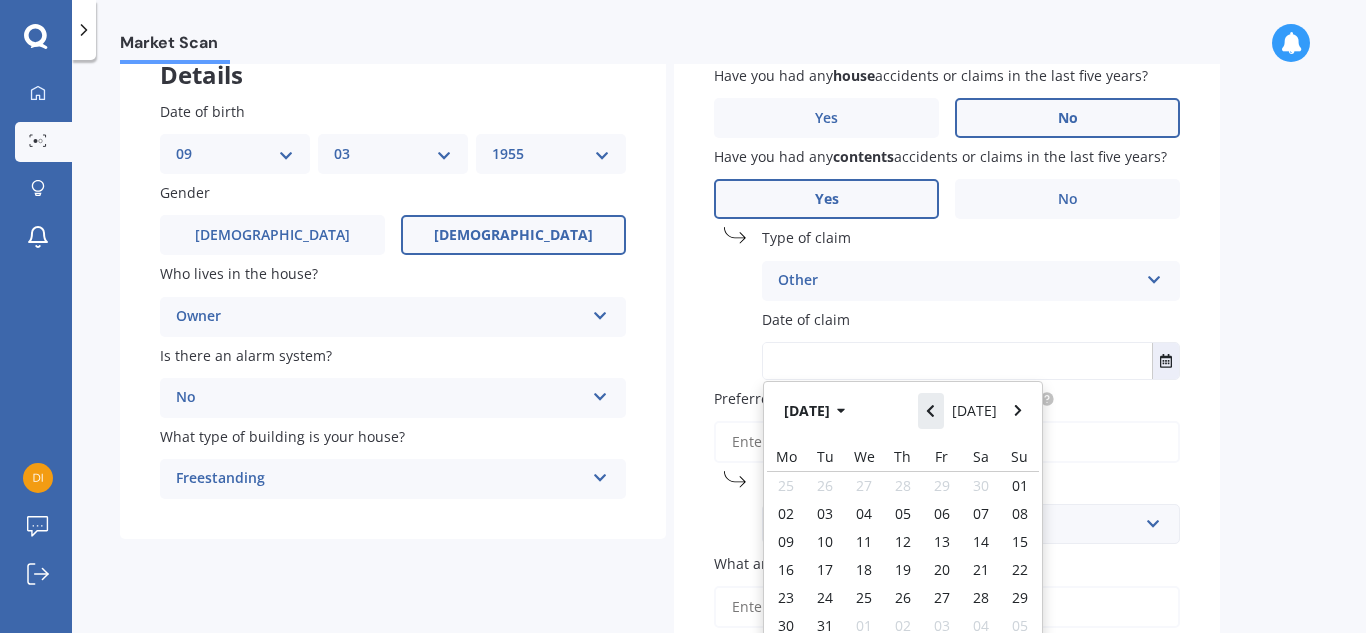 click 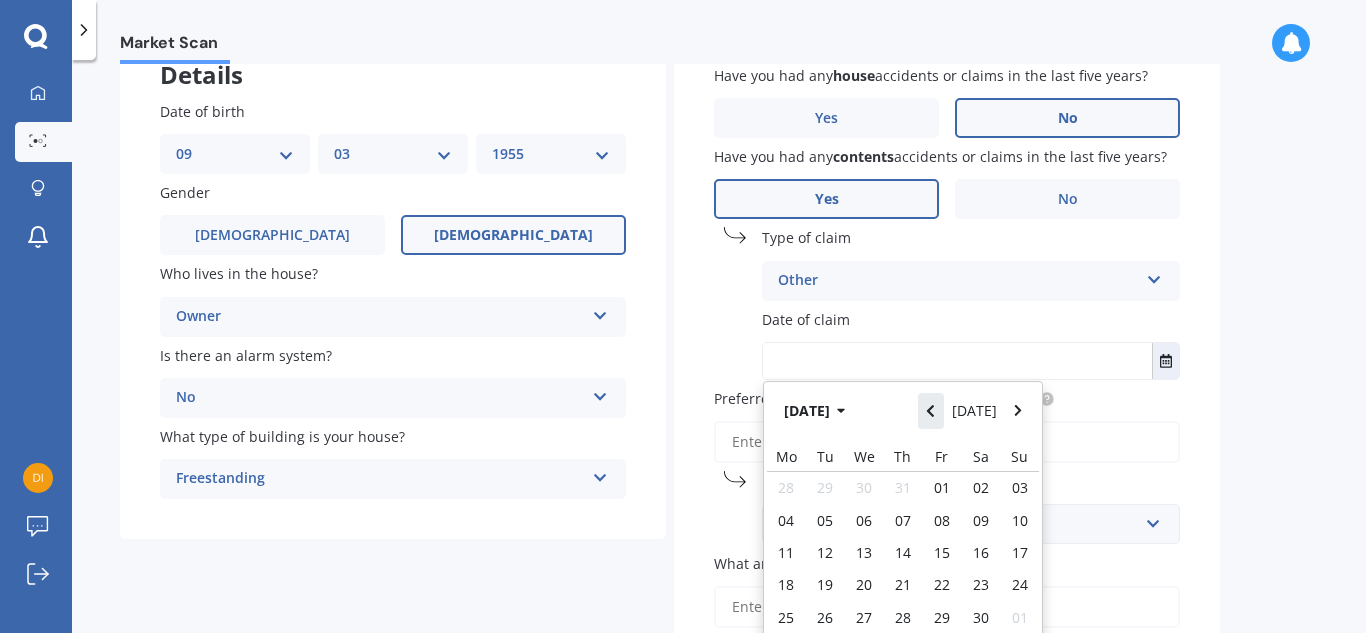 click 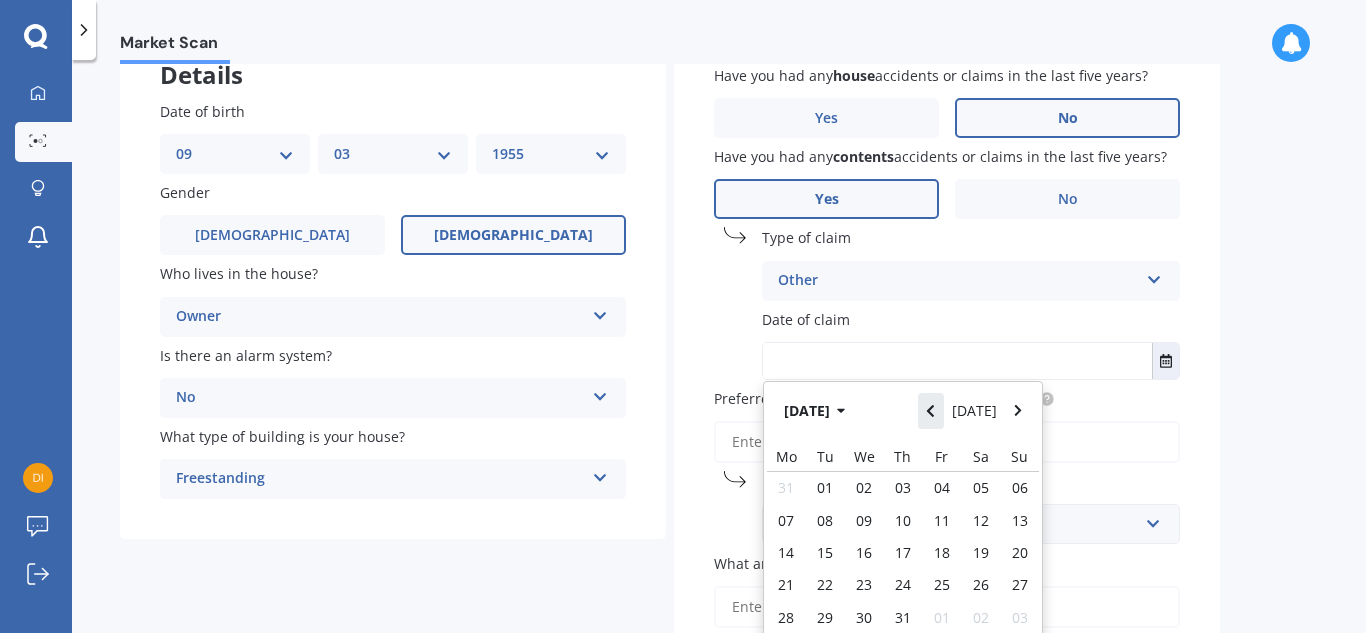 click 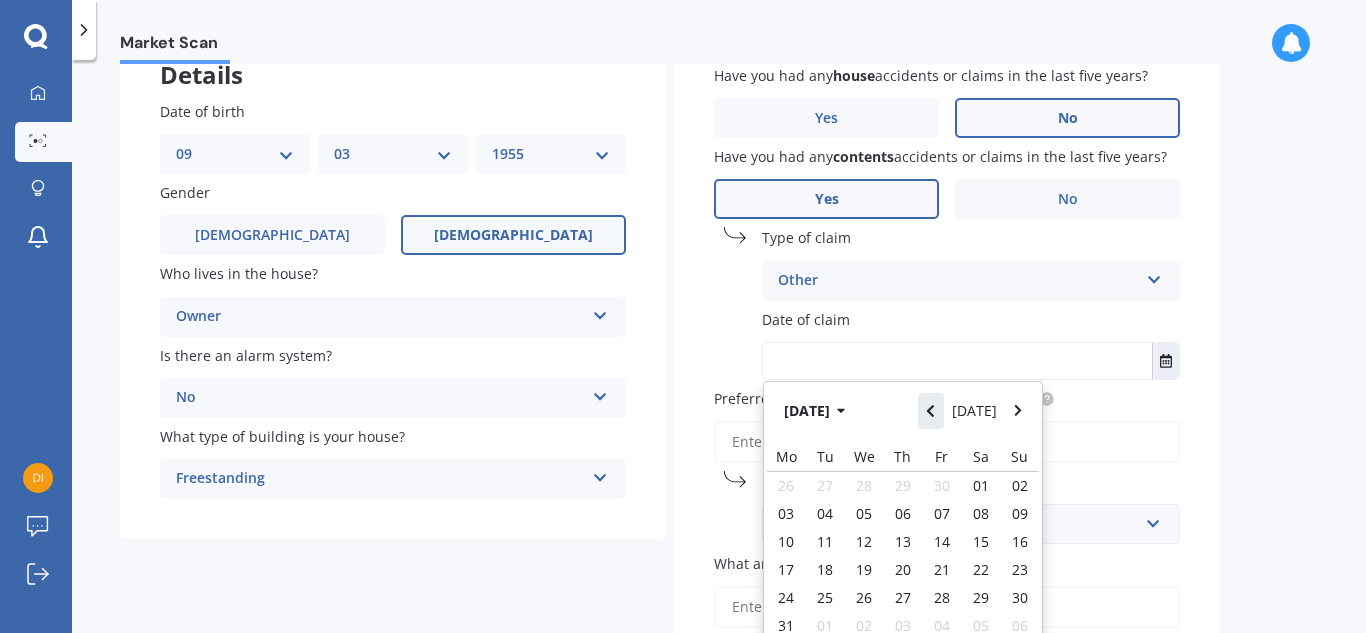 click 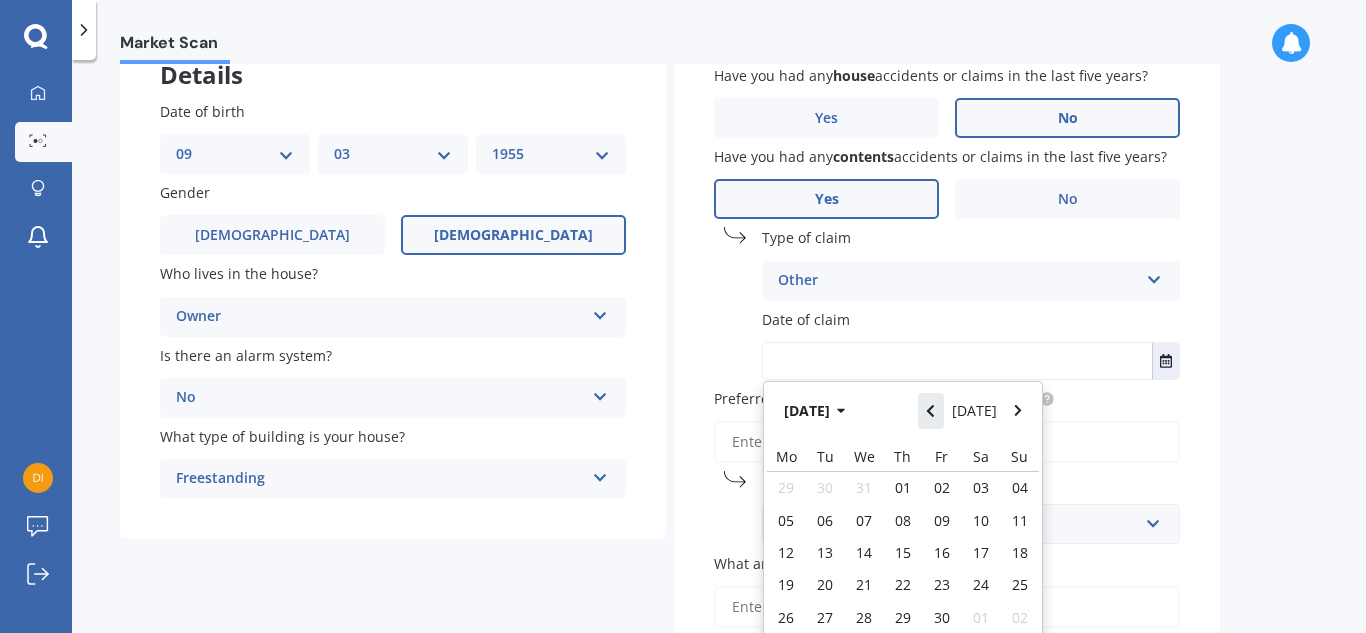 click 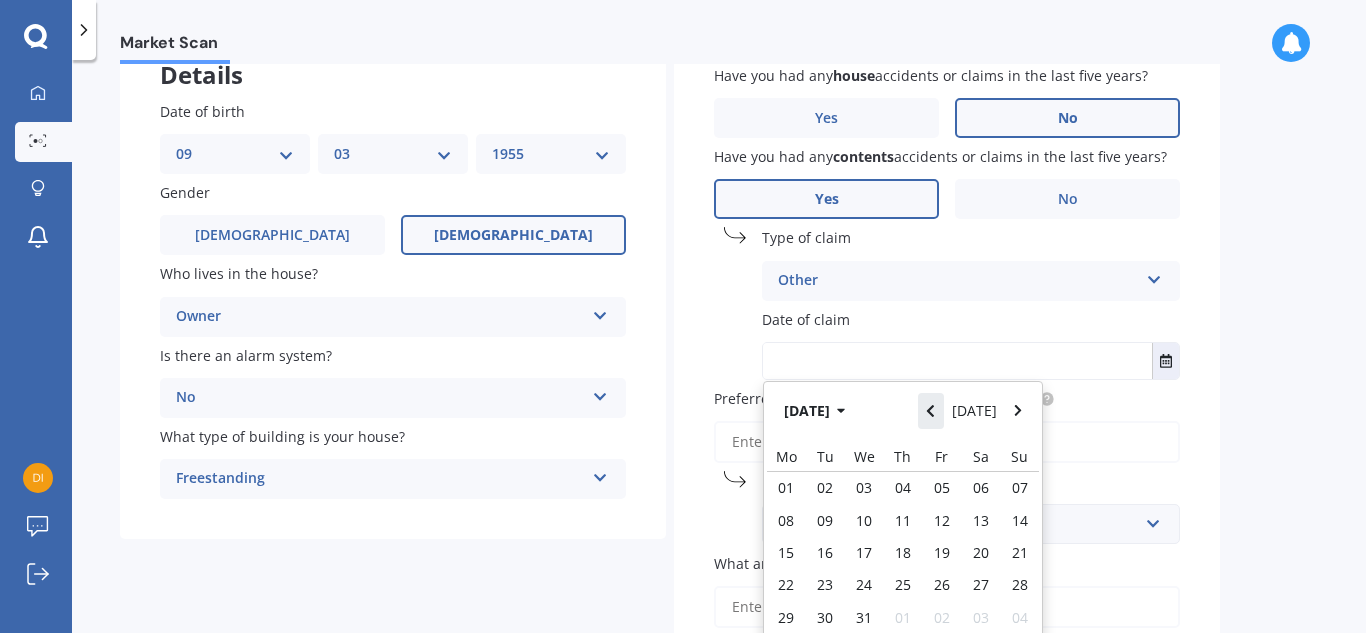 click 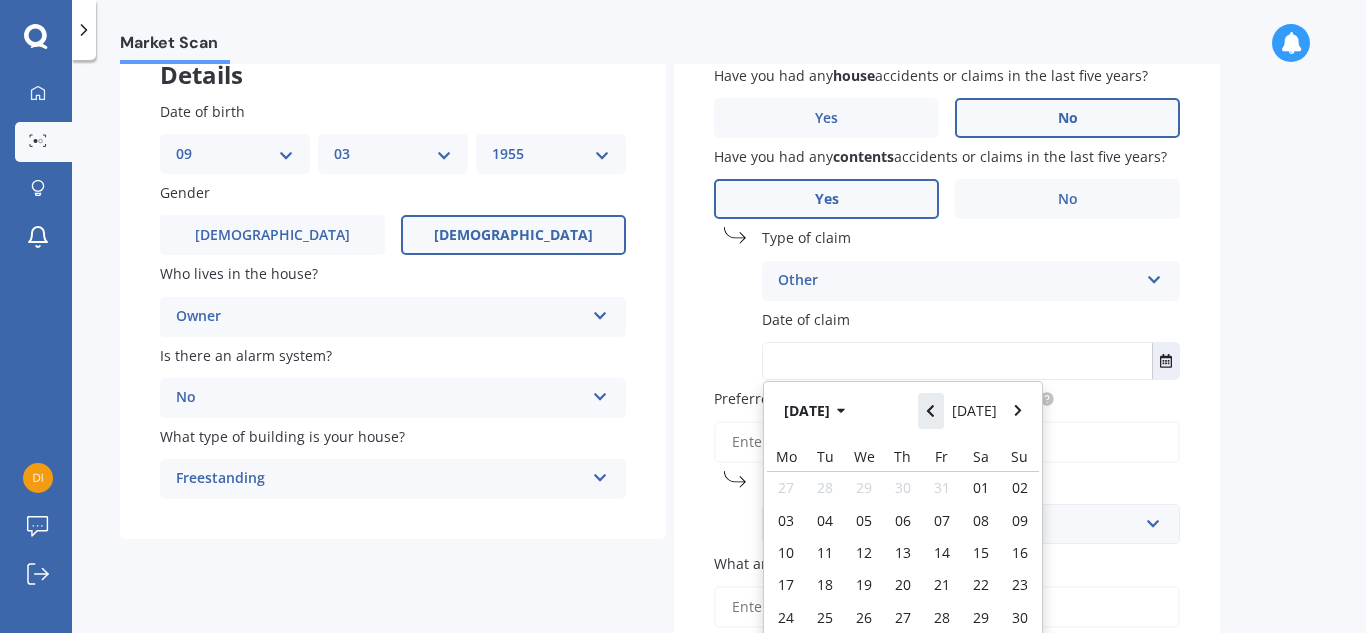 click 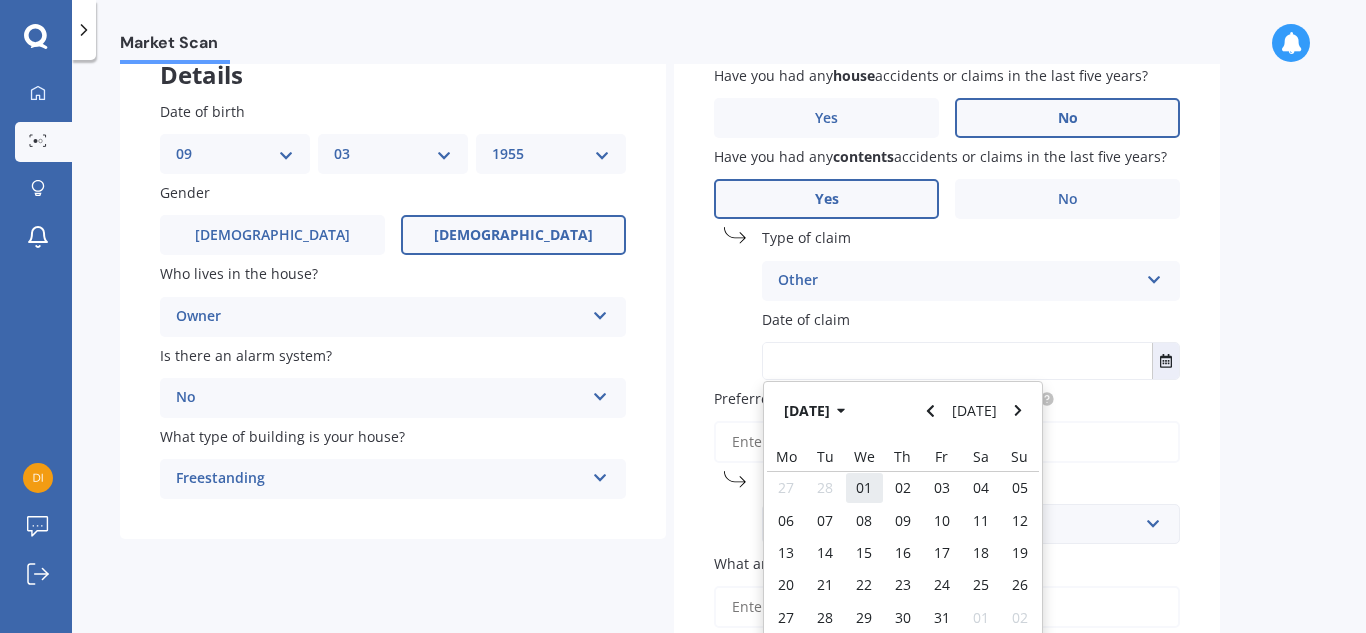 click on "01" at bounding box center (864, 487) 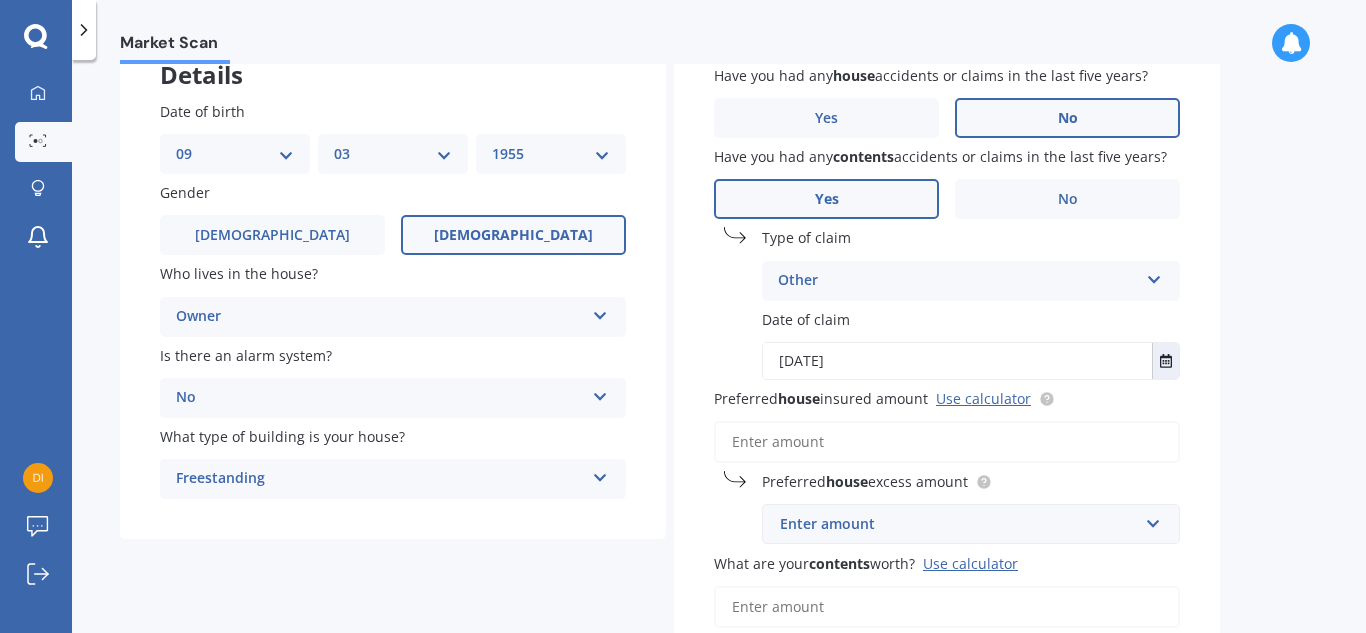click on "Preferred  house  insured amount Use calculator" at bounding box center (947, 442) 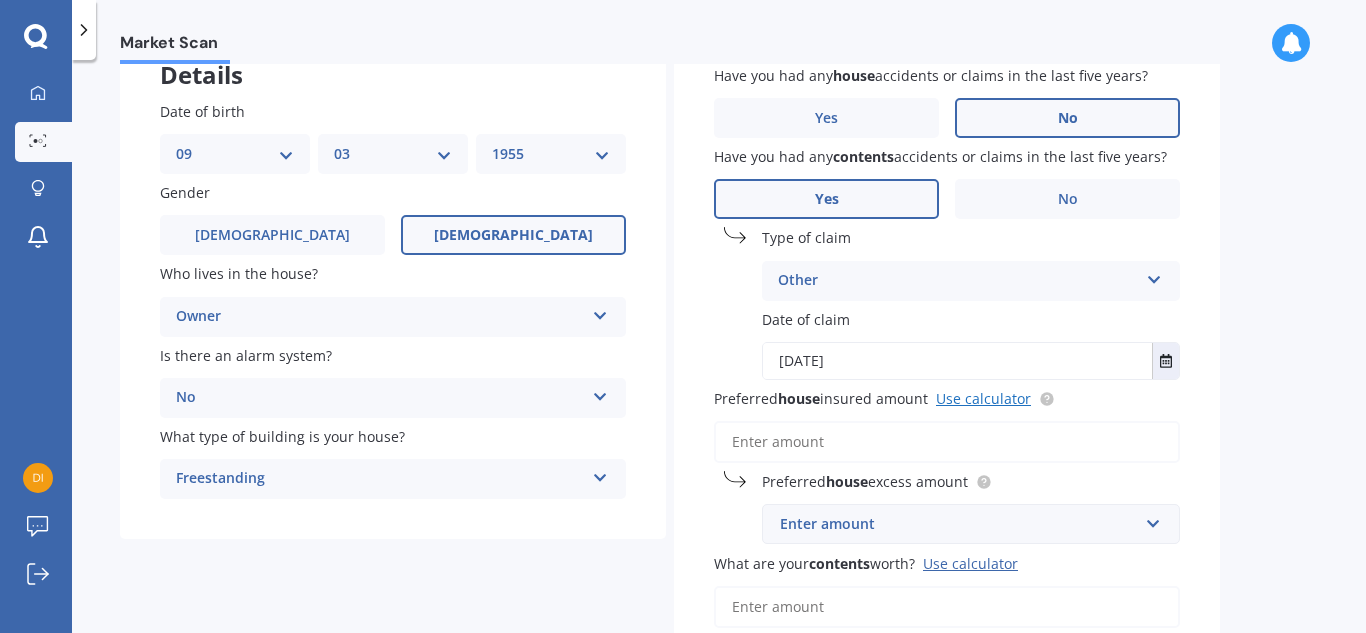 click on "Use calculator" at bounding box center (983, 398) 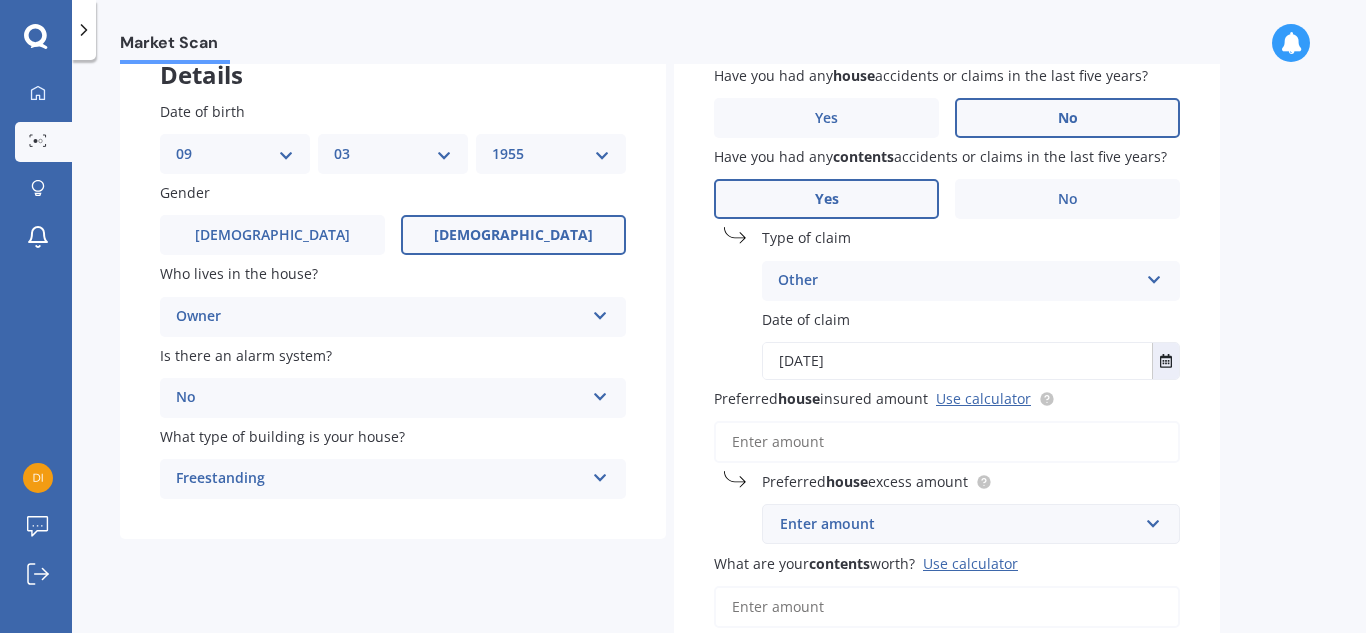 click on "Preferred  house  insured amount Use calculator" at bounding box center (947, 442) 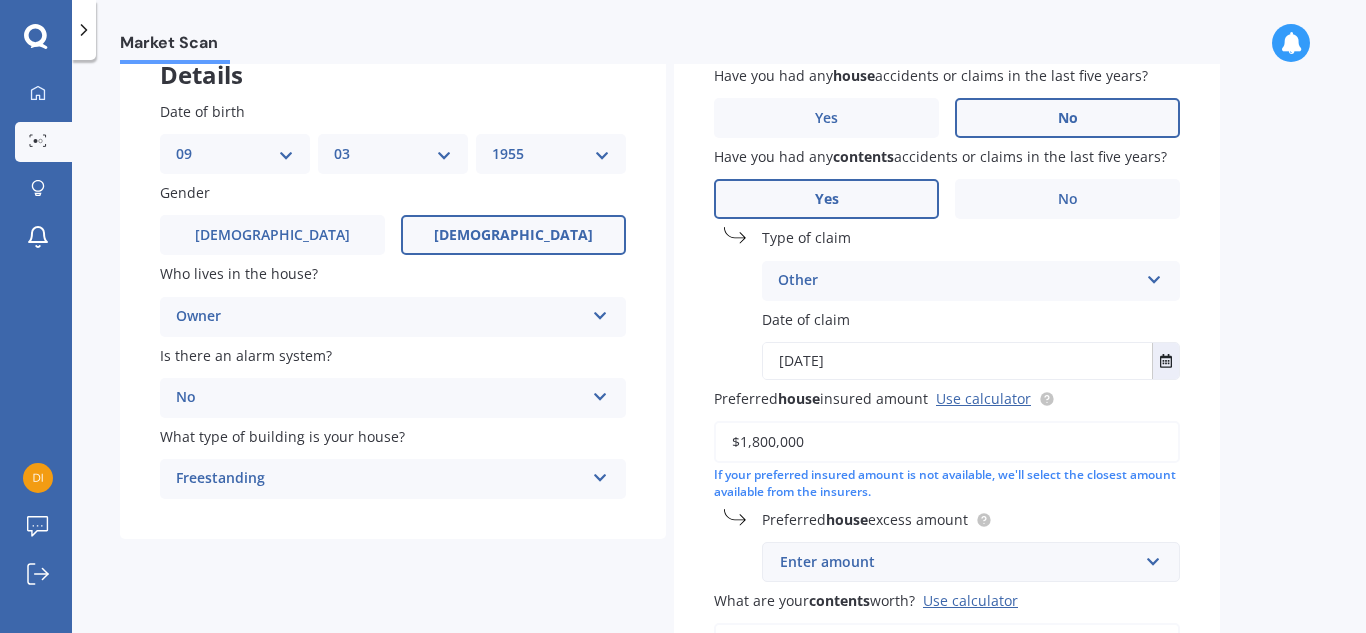 type on "$1,800,000" 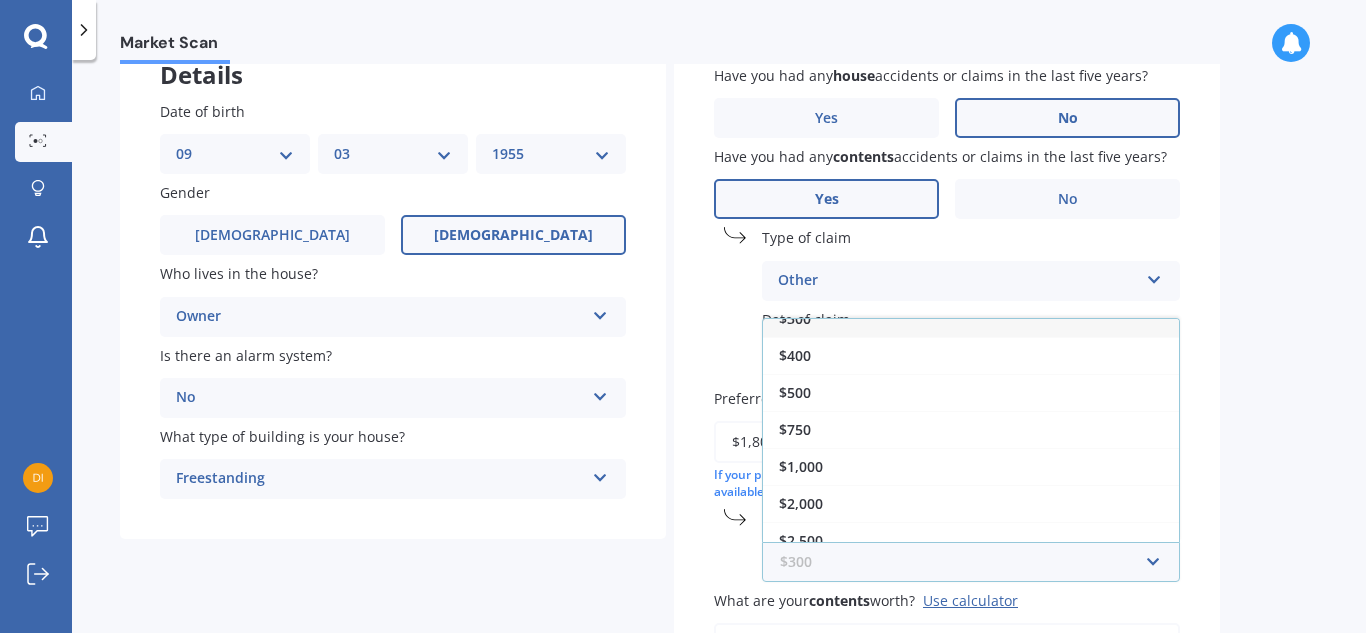 scroll, scrollTop: 36, scrollLeft: 0, axis: vertical 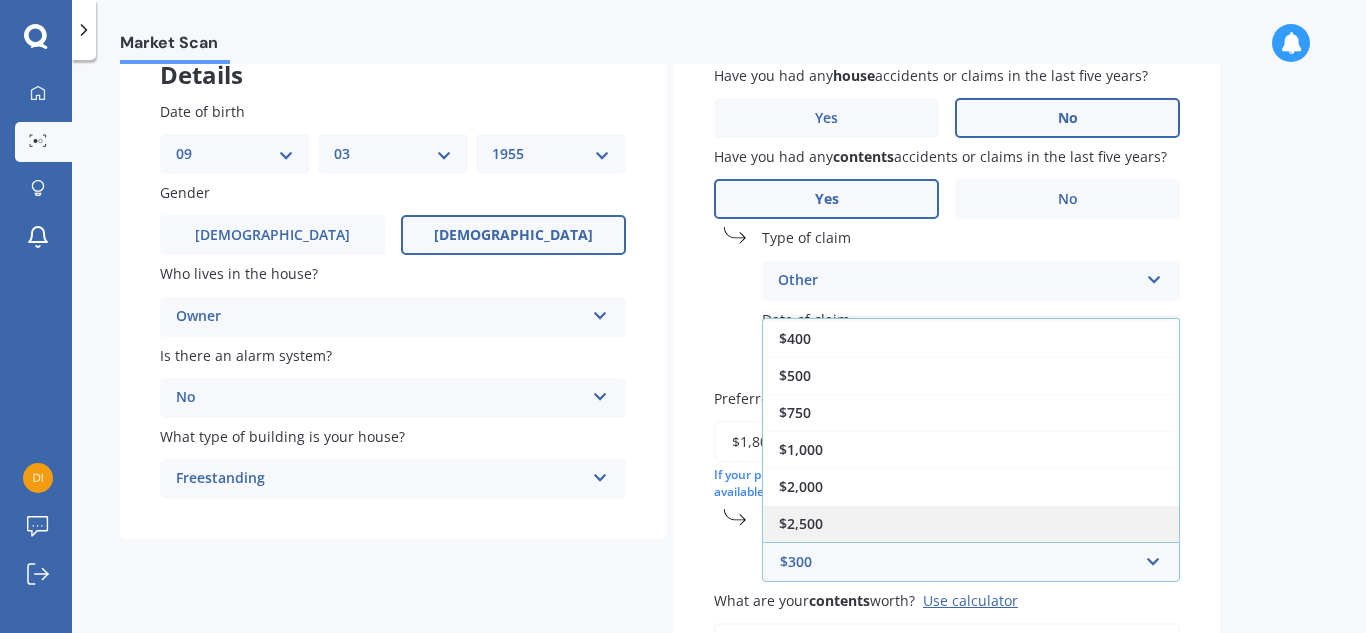 click on "$2,500" at bounding box center [801, 523] 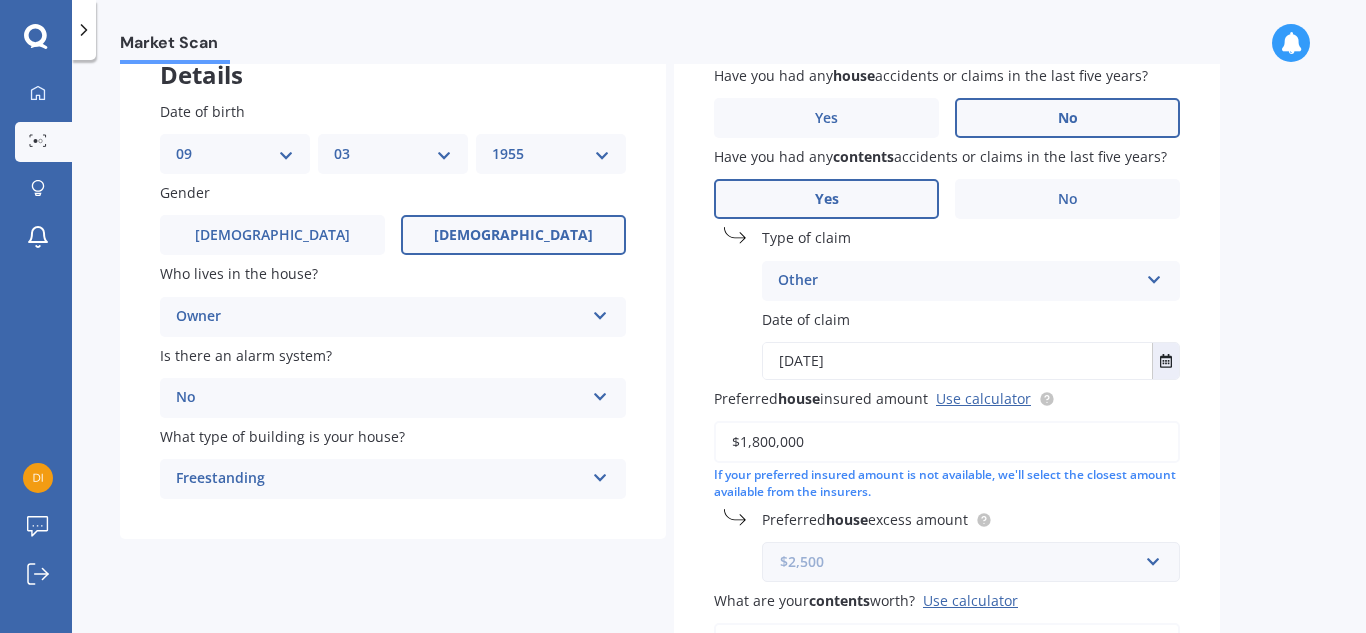 scroll, scrollTop: 403, scrollLeft: 0, axis: vertical 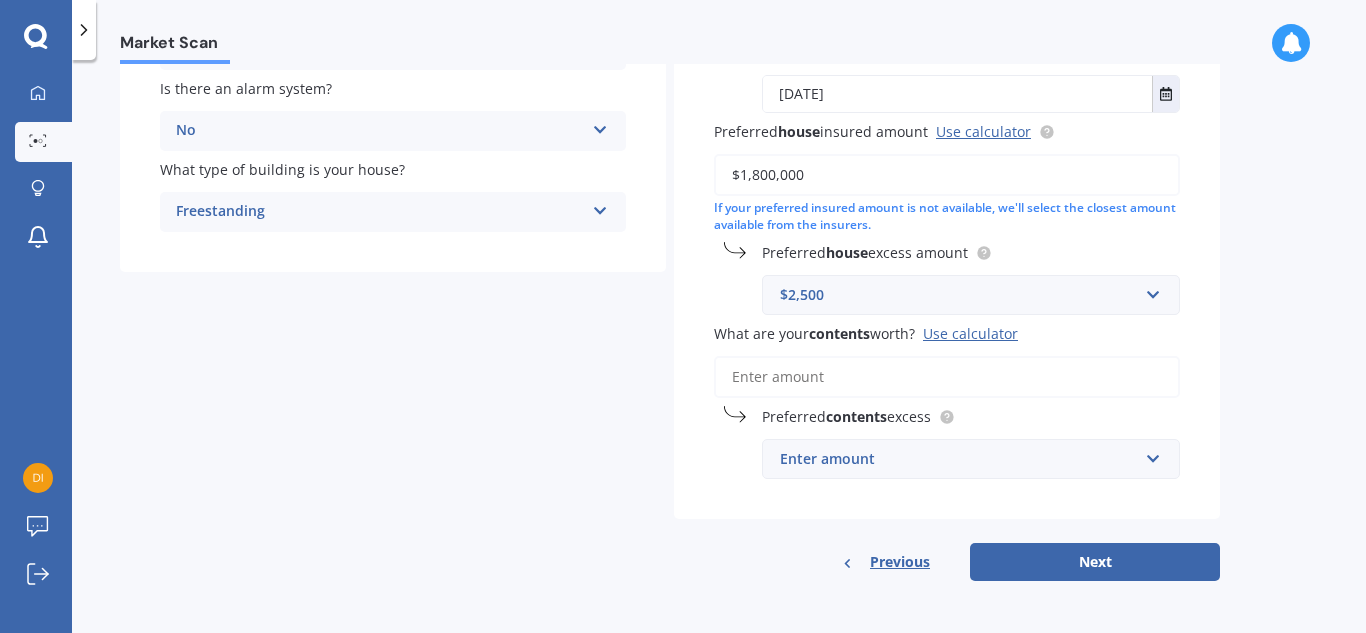 click on "What are your  contents  worth? Use calculator" at bounding box center [947, 377] 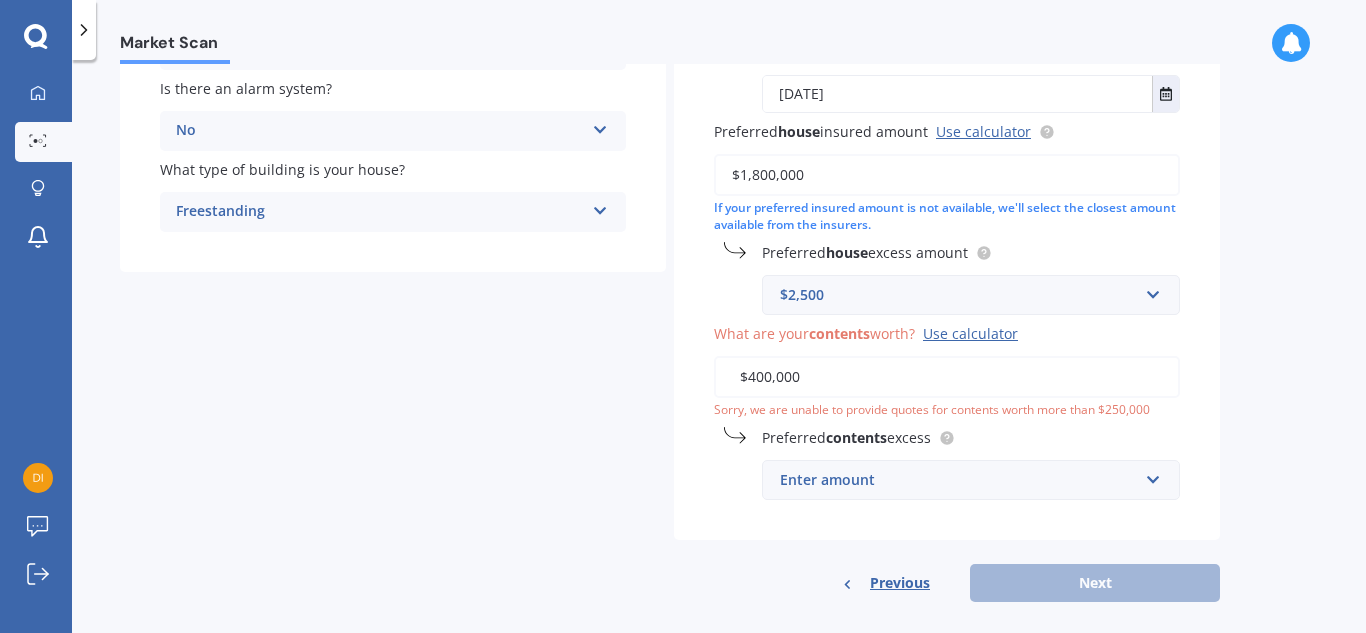 click on "Enter amount" at bounding box center [959, 480] 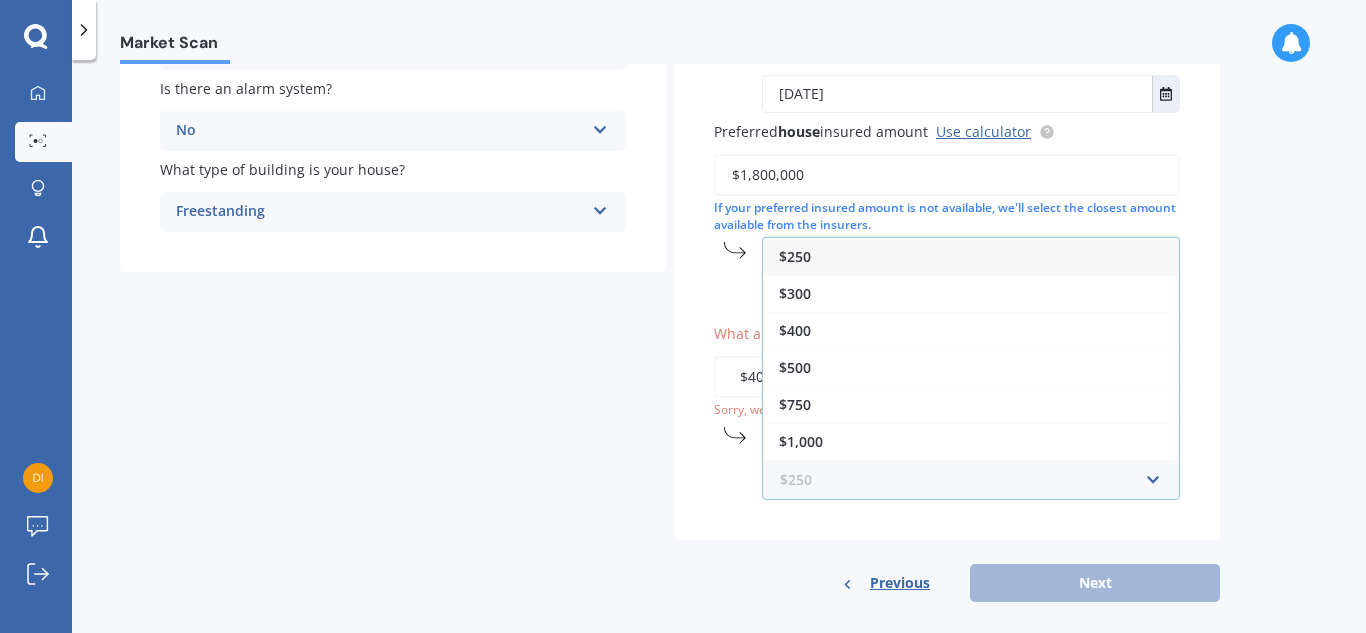 scroll, scrollTop: 36, scrollLeft: 0, axis: vertical 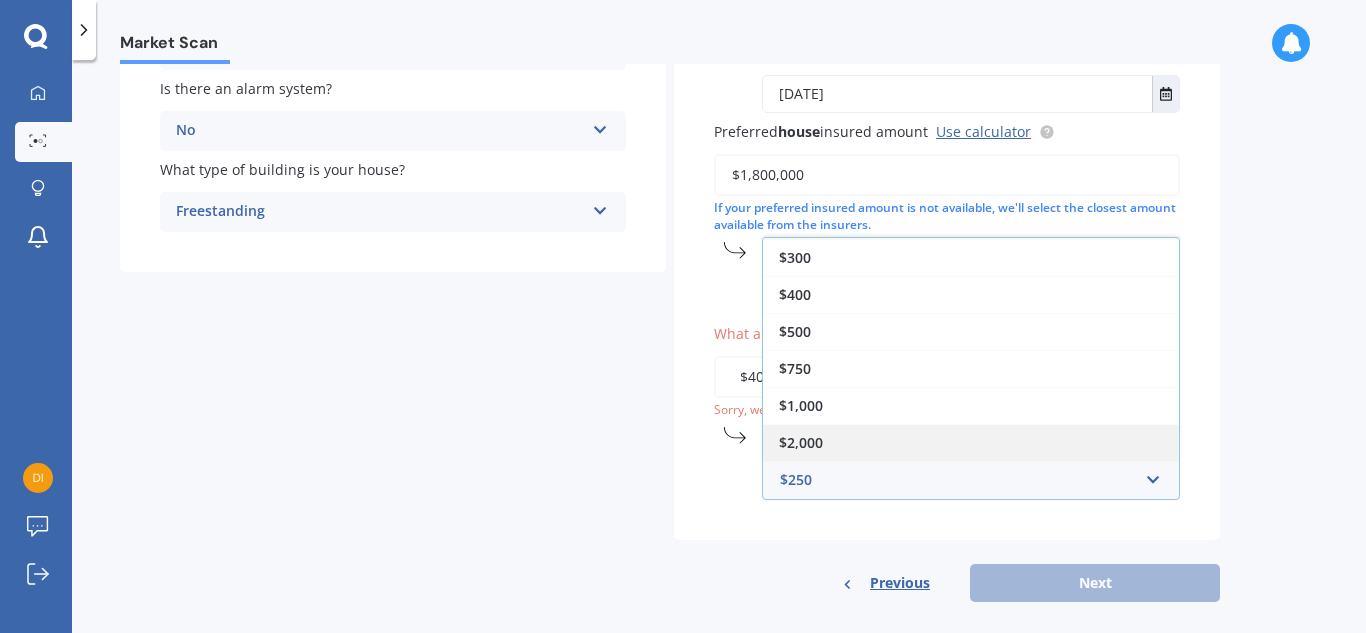 click on "$2,000" at bounding box center (801, 442) 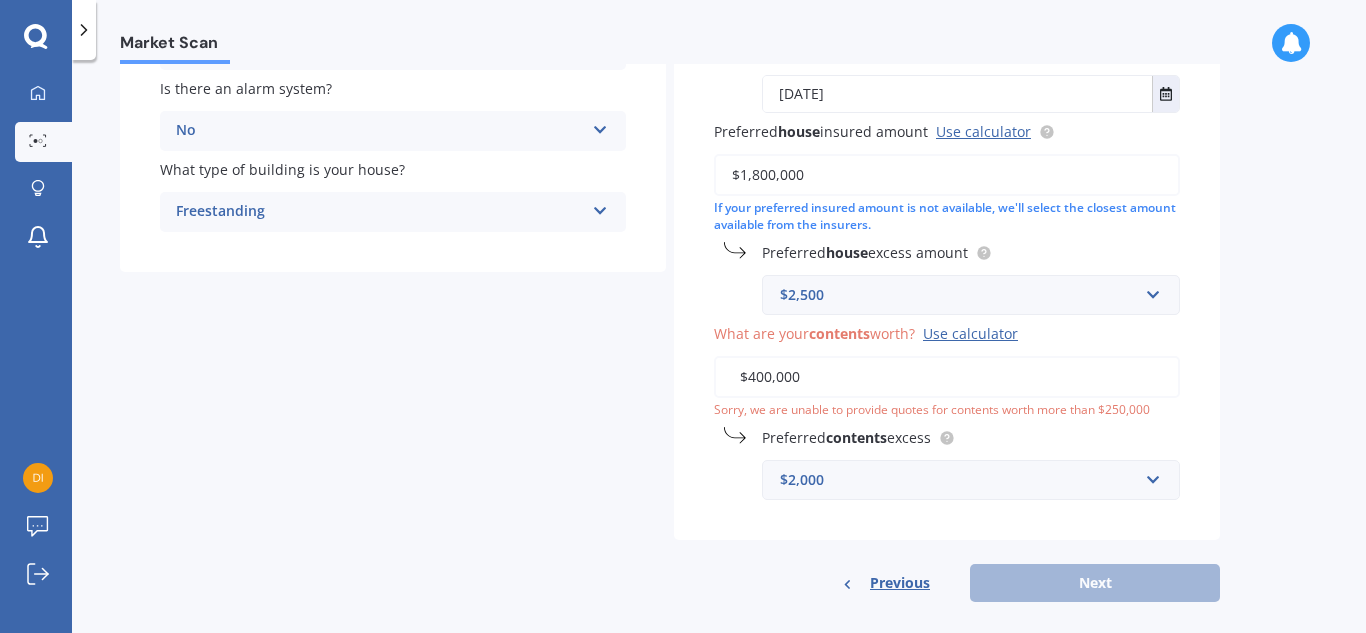click on "Previous Next" at bounding box center (947, 583) 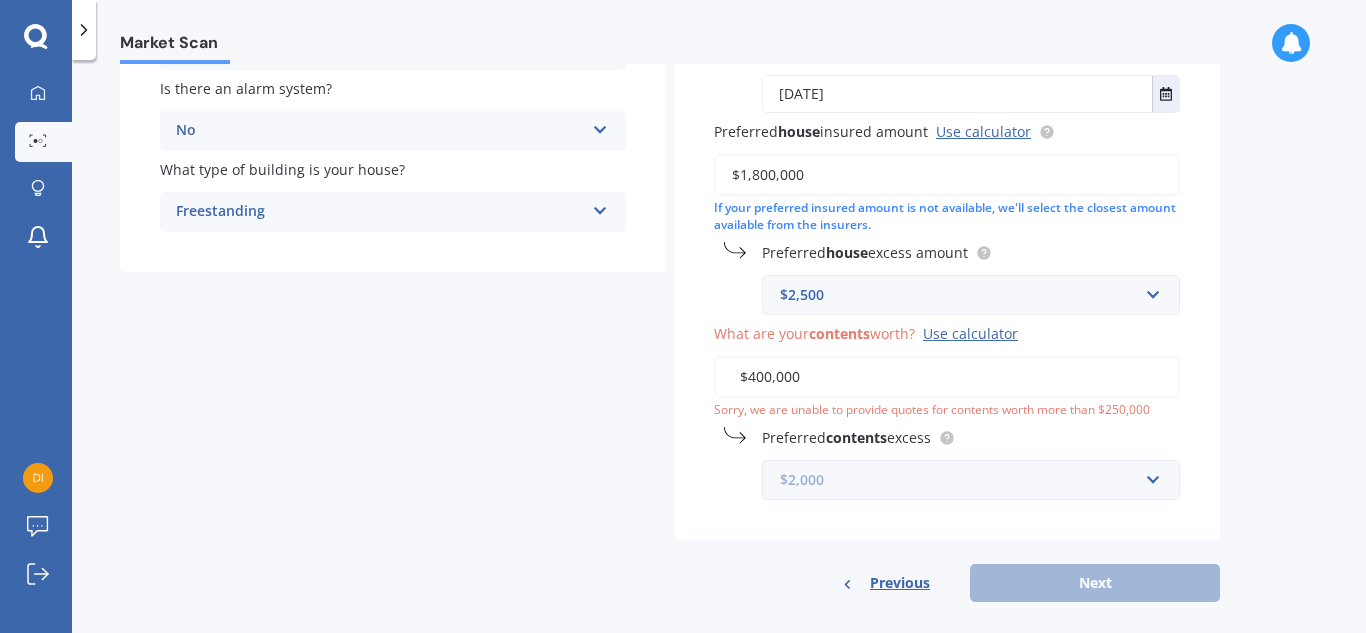 click at bounding box center [964, 480] 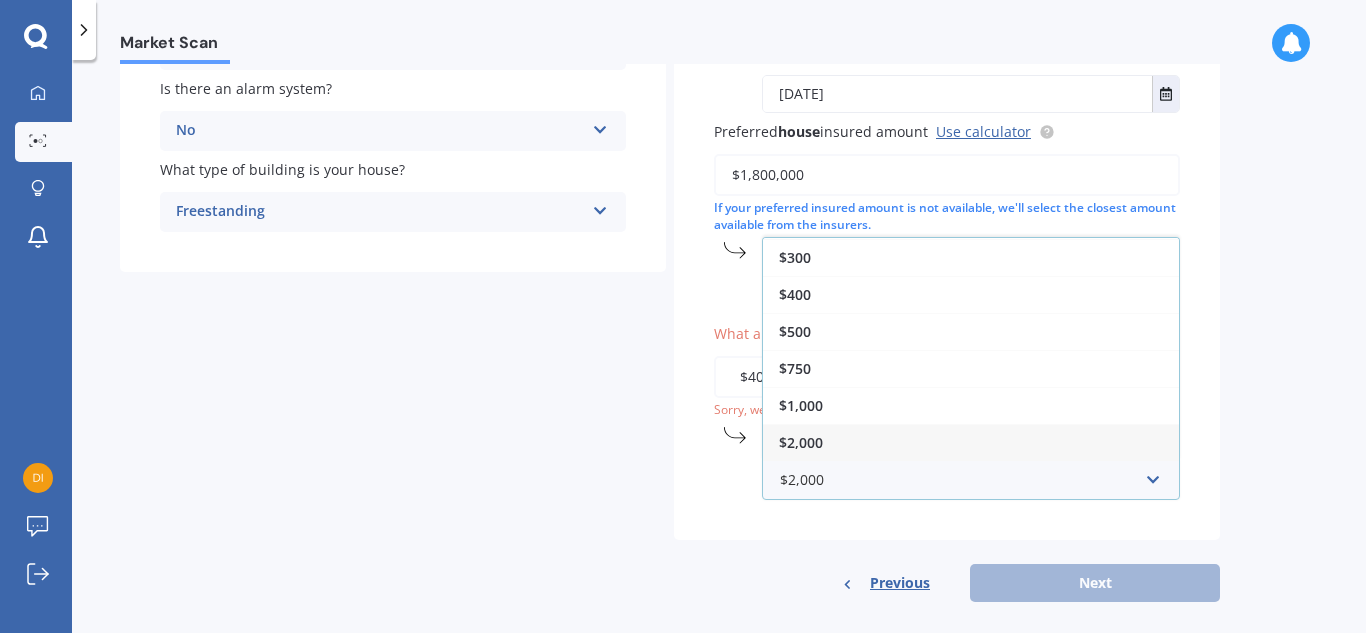 click on "$2,000" at bounding box center (801, 442) 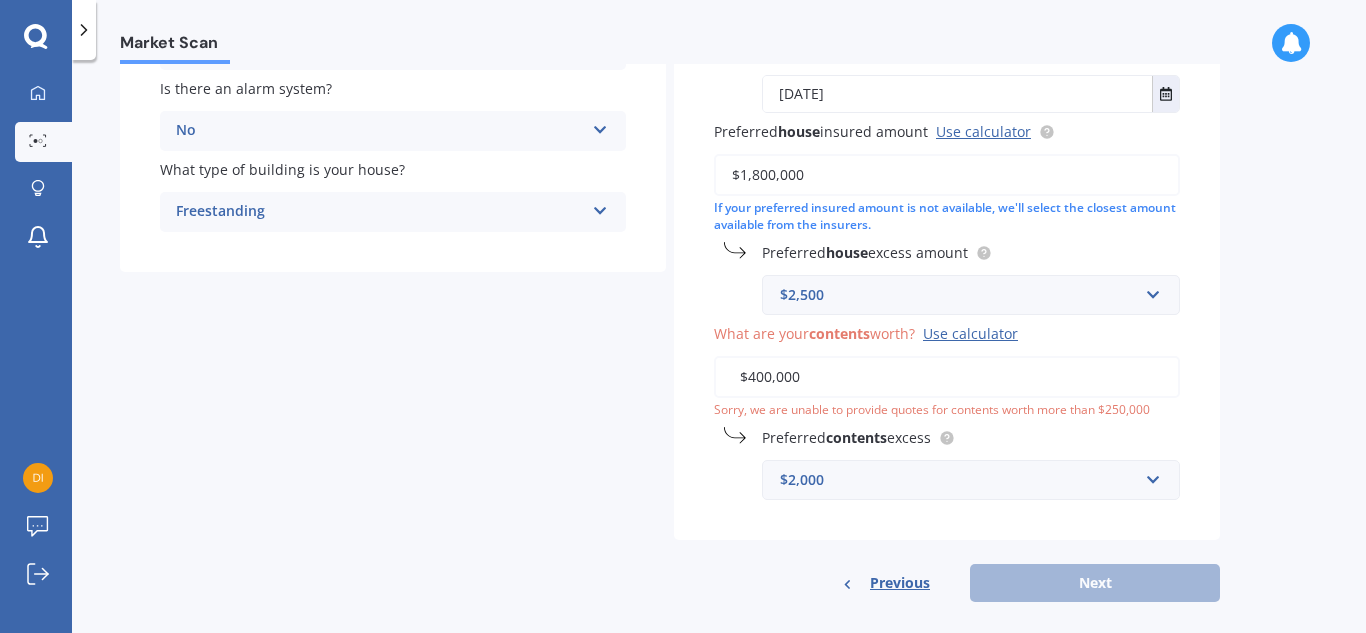 click on "$400,000" at bounding box center [947, 377] 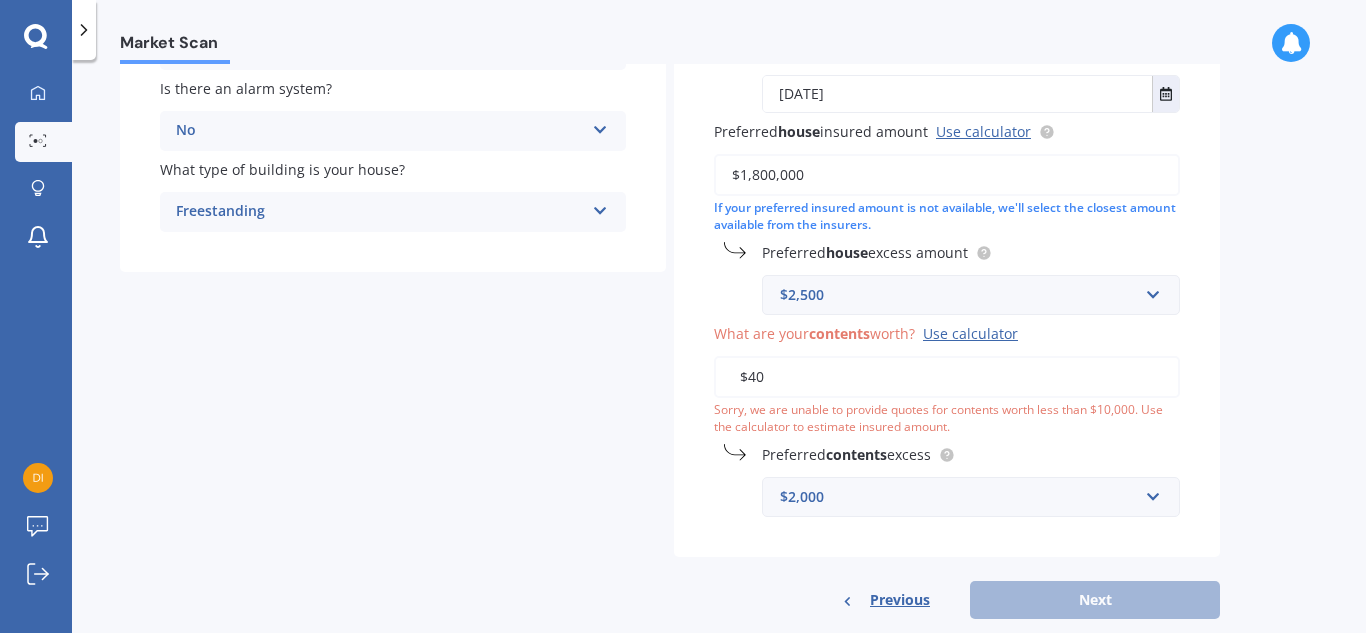 type on "$4" 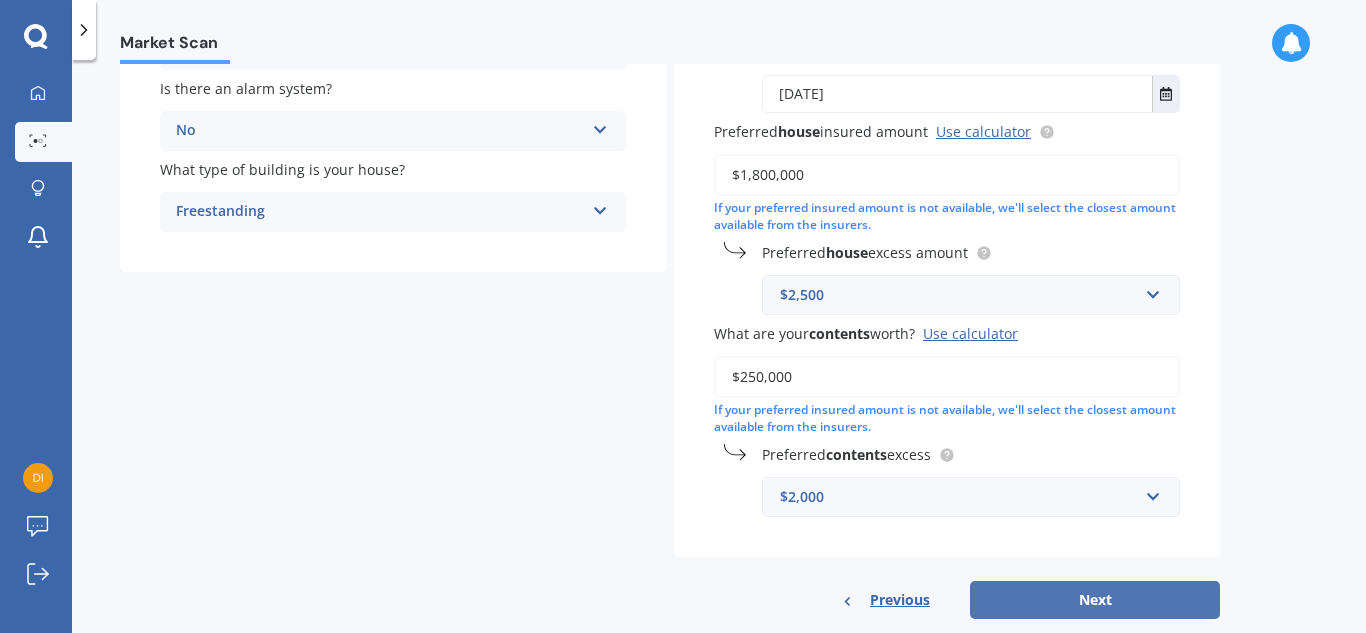type on "$250,000" 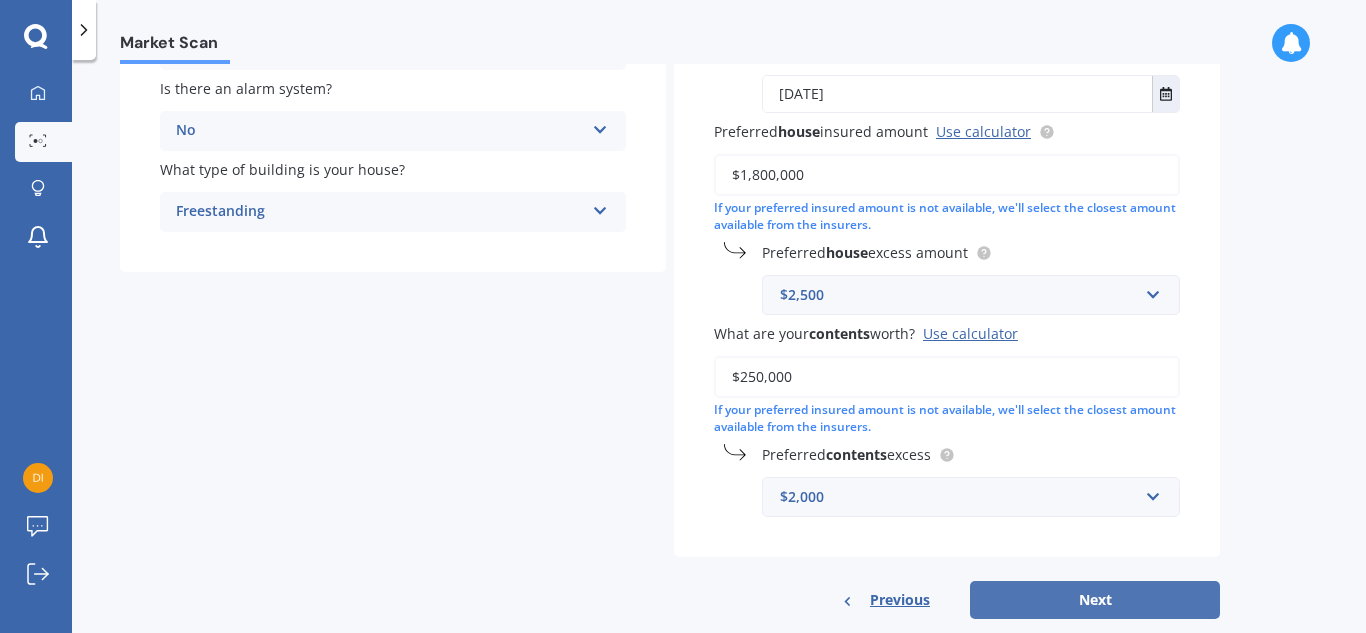 click on "Next" at bounding box center (1095, 600) 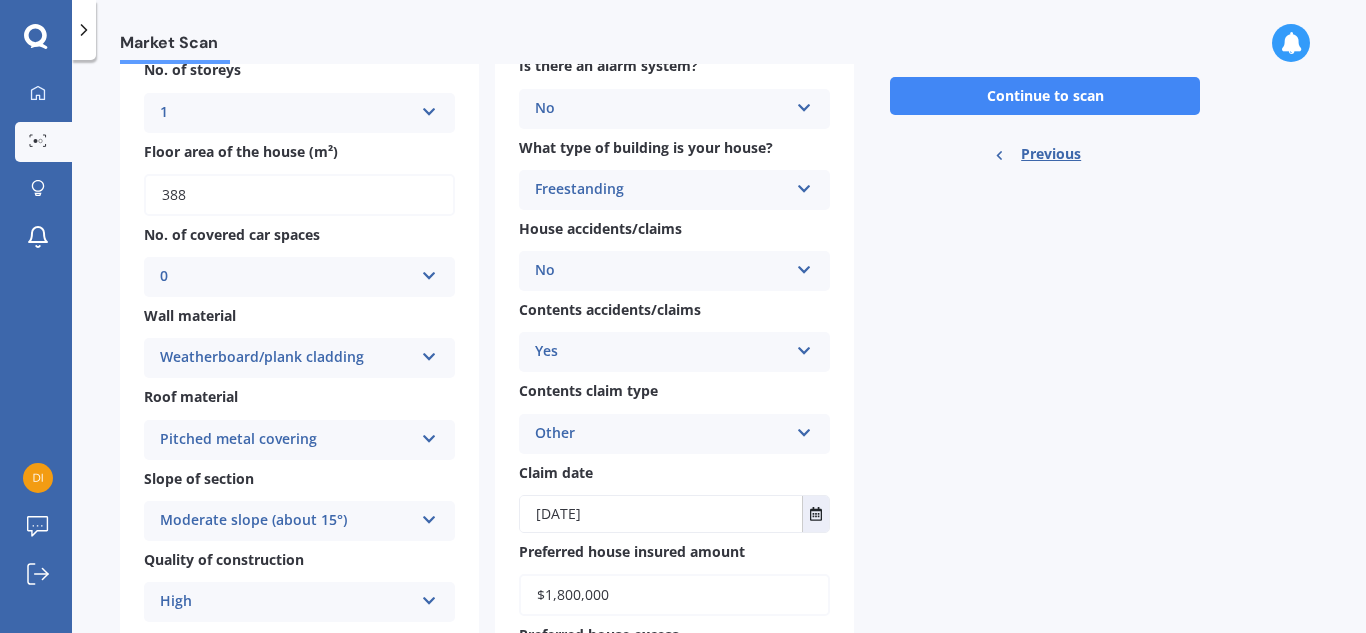 scroll, scrollTop: 280, scrollLeft: 0, axis: vertical 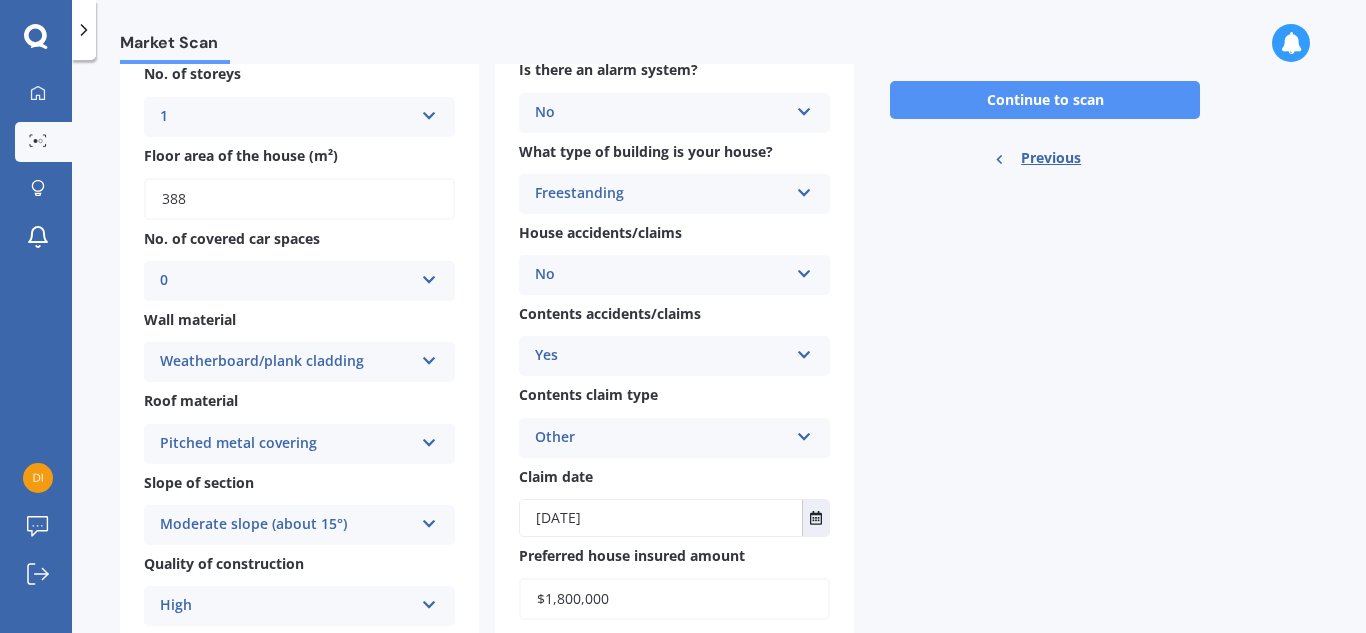 click on "Continue to scan" at bounding box center [1045, 100] 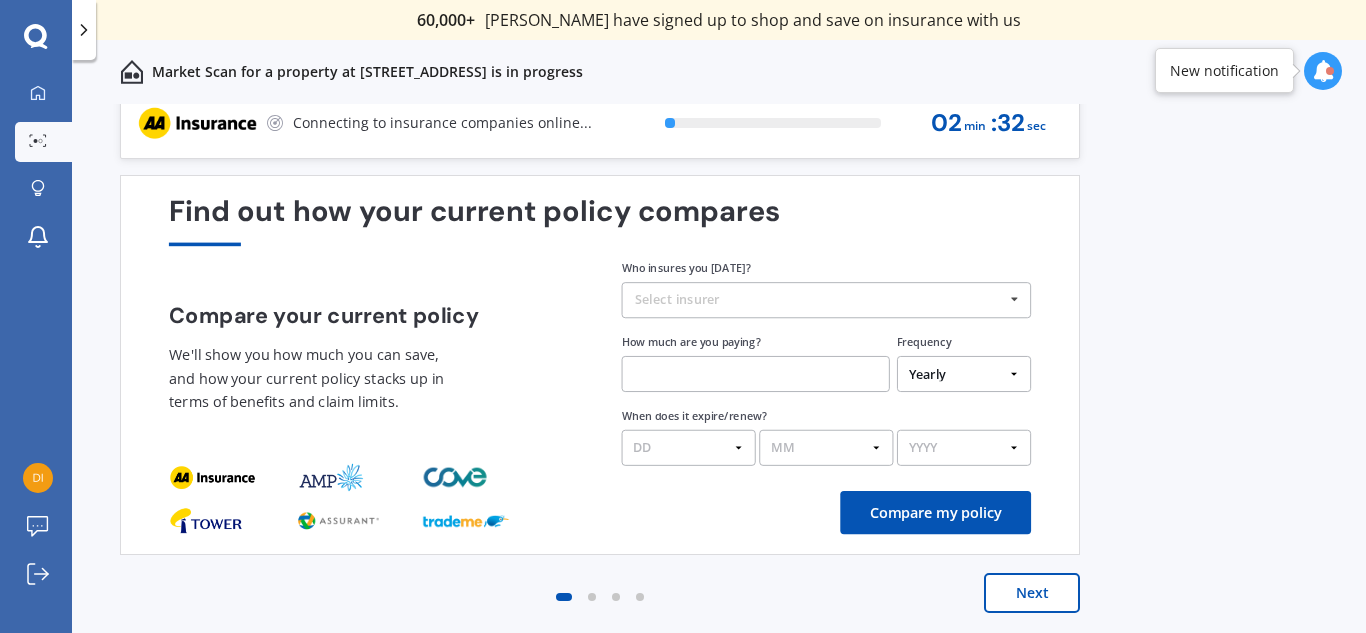 scroll, scrollTop: 0, scrollLeft: 0, axis: both 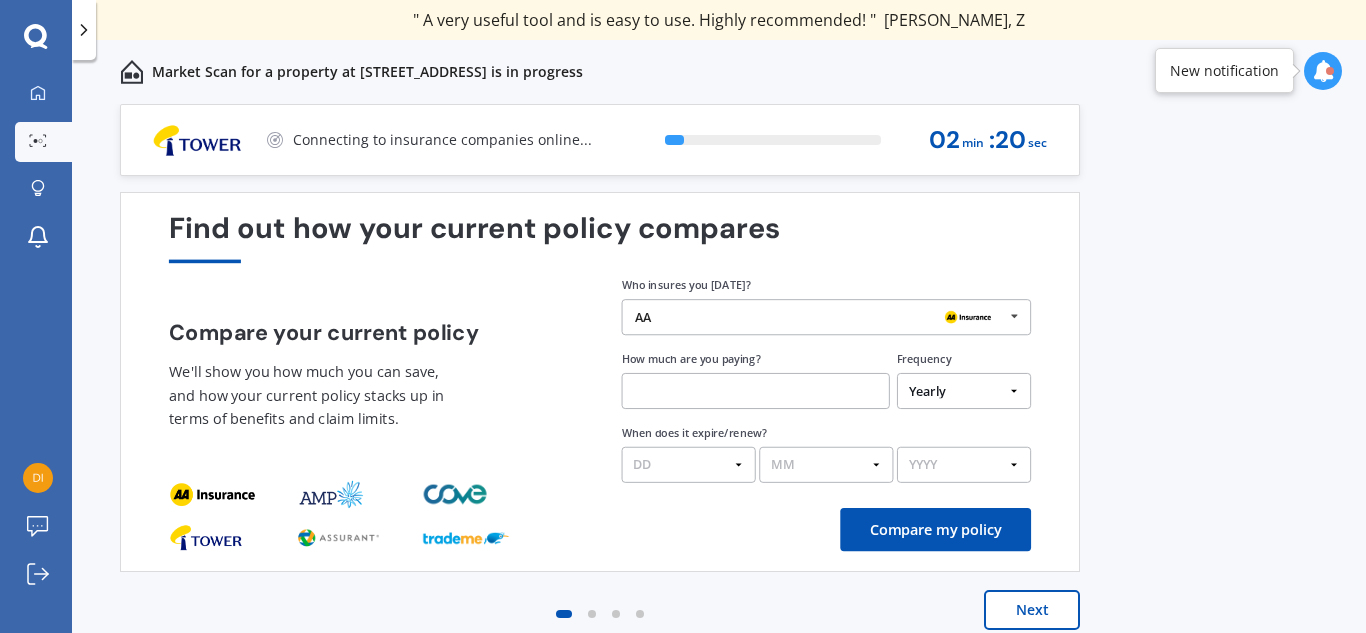 click at bounding box center (1014, 316) 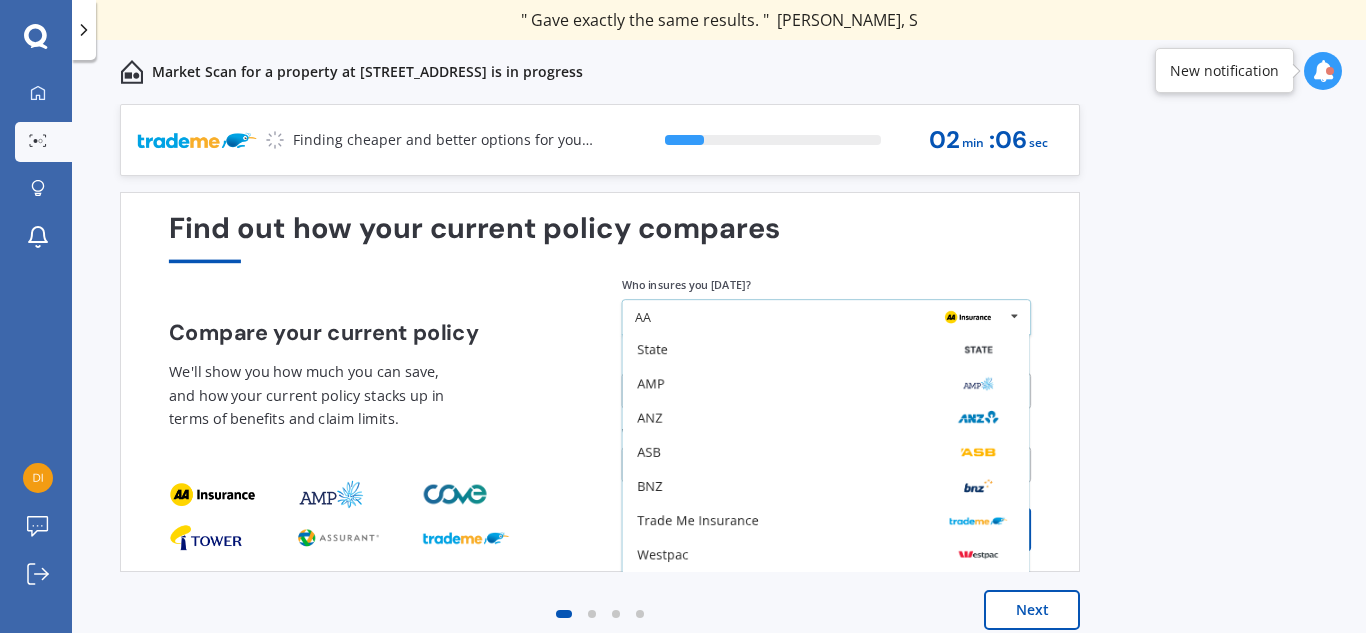 scroll, scrollTop: 131, scrollLeft: 0, axis: vertical 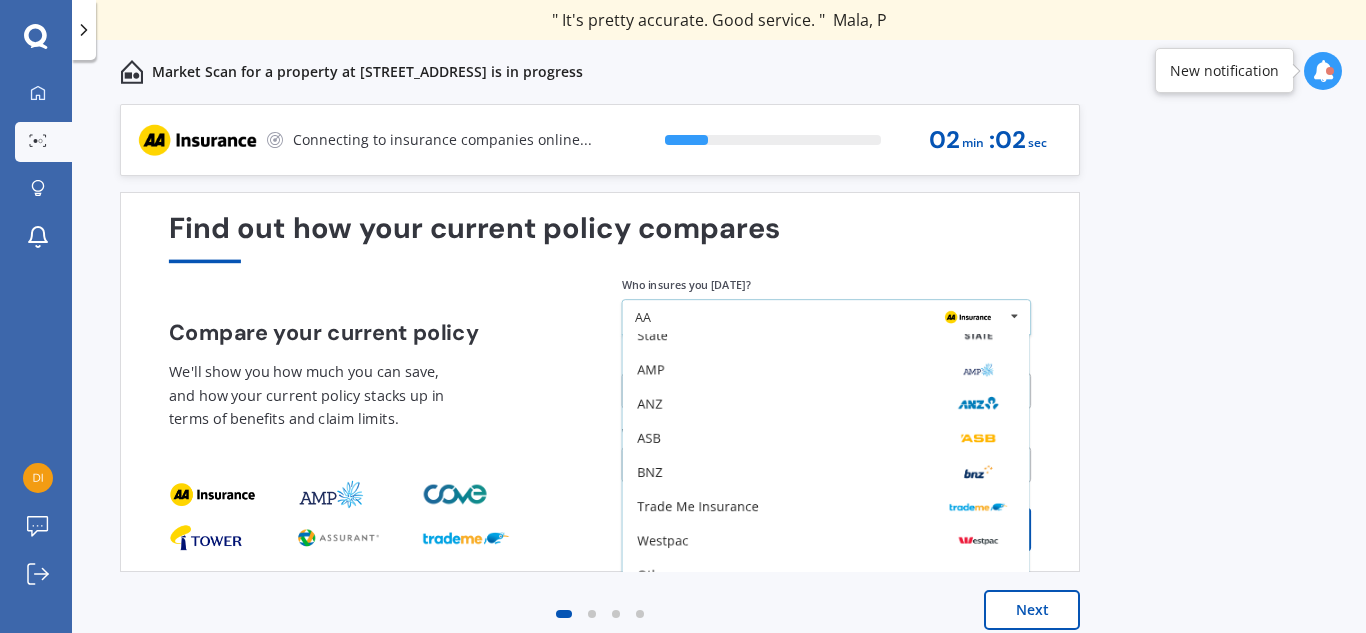 drag, startPoint x: 1028, startPoint y: 519, endPoint x: 1028, endPoint y: 530, distance: 11 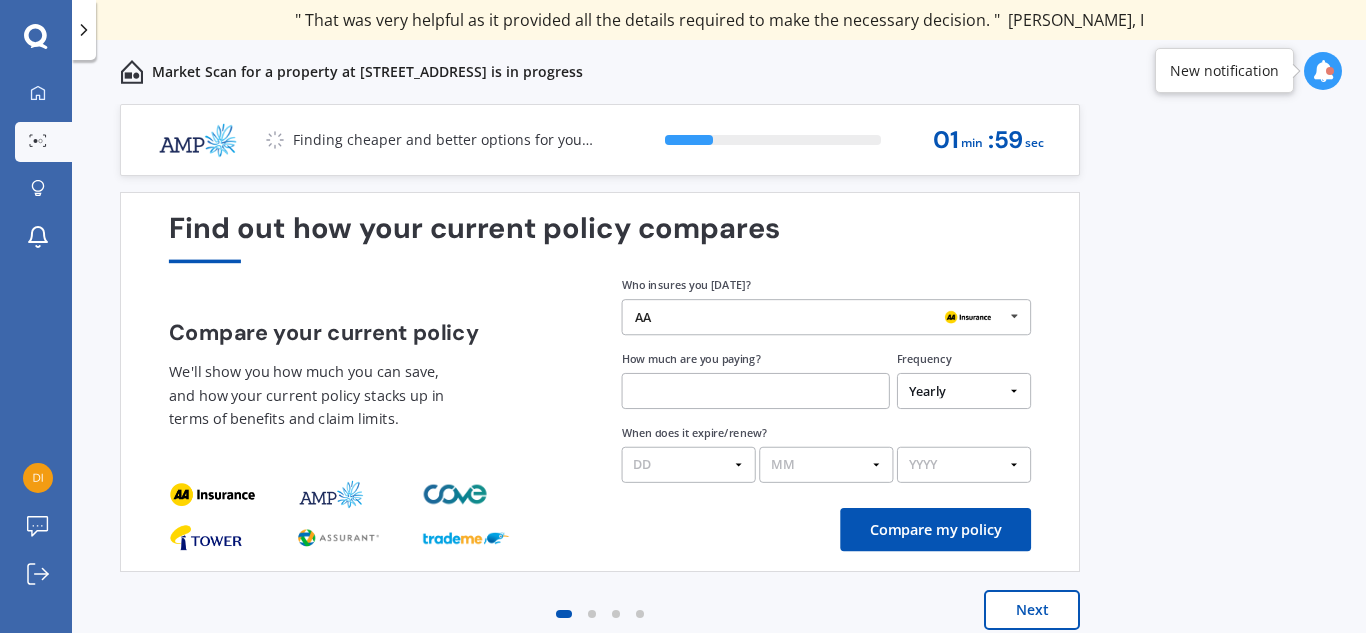 click at bounding box center [1014, 316] 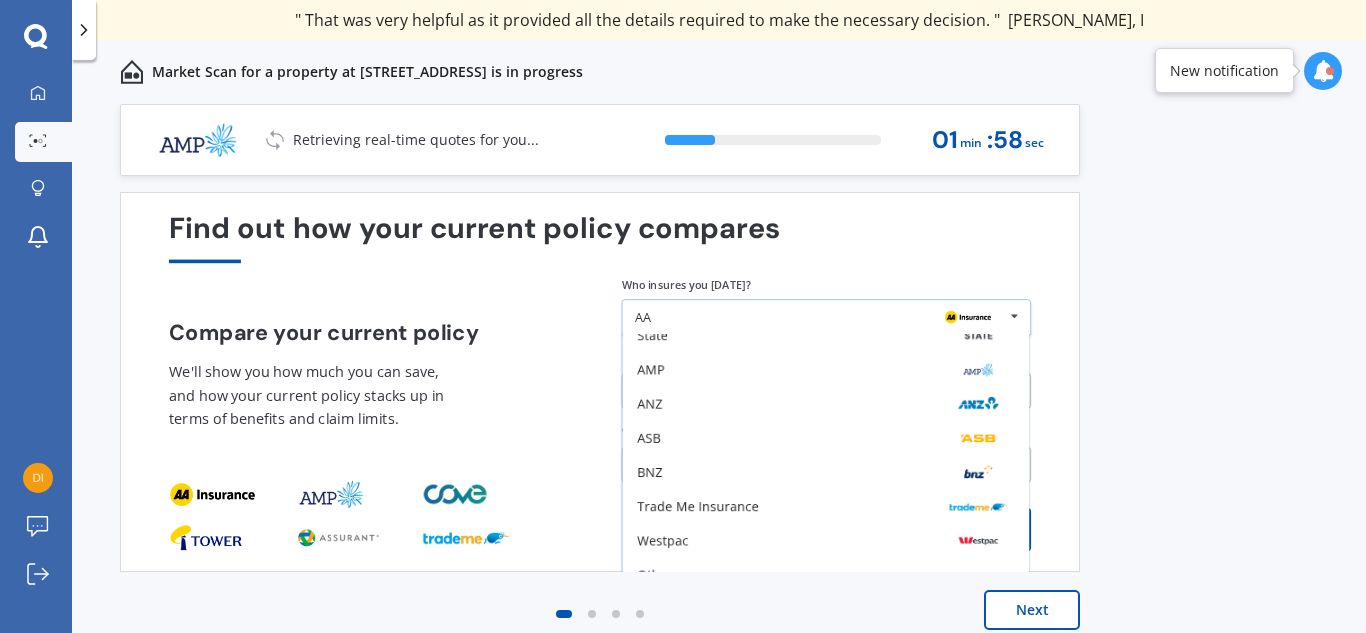 scroll, scrollTop: 0, scrollLeft: 0, axis: both 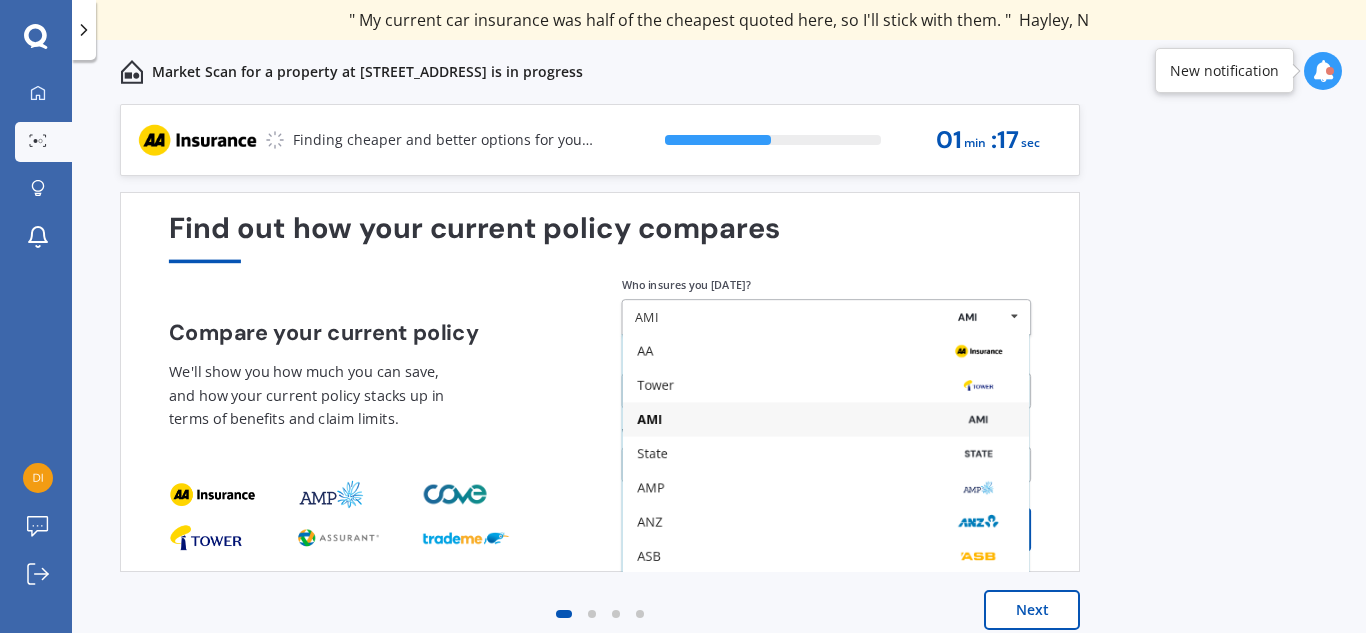 click on "Compare your current policy  We'll show you how much you can save, and how your current policy stacks up in terms of benefits and claim limits." at bounding box center [374, 383] 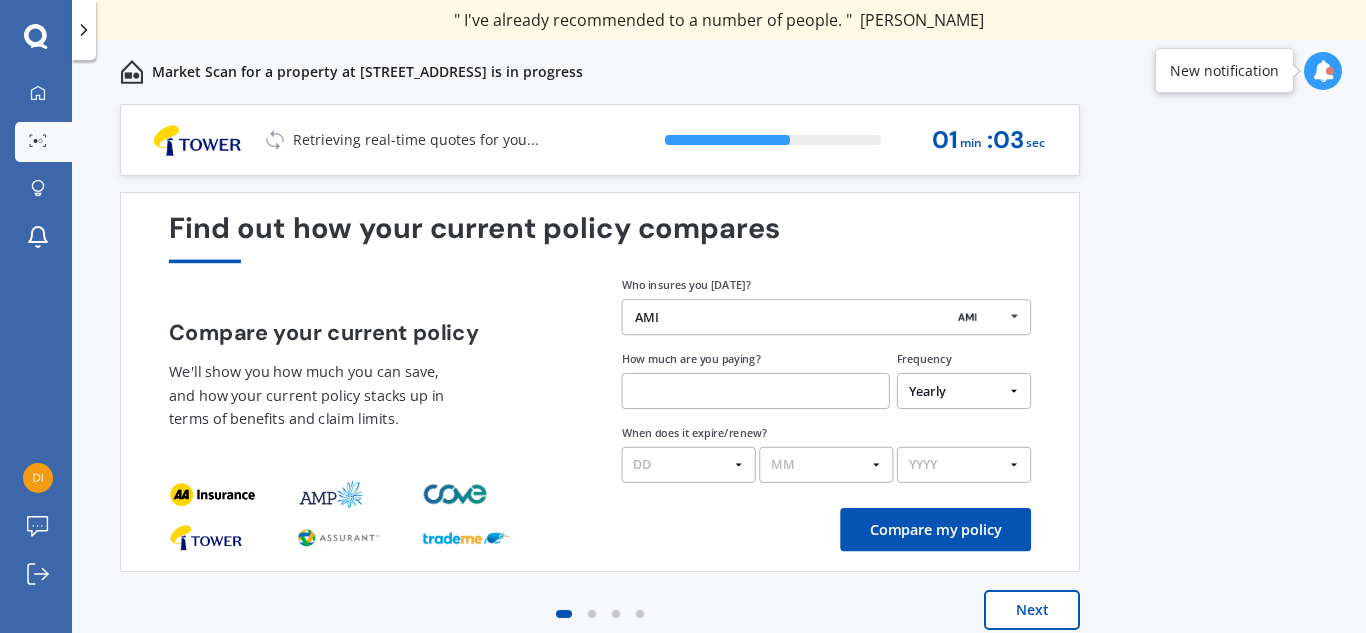click at bounding box center (1014, 316) 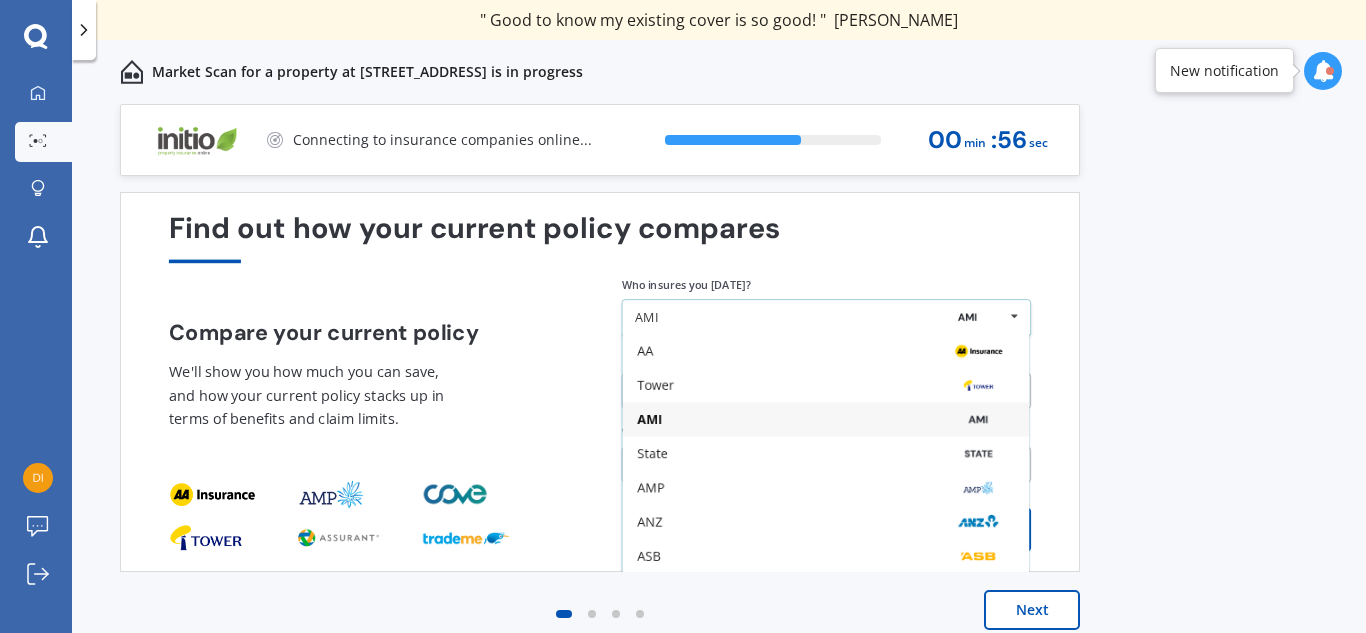 scroll, scrollTop: 131, scrollLeft: 0, axis: vertical 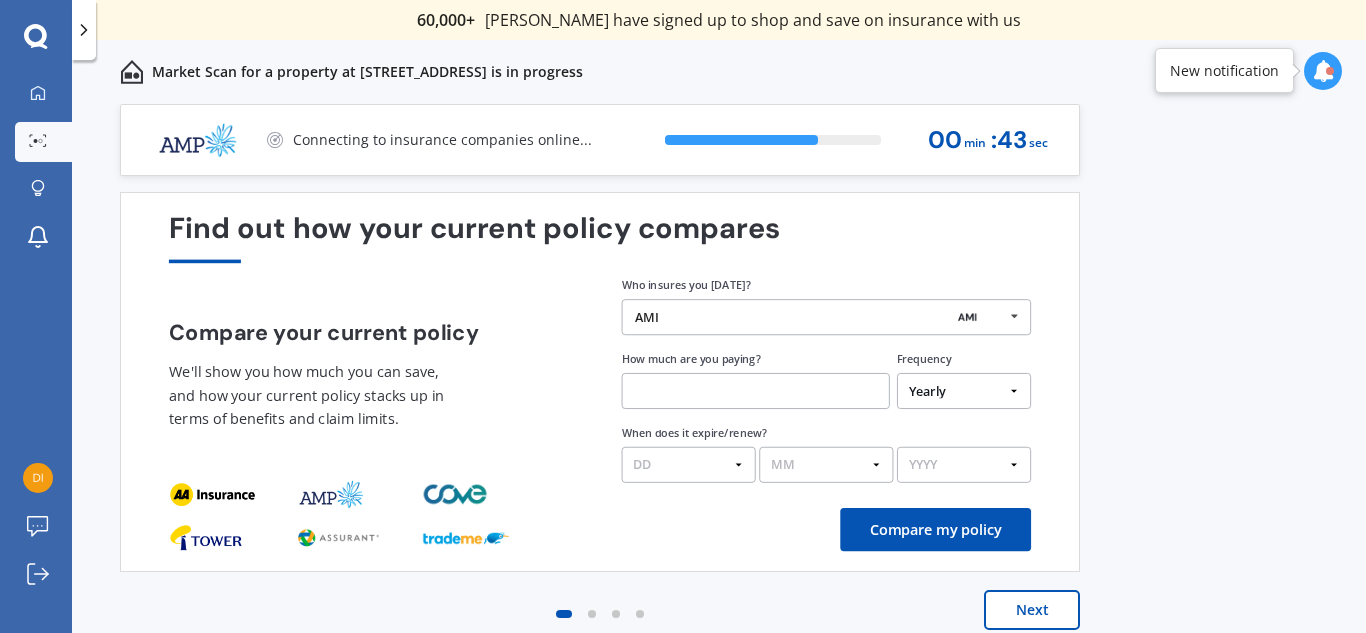 click on "Compare my policy" at bounding box center (935, 529) 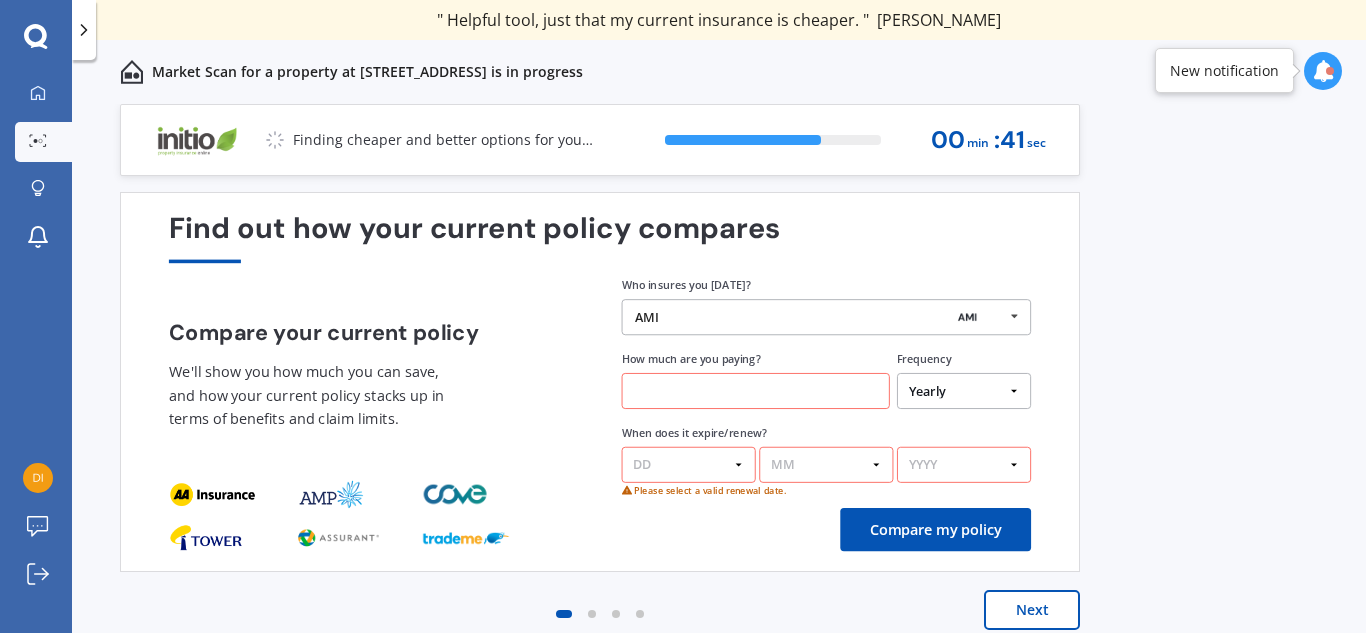 click at bounding box center [1014, 316] 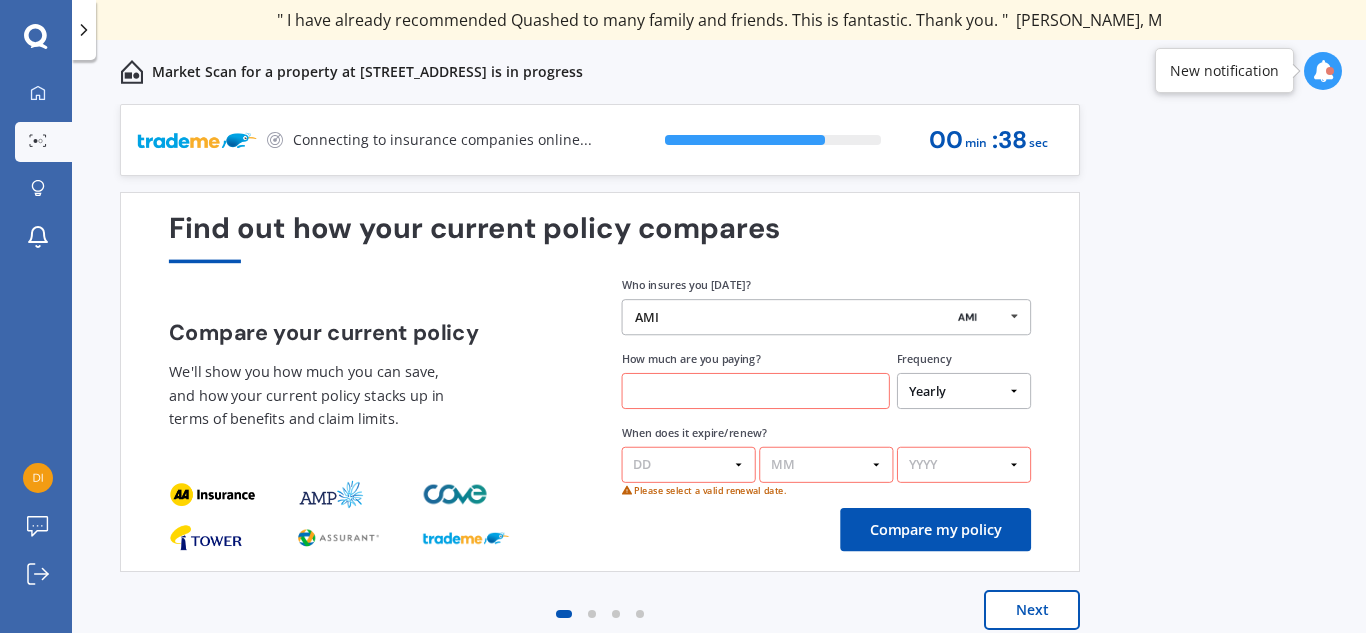 click on "Compare my policy" at bounding box center (935, 529) 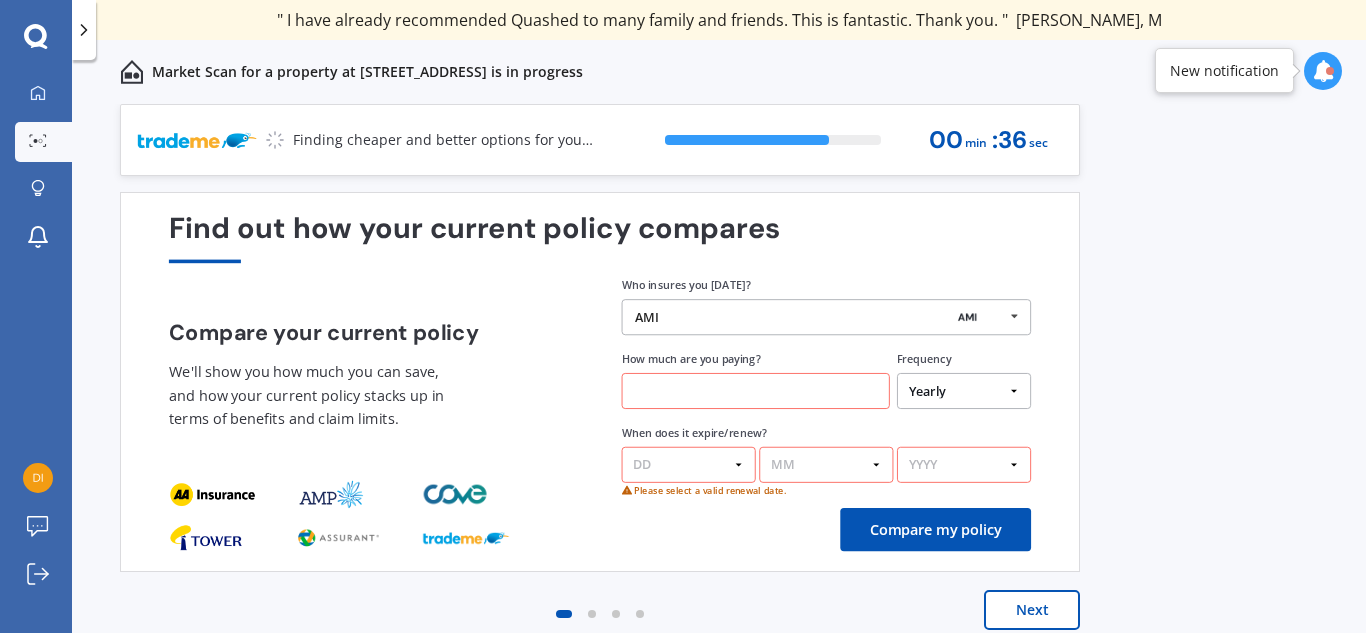 click at bounding box center (1014, 316) 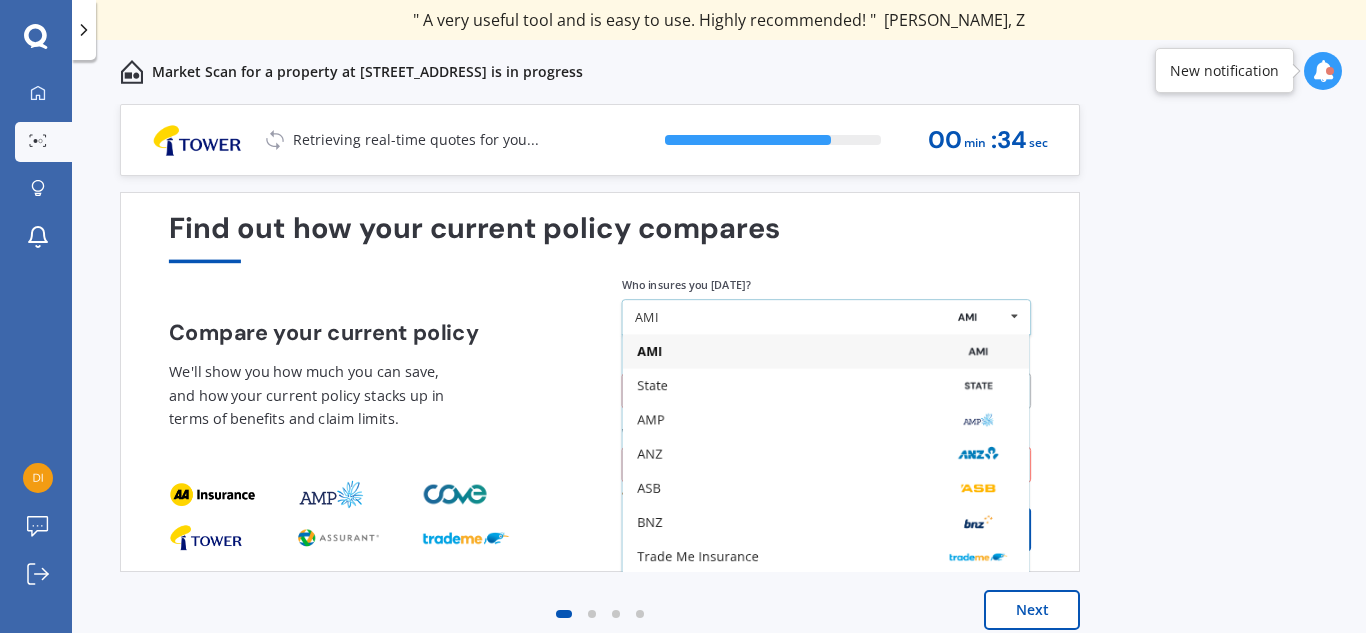 scroll, scrollTop: 0, scrollLeft: 0, axis: both 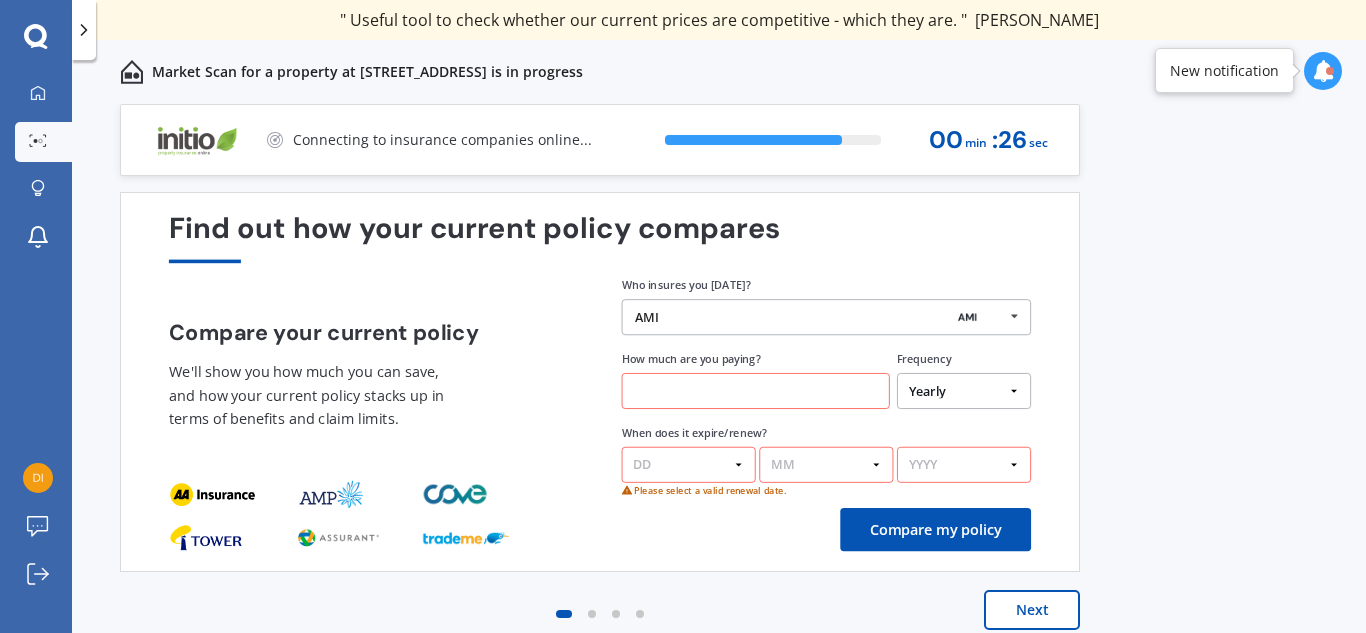 click on "Previous 60,000+ Kiwis have signed up to shop and save on insurance with us " Helpful tool, just that my current insurance is cheaper. " [PERSON_NAME], H " I have already recommended Quashed to many family and friends. This is fantastic. Thank you. " [PERSON_NAME], M " A very useful tool and is easy to use. Highly recommended! " [PERSON_NAME], Z " Useful tool to check whether our current prices are competitive - which they are. " [PERSON_NAME], G " My current car insurance was half of the cheapest quoted here, so I'll stick with them. " [PERSON_NAME], N " Gave exactly the same results. " [PERSON_NAME], S " It's pretty accurate. Good service. " Mala, P " That was very helpful as it provided all the details required to make the necessary decision. " [PERSON_NAME], I " I've already recommended to a number of people. " [PERSON_NAME], J " Good to know my existing cover is so good! " [PERSON_NAME], J " Excellent site! I saved $300 off my existing policy. " Lian, G " Great stuff team! first time using it, and it was very clear and concise. " [PERSON_NAME], B   Next 82 % 00 min :  26 sec" at bounding box center [719, 390] 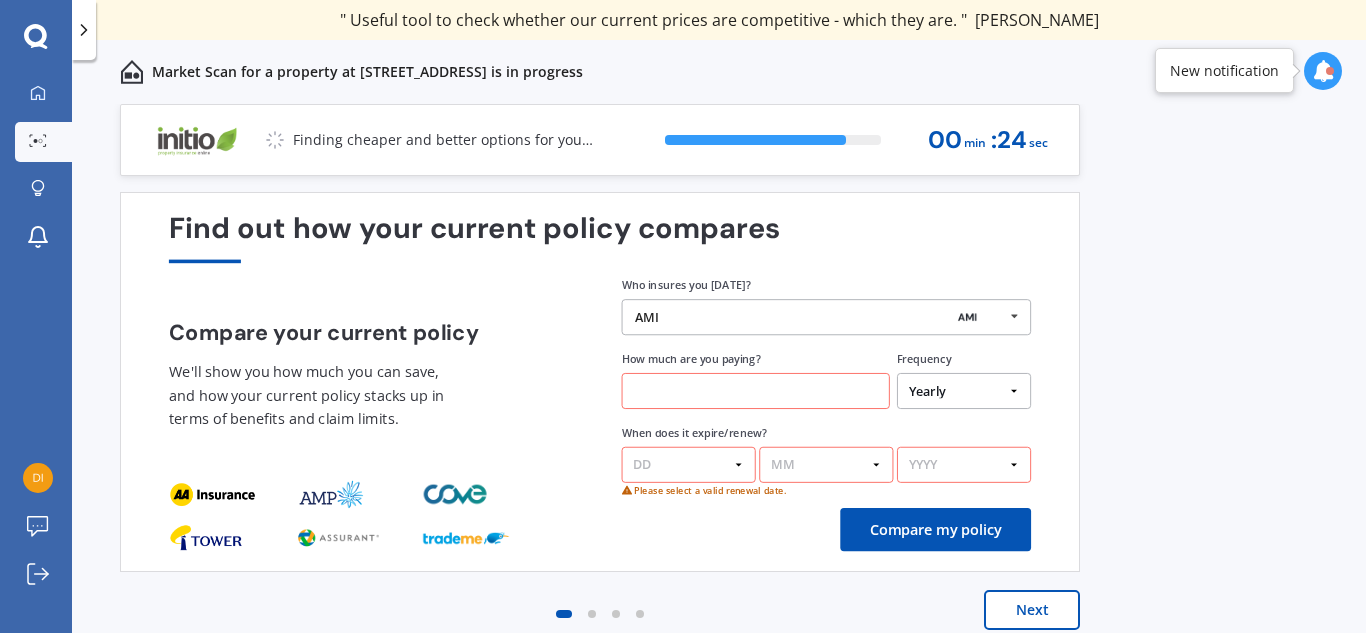 click at bounding box center (756, 391) 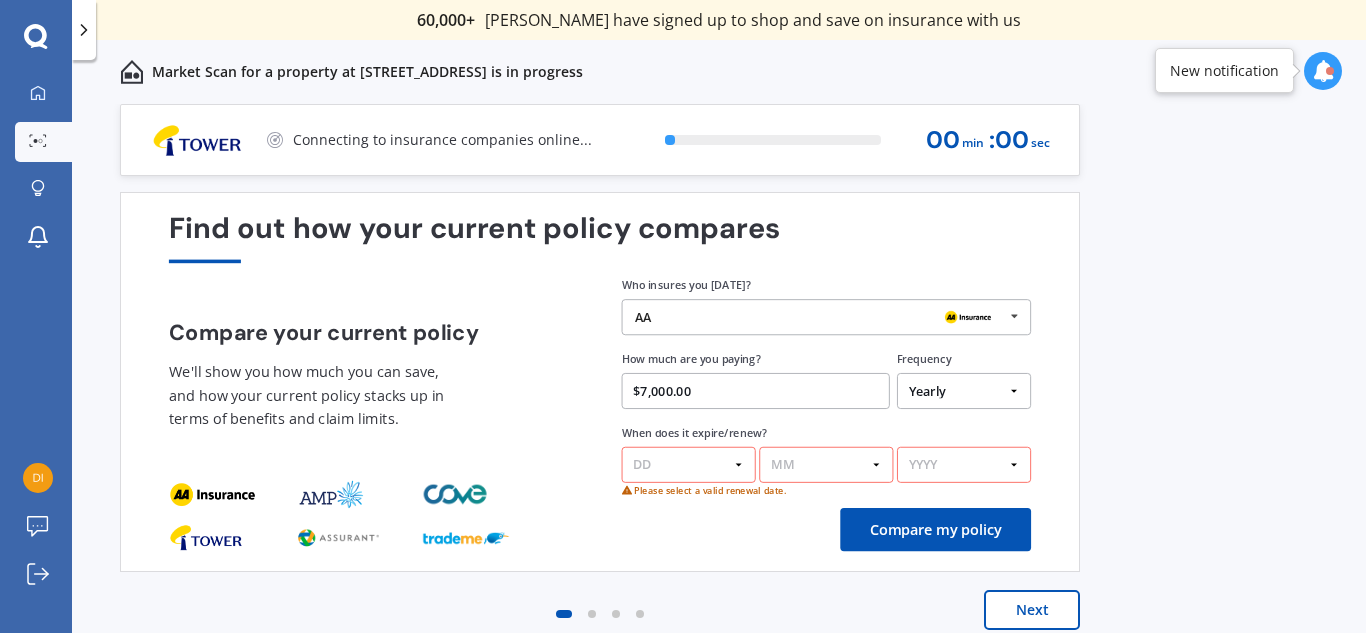 type on "$7,000.00" 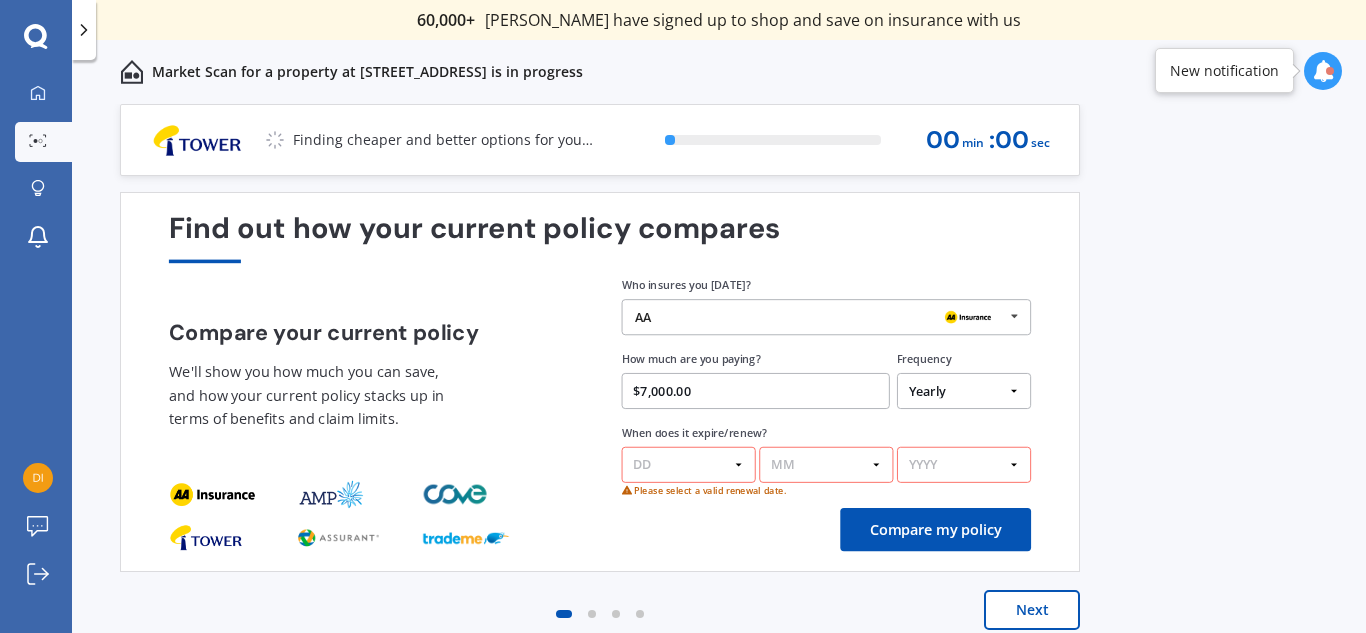 click on "DD 01 02 03 04 05 06 07 08 09 10 11 12 13 14 15 16 17 18 19 20 21 22 23 24 25 26 27 28 29 30 31" at bounding box center (689, 465) 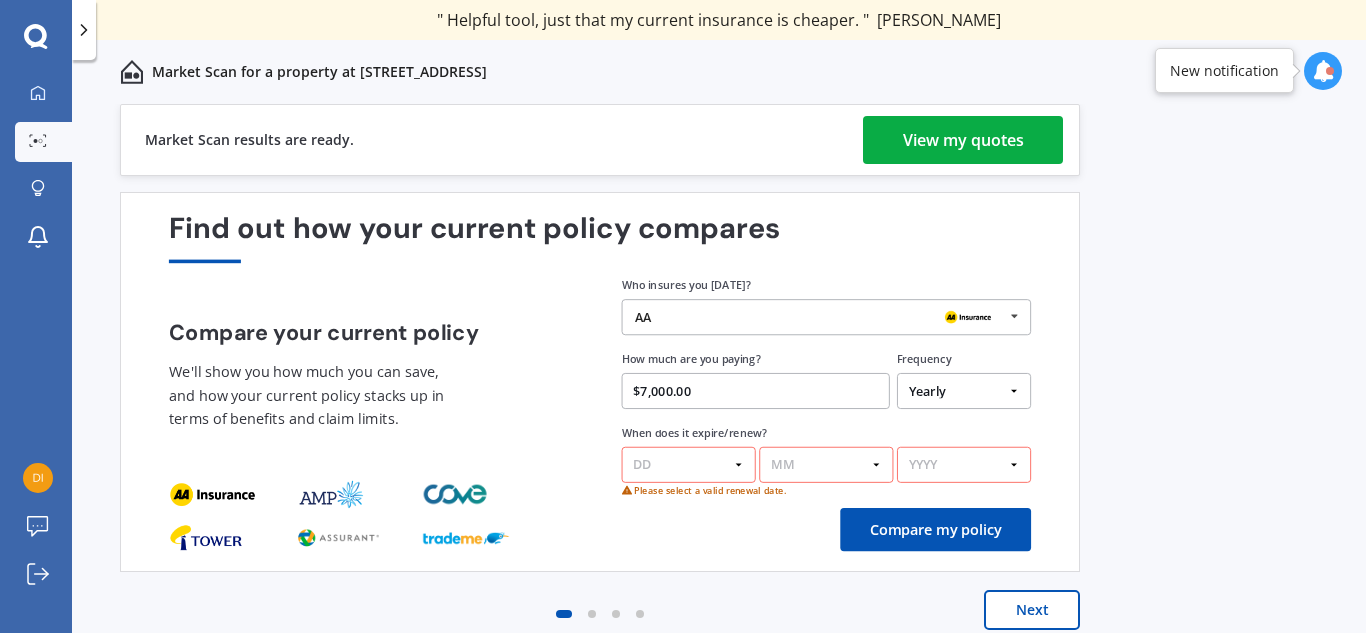 select on "07" 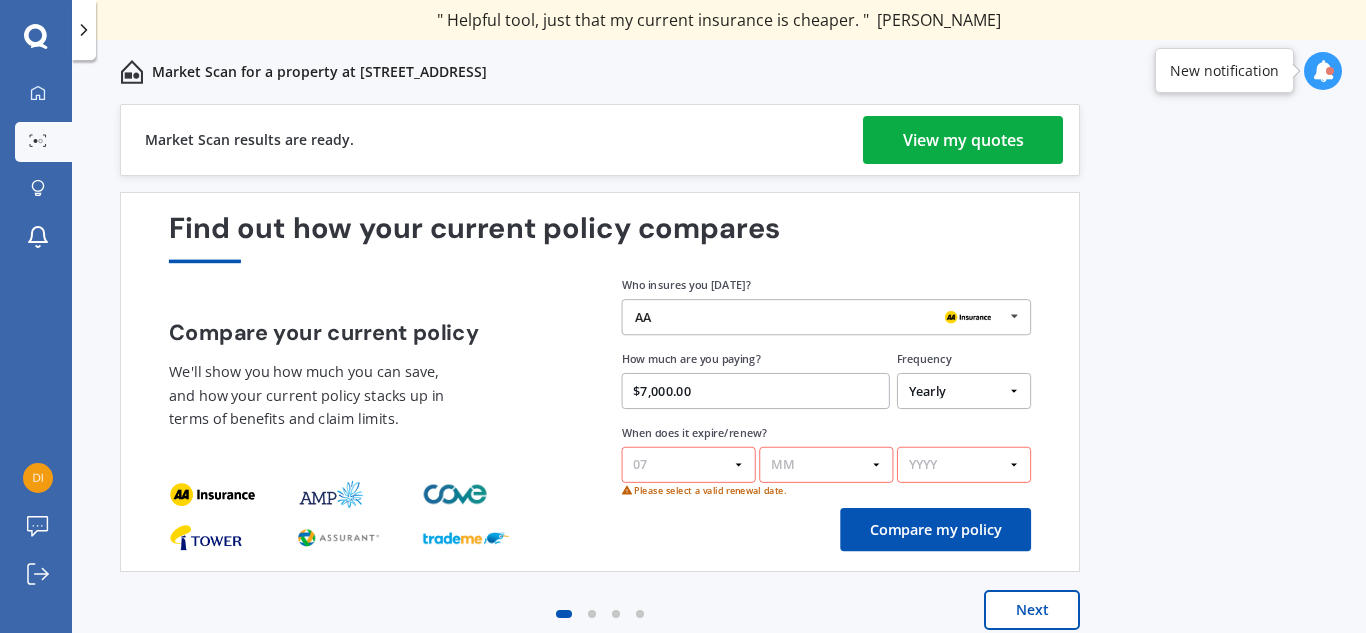 click on "DD 01 02 03 04 05 06 07 08 09 10 11 12 13 14 15 16 17 18 19 20 21 22 23 24 25 26 27 28 29 30 31" at bounding box center [689, 465] 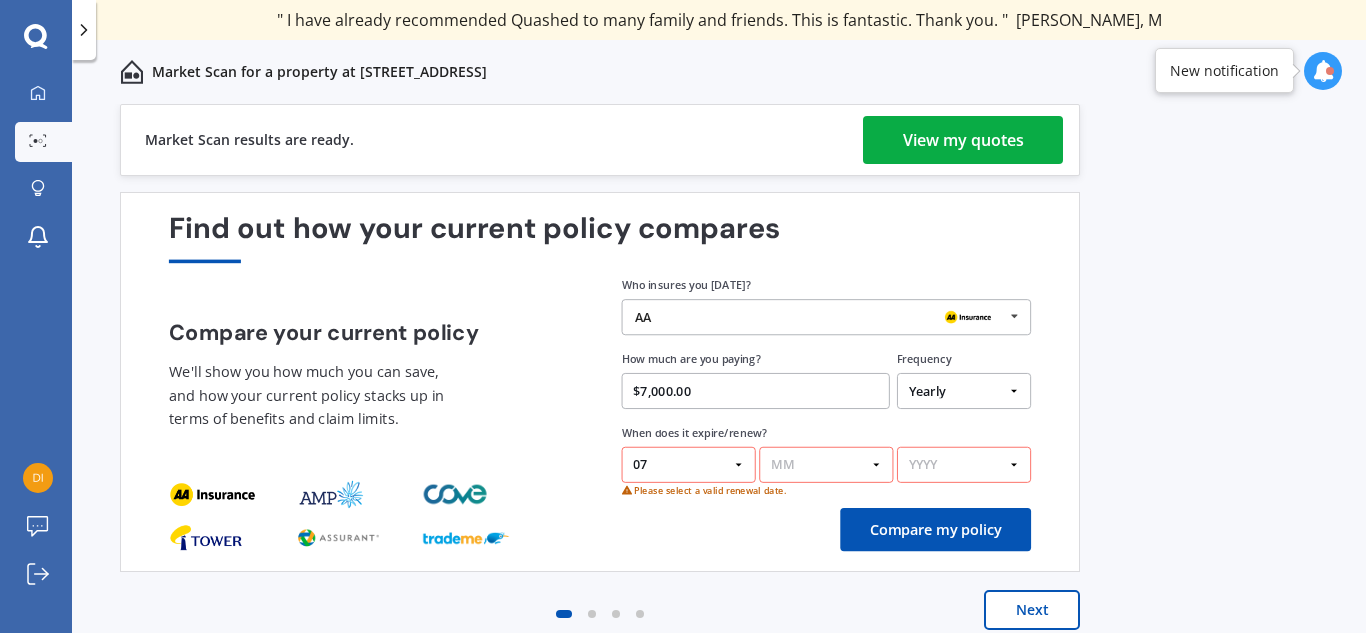 click on "MM 01 02 03 04 05 06 07 08 09 10 11 12" at bounding box center [826, 465] 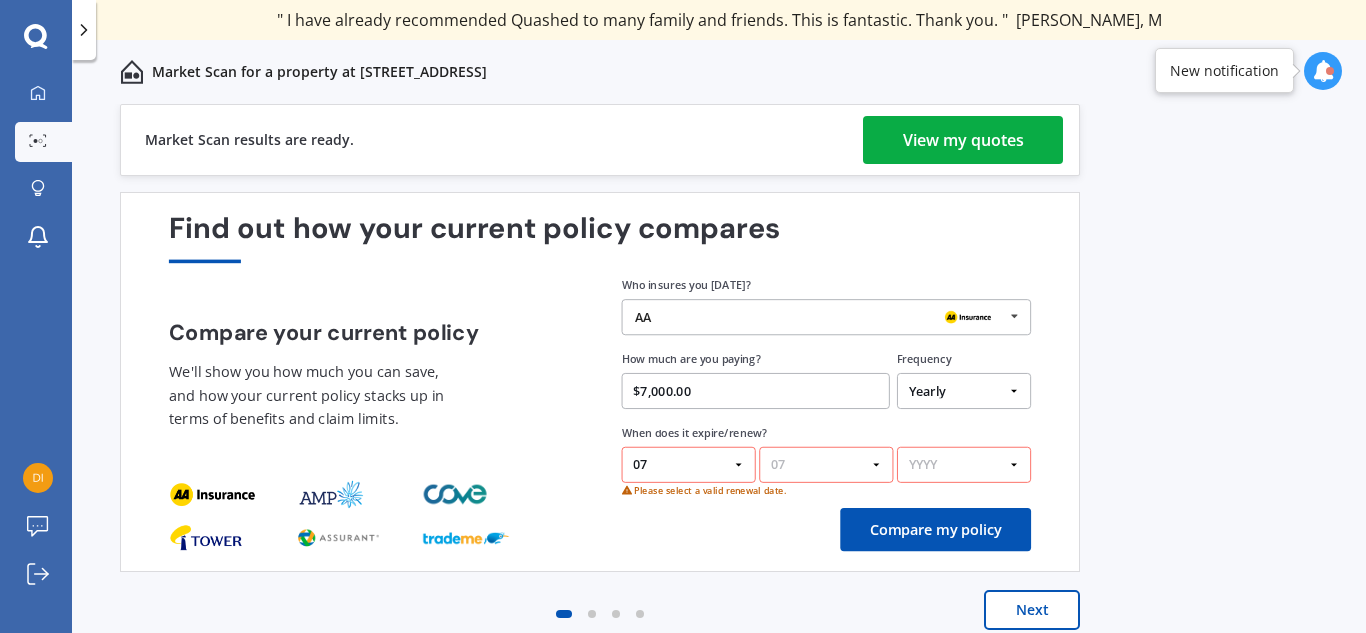 click on "MM 01 02 03 04 05 06 07 08 09 10 11 12" at bounding box center (826, 465) 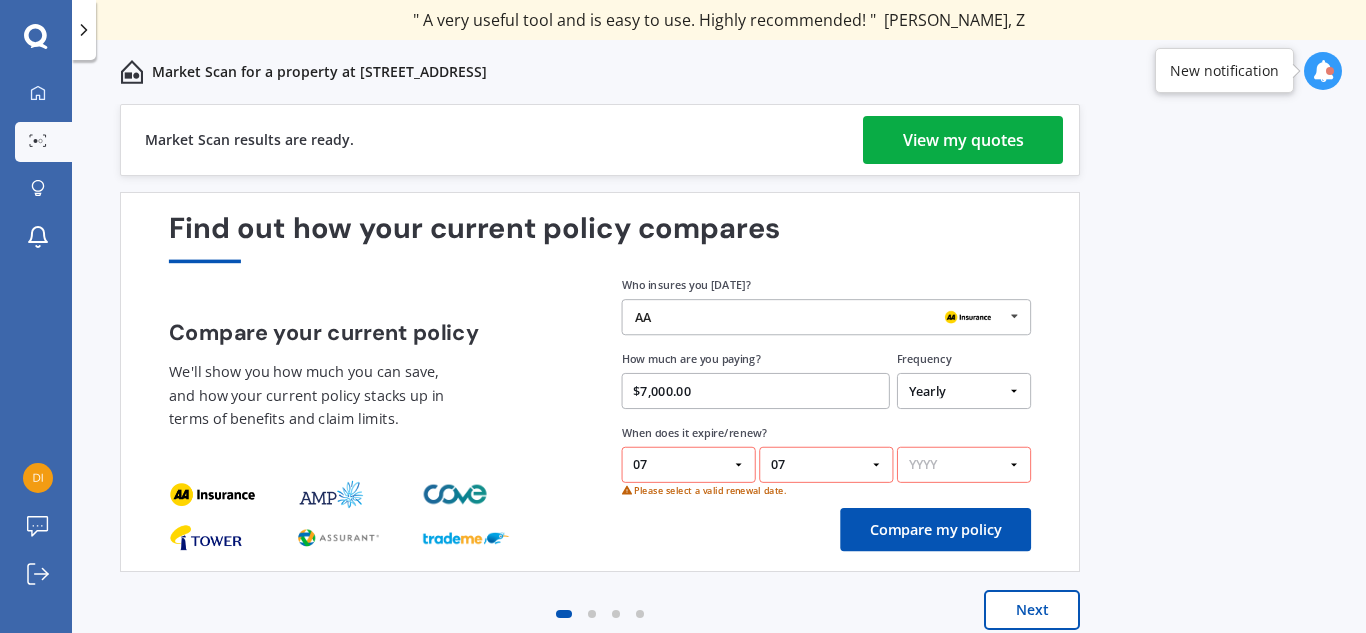 click on "YYYY 2026 2025 2024" at bounding box center [964, 465] 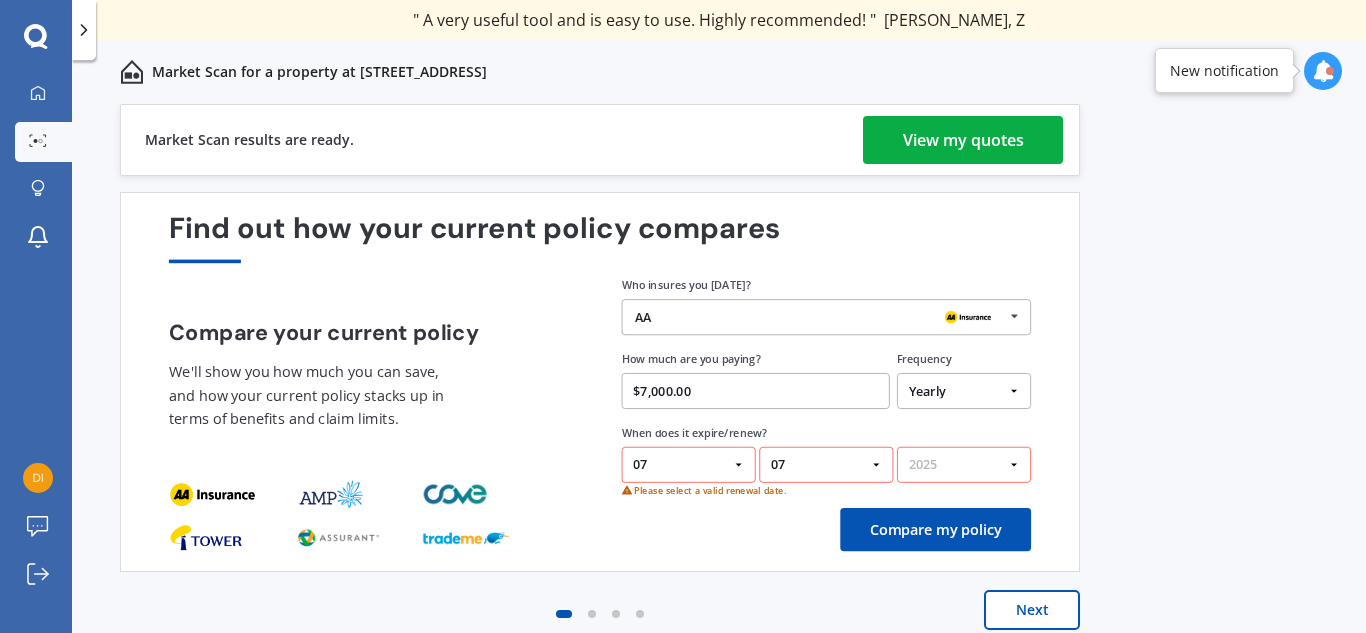 click on "YYYY 2026 2025 2024" at bounding box center (964, 465) 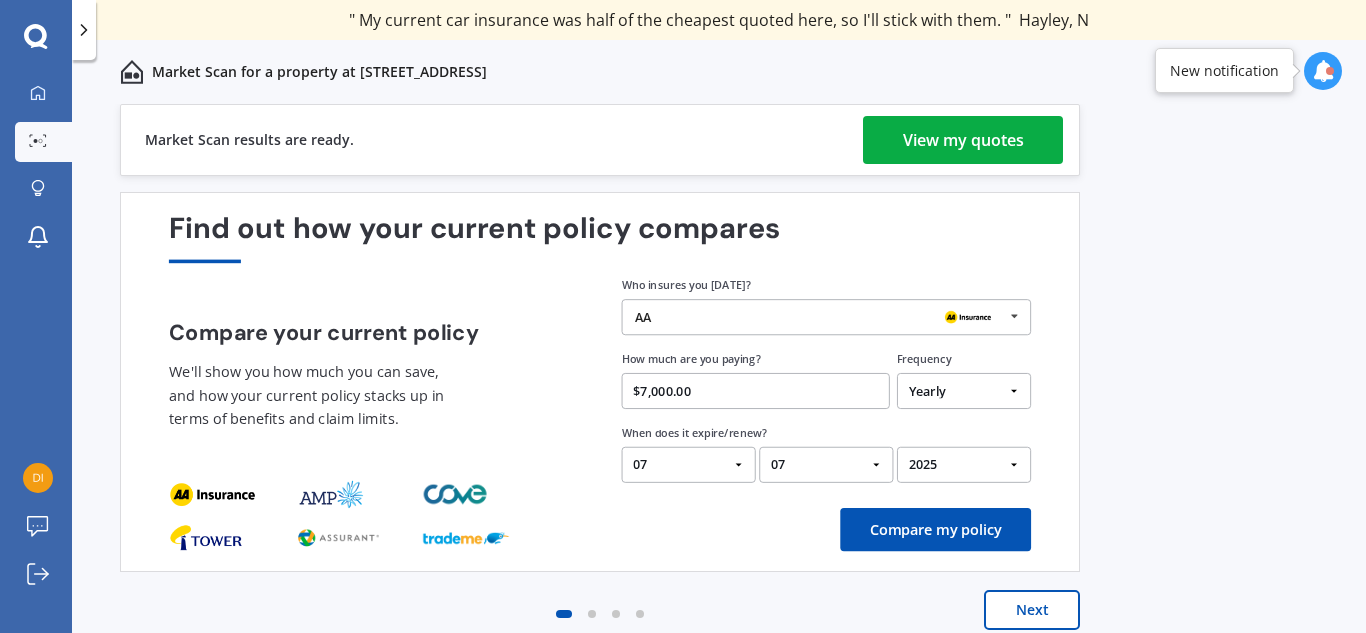 click on "View my quotes" at bounding box center (963, 140) 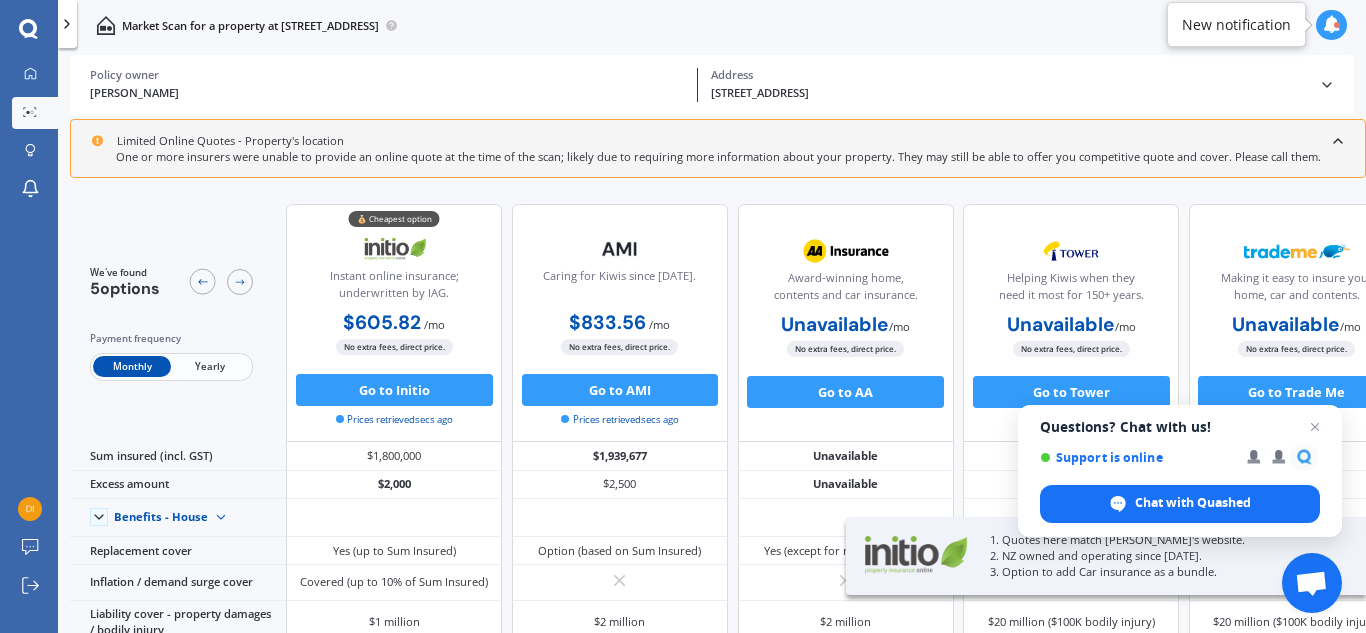 click on "[STREET_ADDRESS]" at bounding box center (1008, 93) 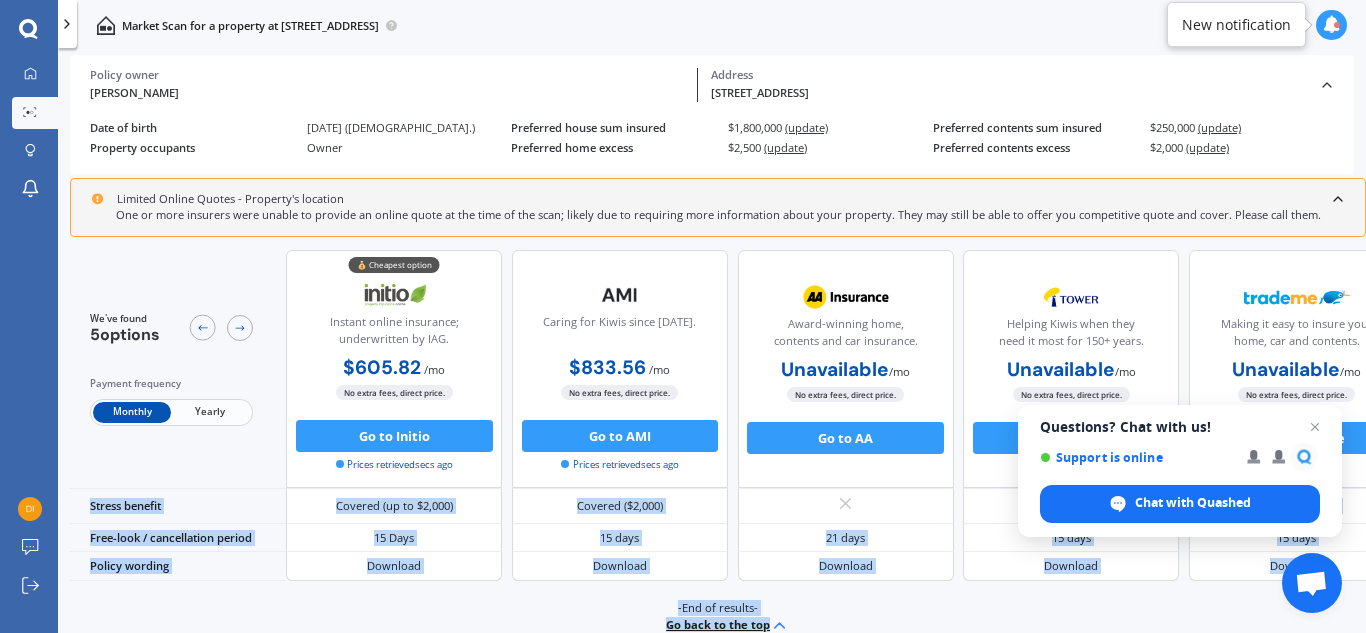 scroll, scrollTop: 1058, scrollLeft: 0, axis: vertical 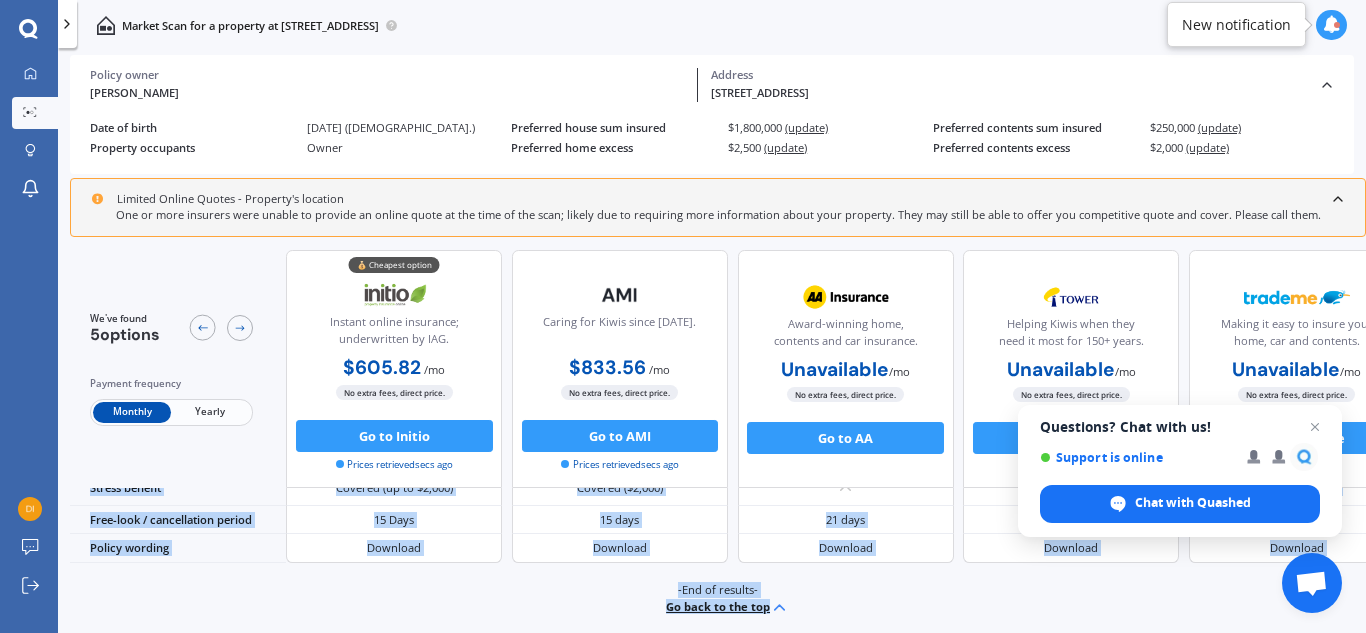 drag, startPoint x: 1229, startPoint y: 626, endPoint x: 1255, endPoint y: 618, distance: 27.202942 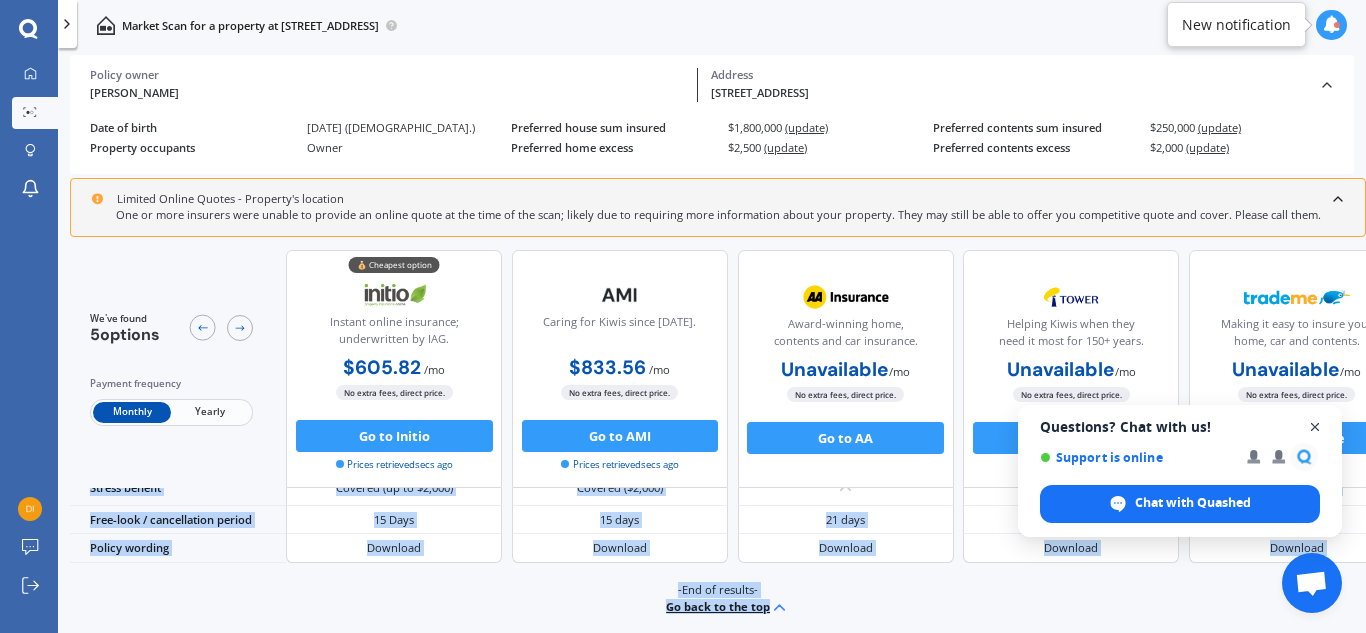 click at bounding box center (1315, 427) 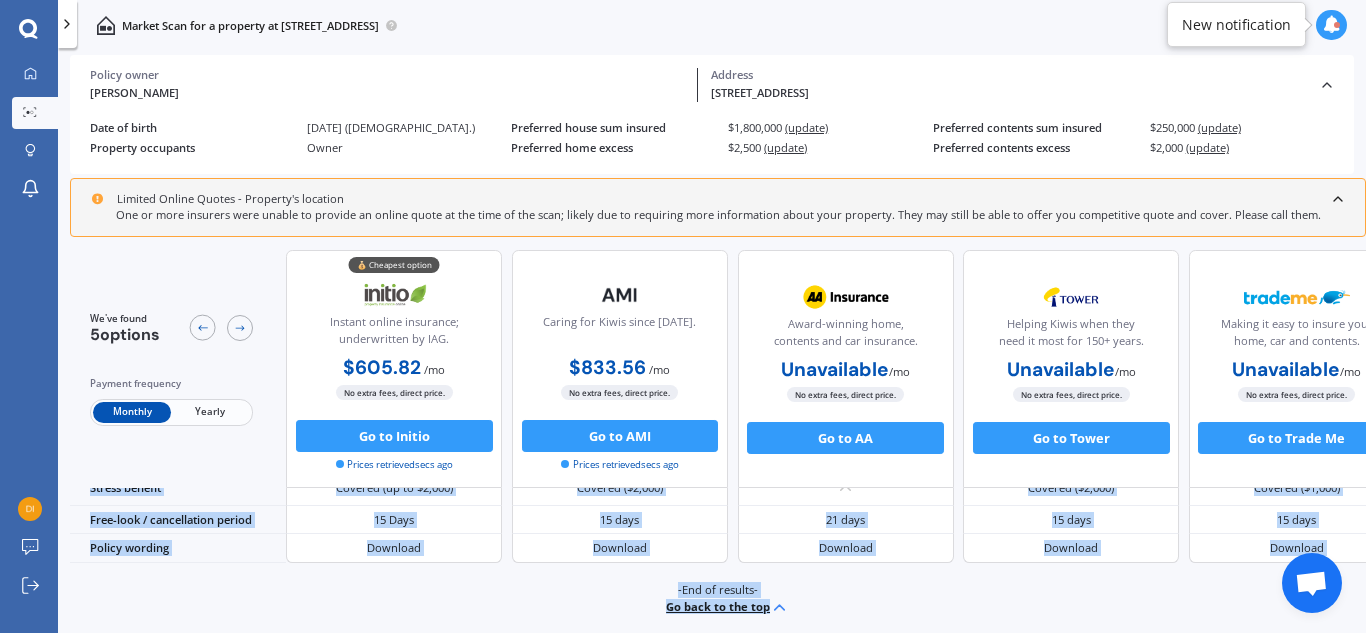 click on "Go back to the top" at bounding box center (727, 607) 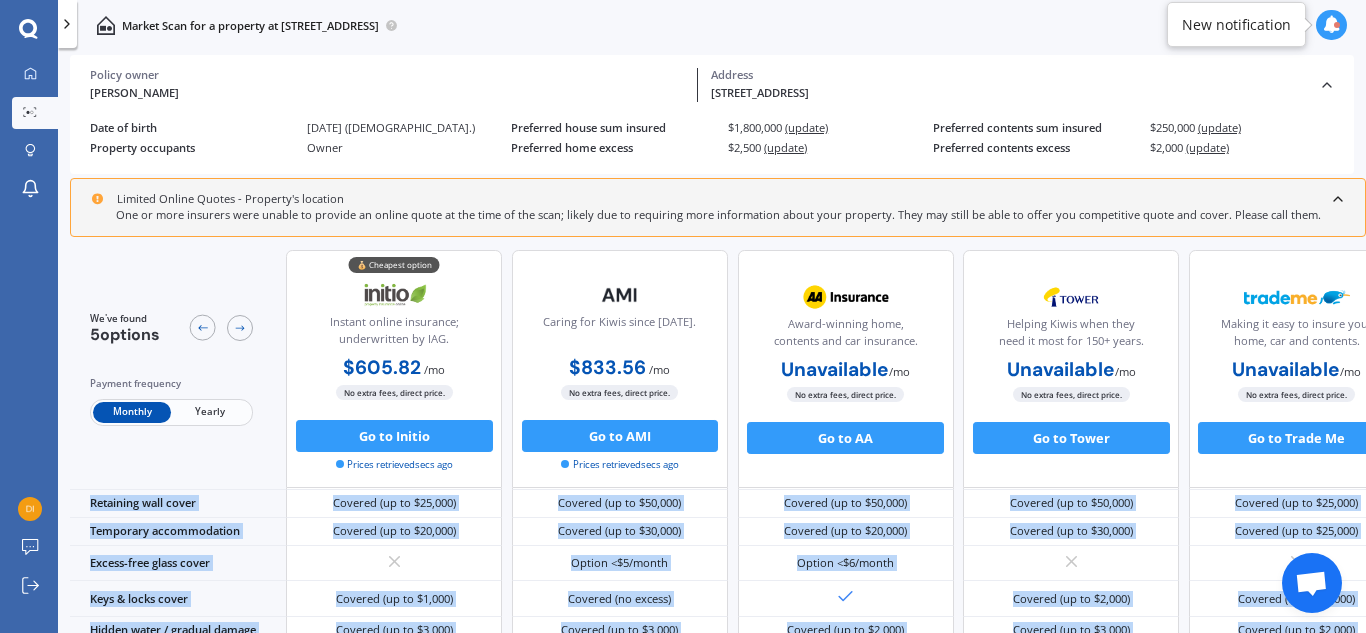 scroll, scrollTop: 0, scrollLeft: 0, axis: both 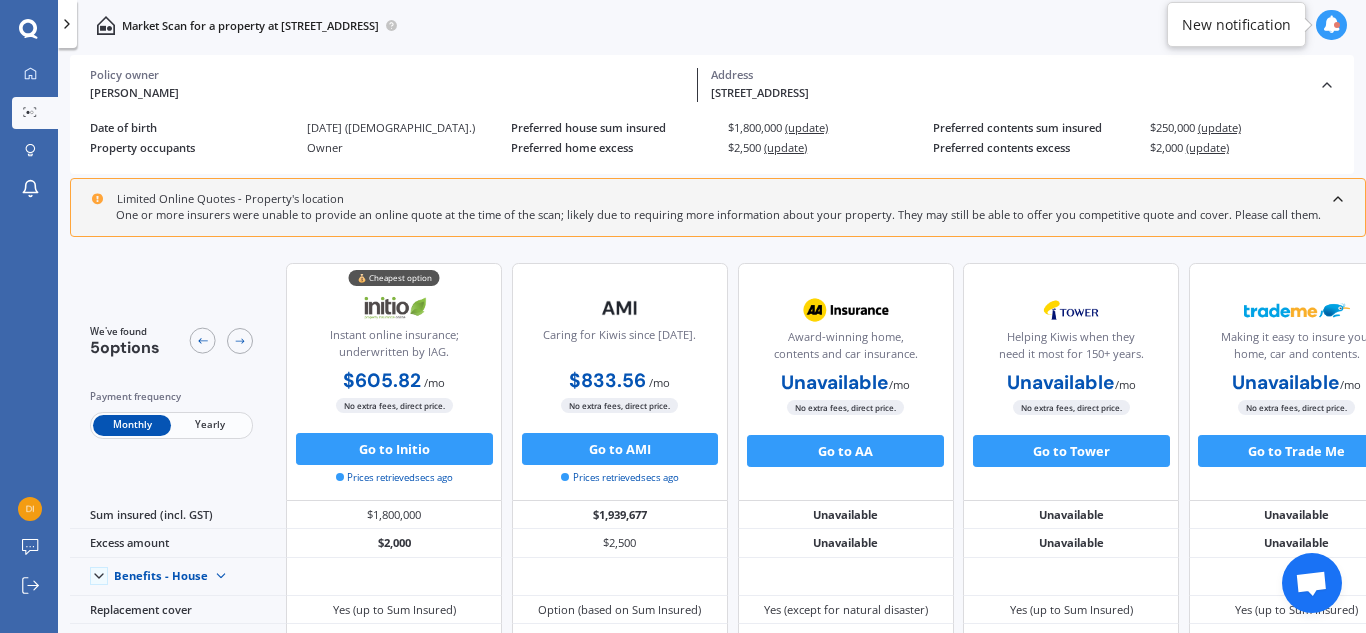 type 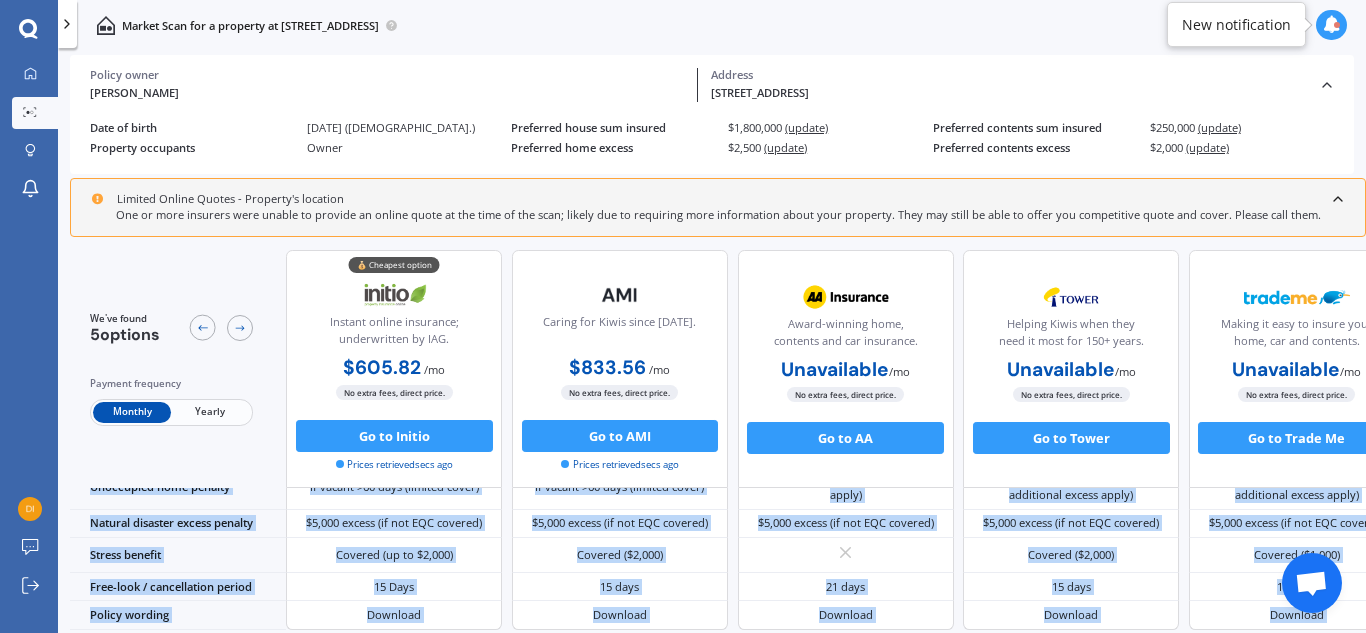 scroll, scrollTop: 1000, scrollLeft: 0, axis: vertical 